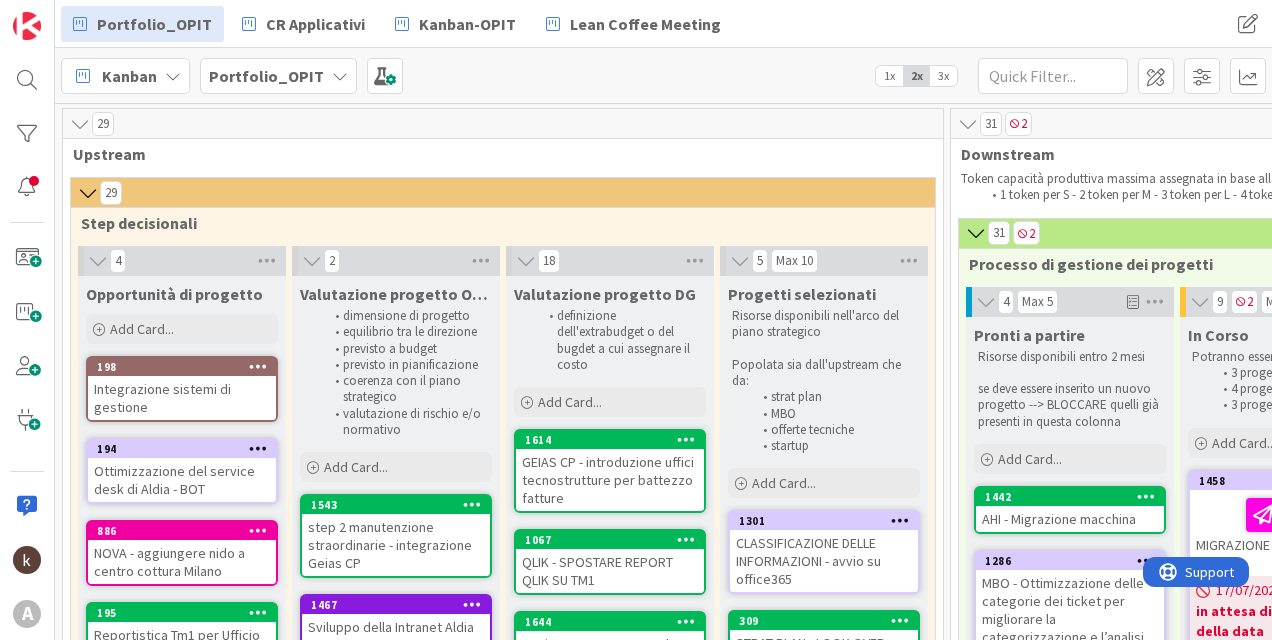 scroll, scrollTop: 0, scrollLeft: 0, axis: both 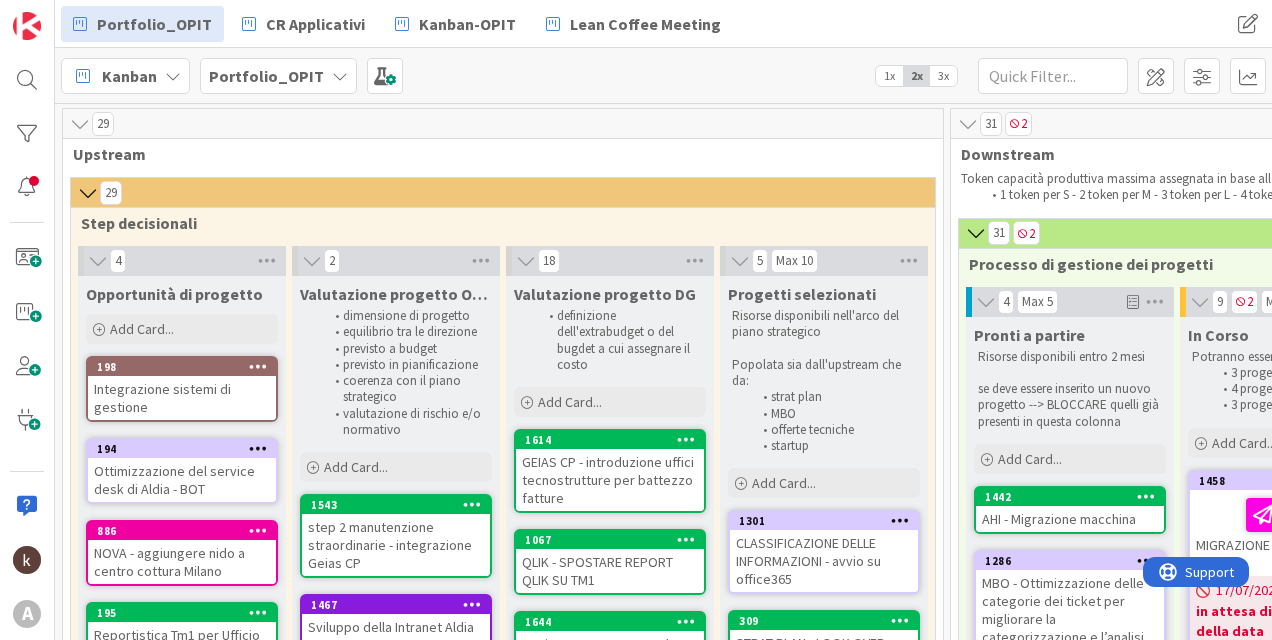 click at bounding box center [80, 124] 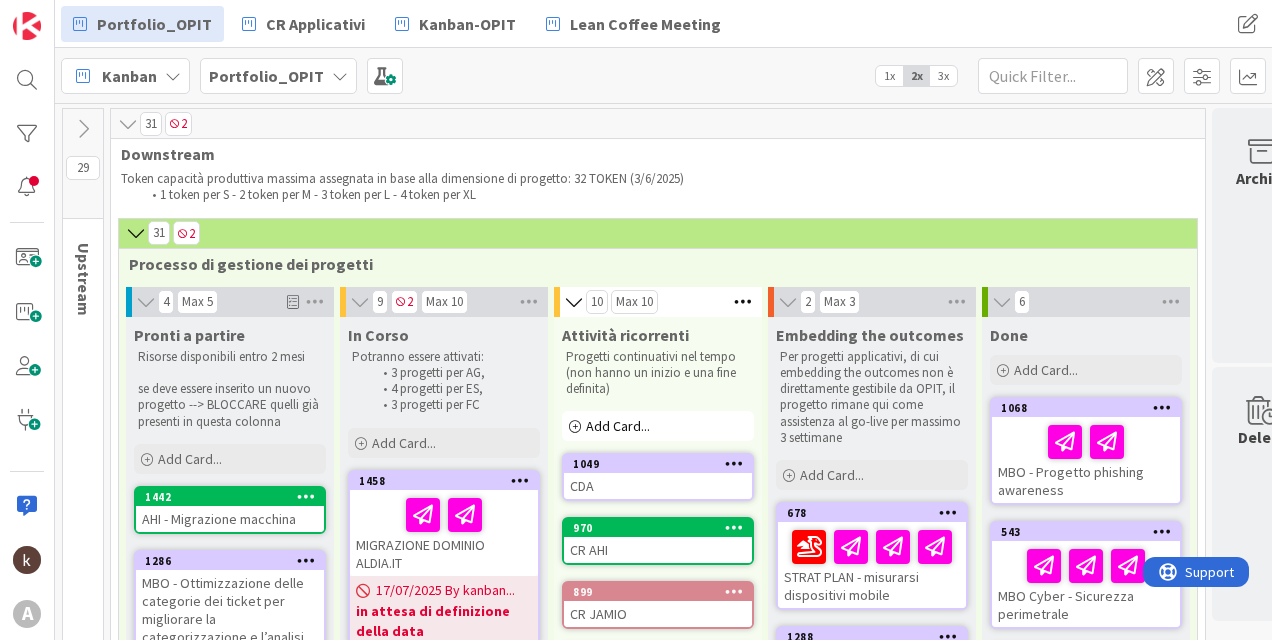 click at bounding box center [83, 129] 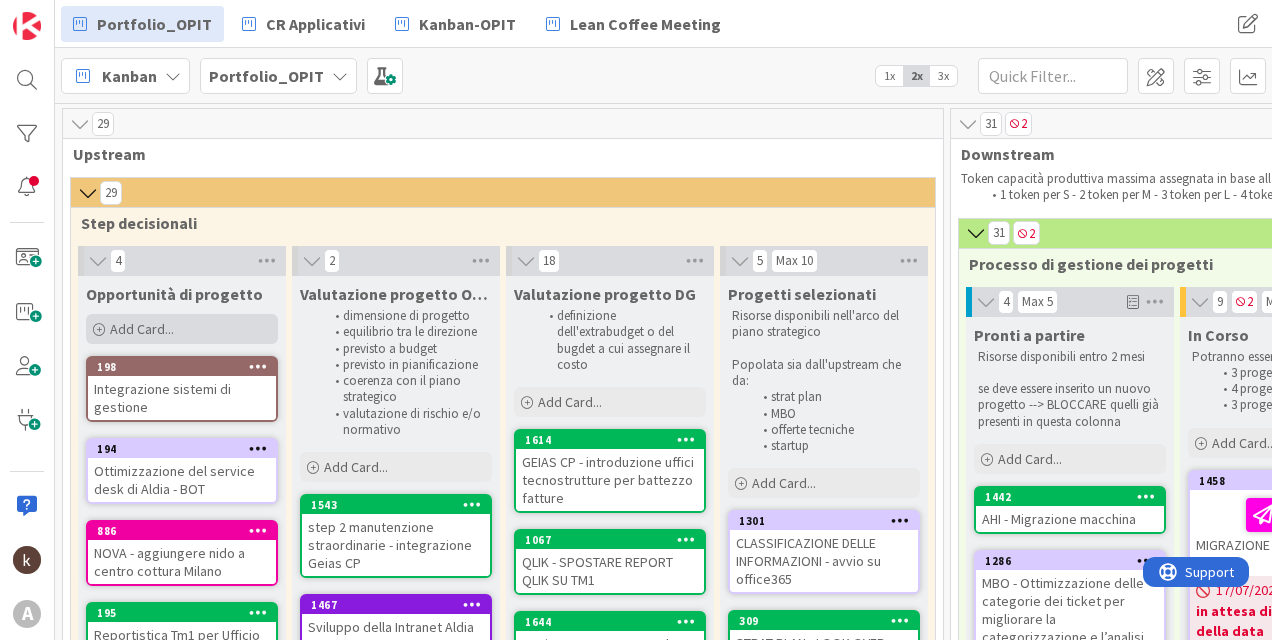 click on "Add Card..." at bounding box center (182, 329) 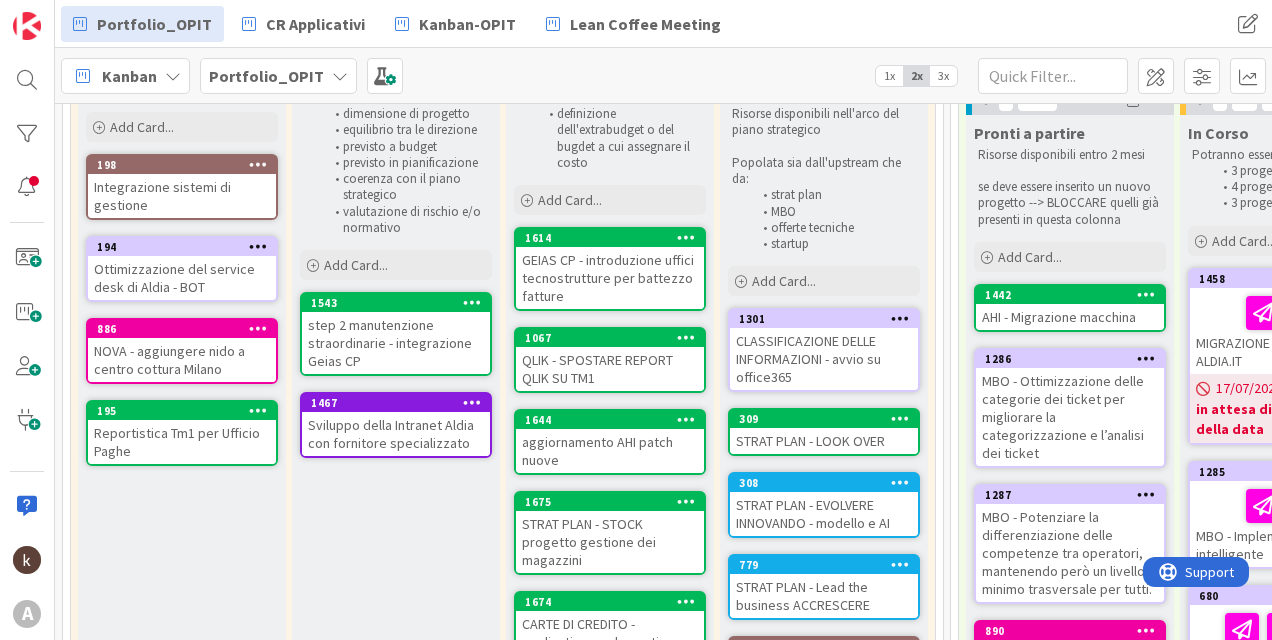 scroll, scrollTop: 0, scrollLeft: 0, axis: both 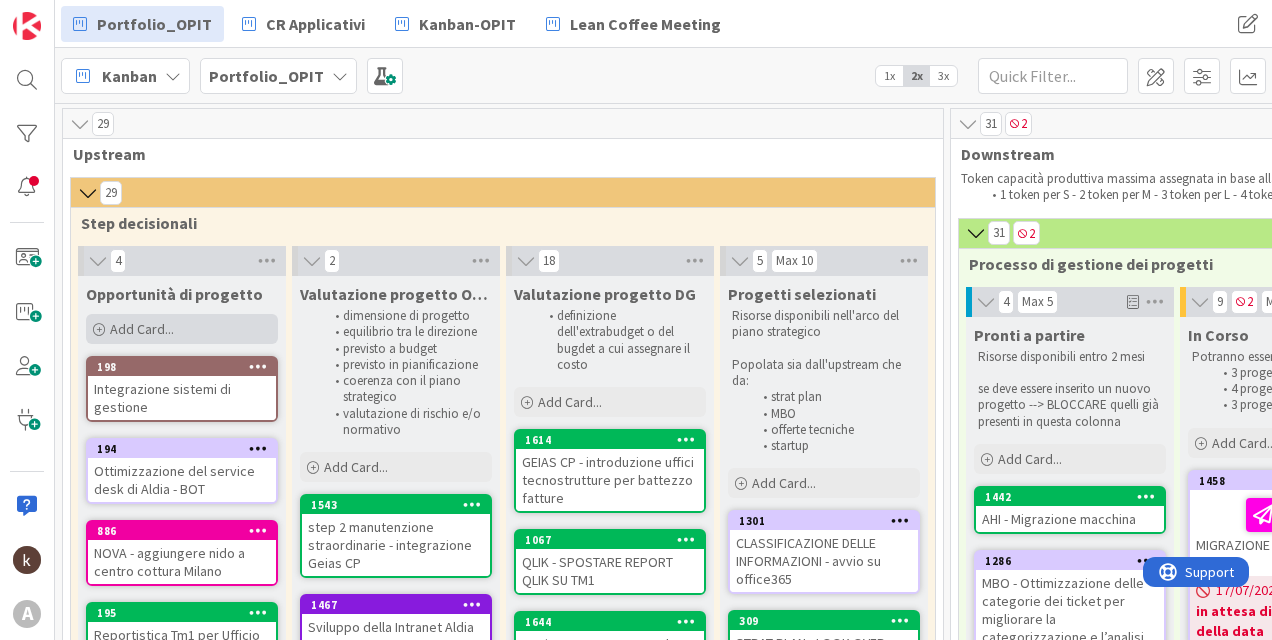 click on "Add Card..." at bounding box center (182, 329) 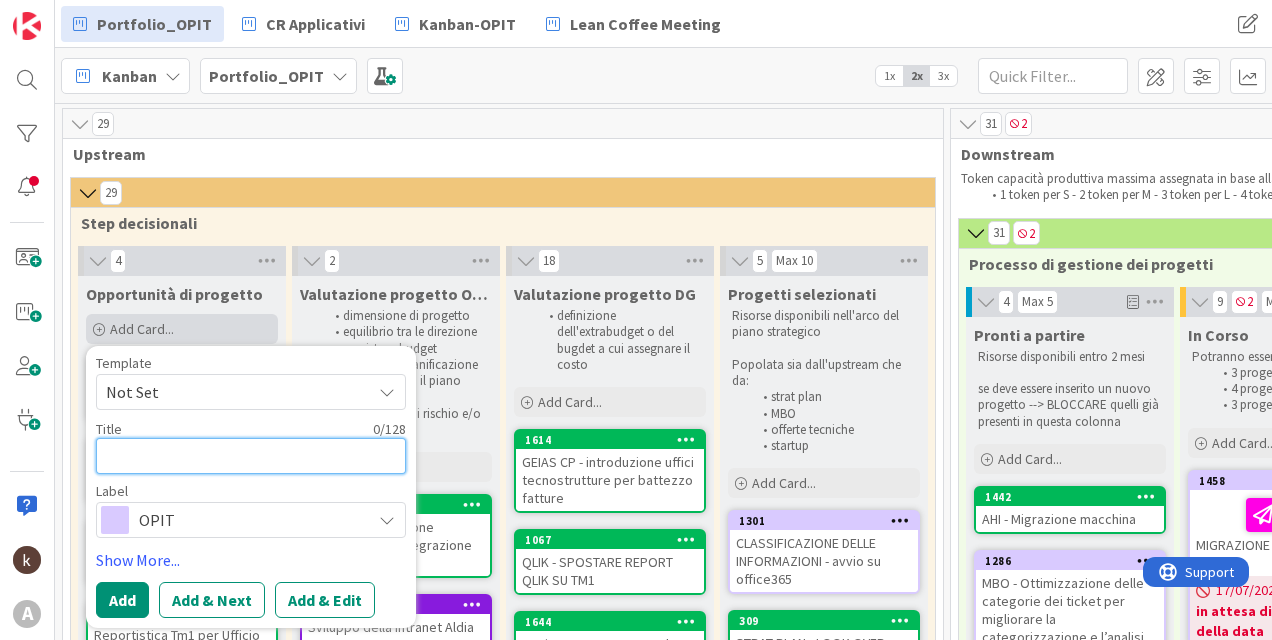 type on "x" 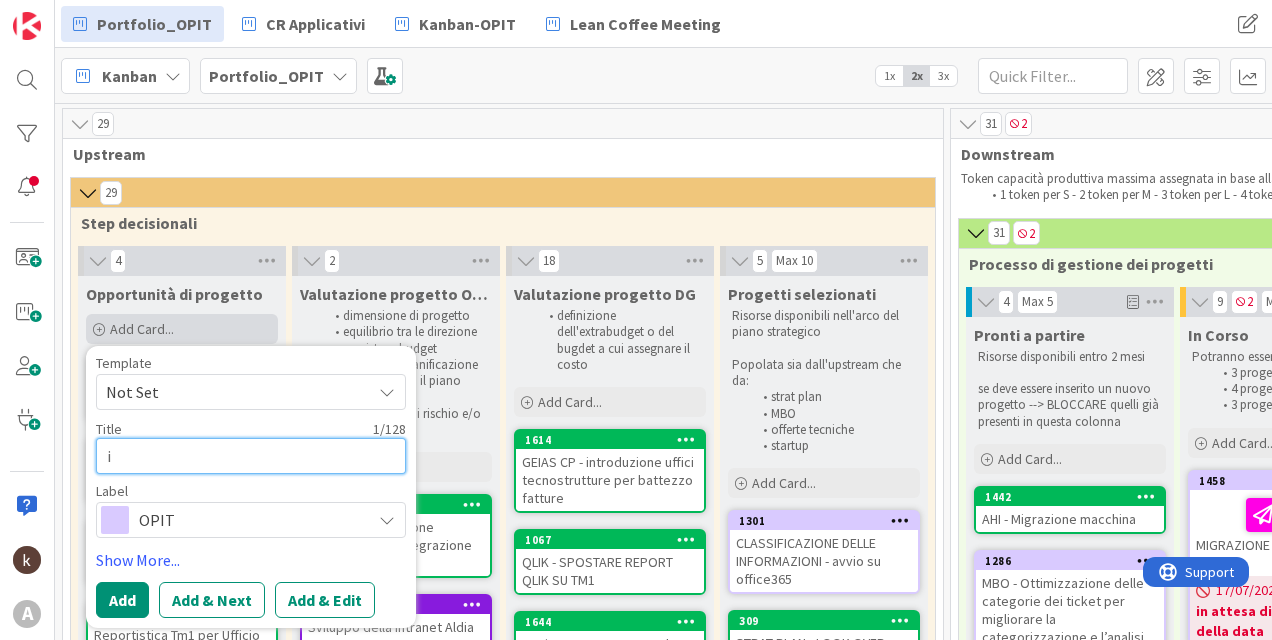 type 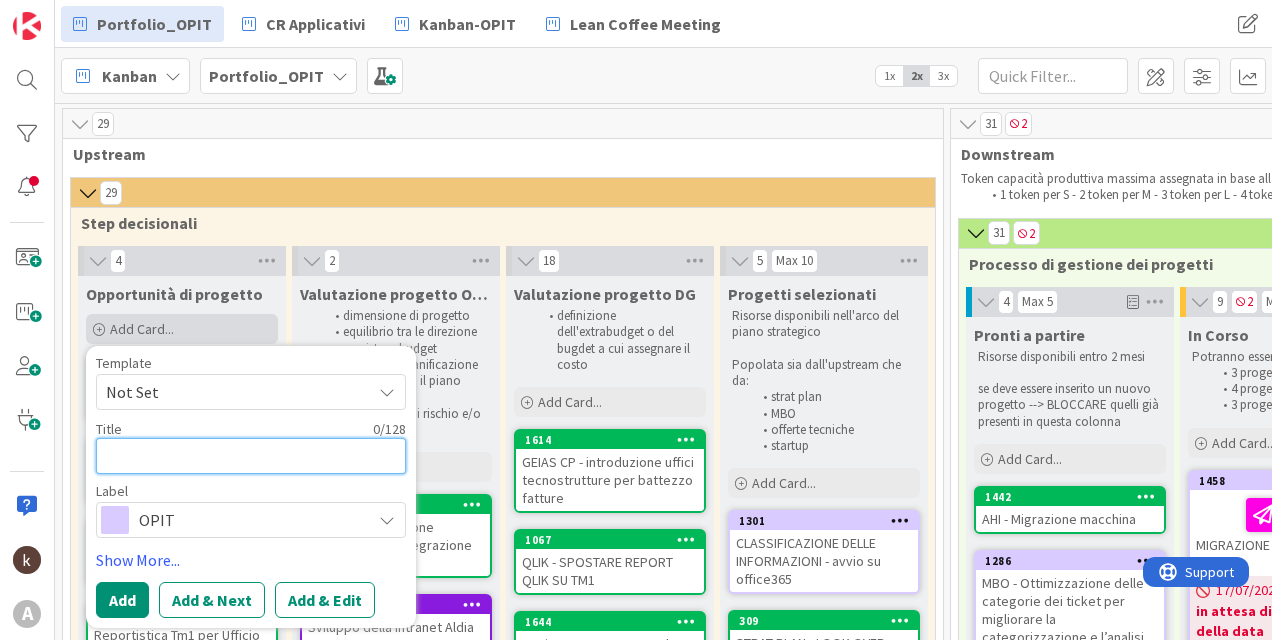 type on "x" 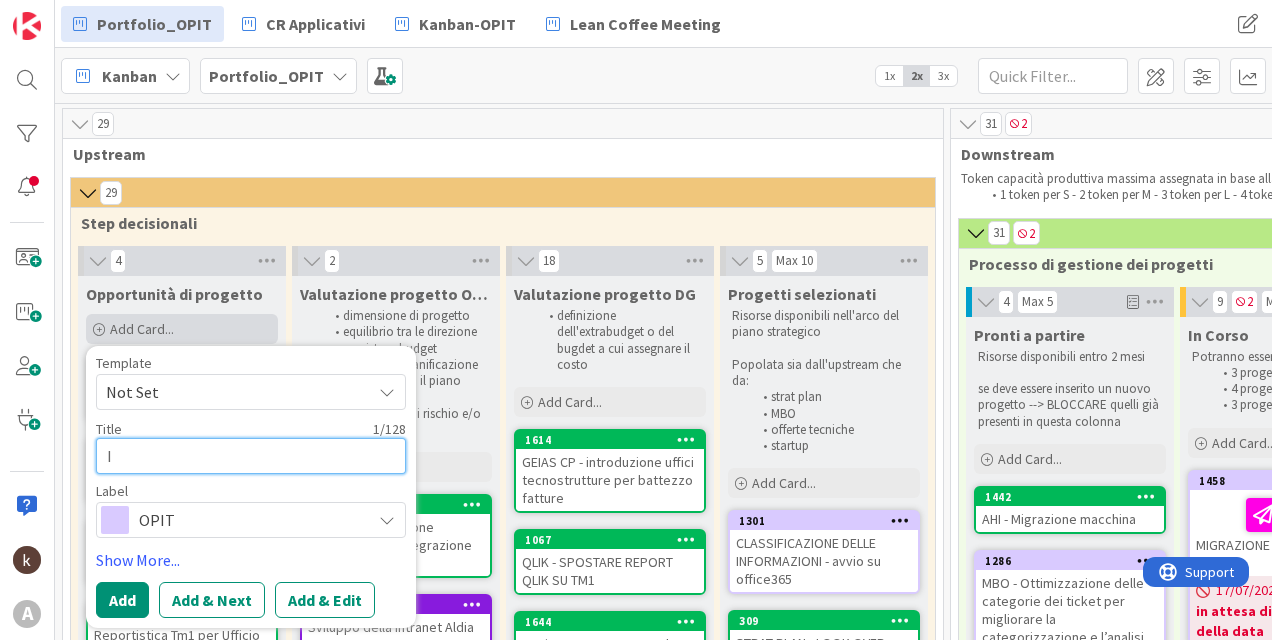 type on "x" 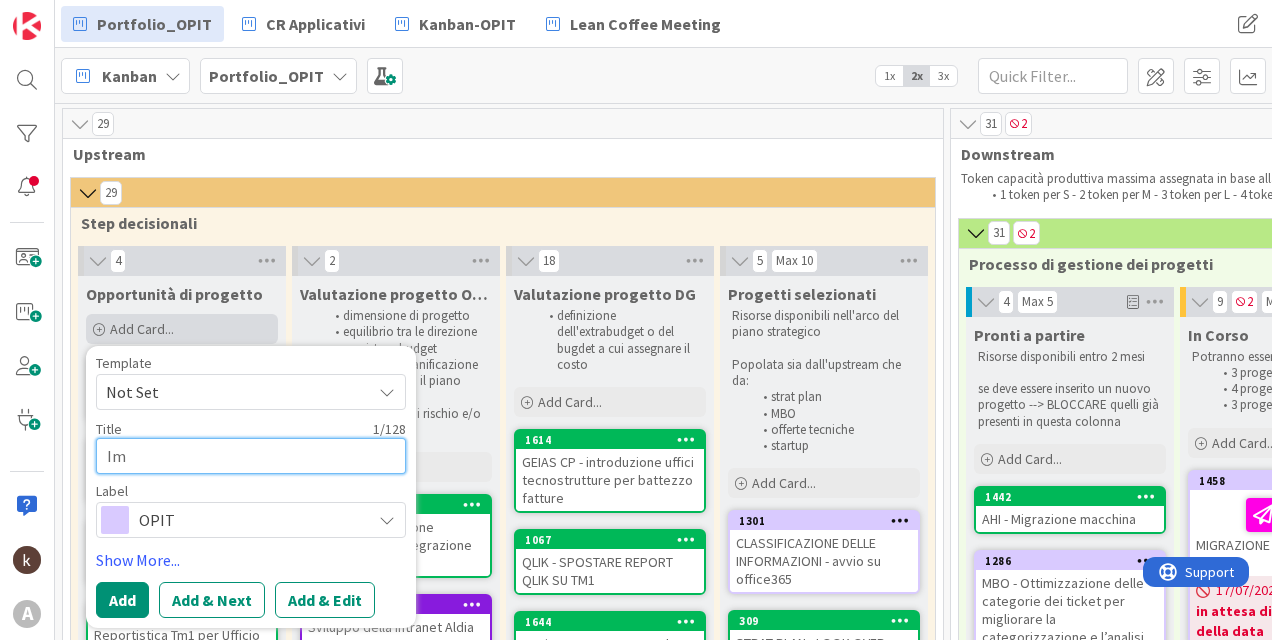 type on "Imp" 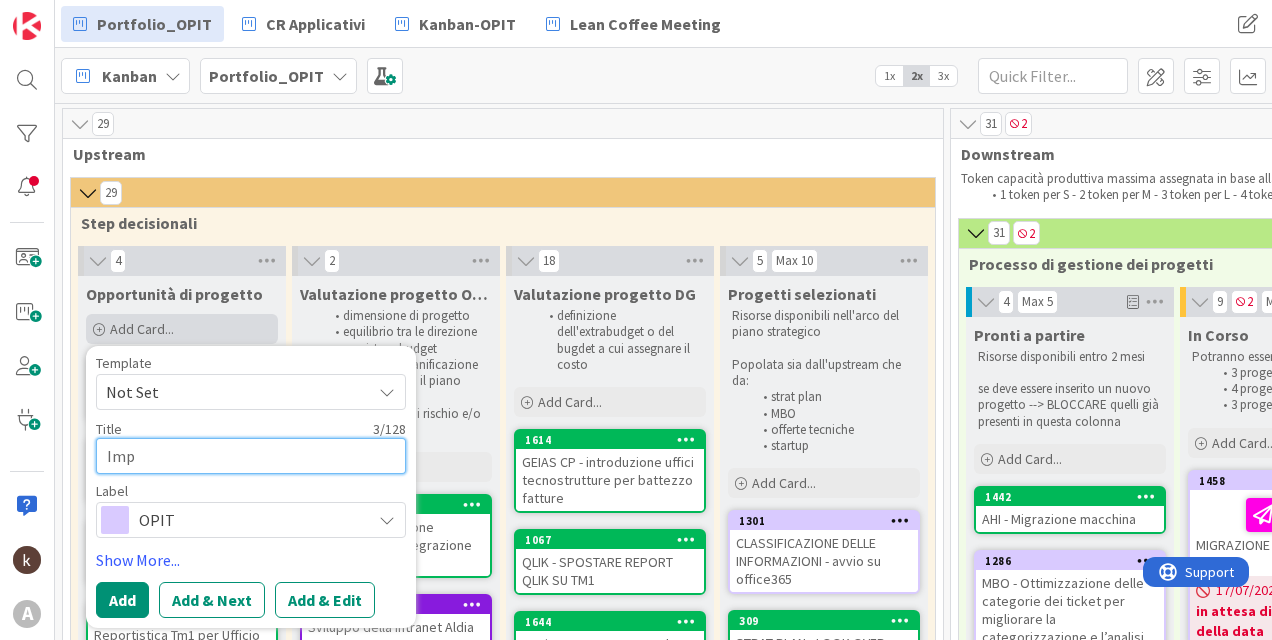 type on "x" 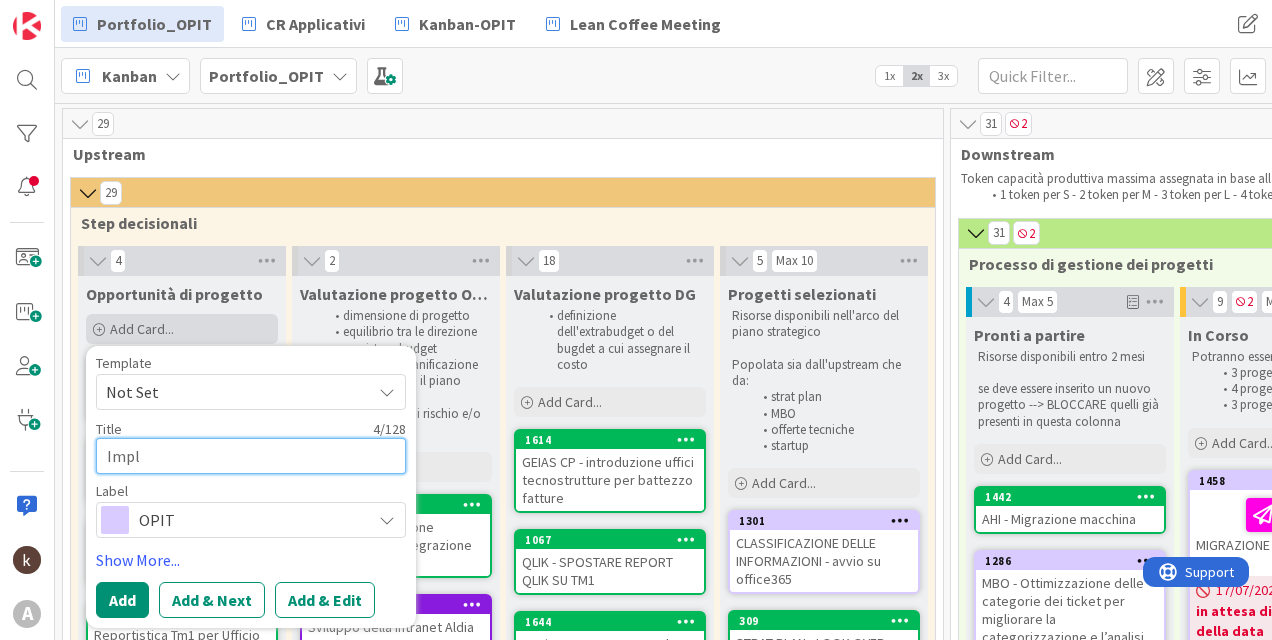 type on "x" 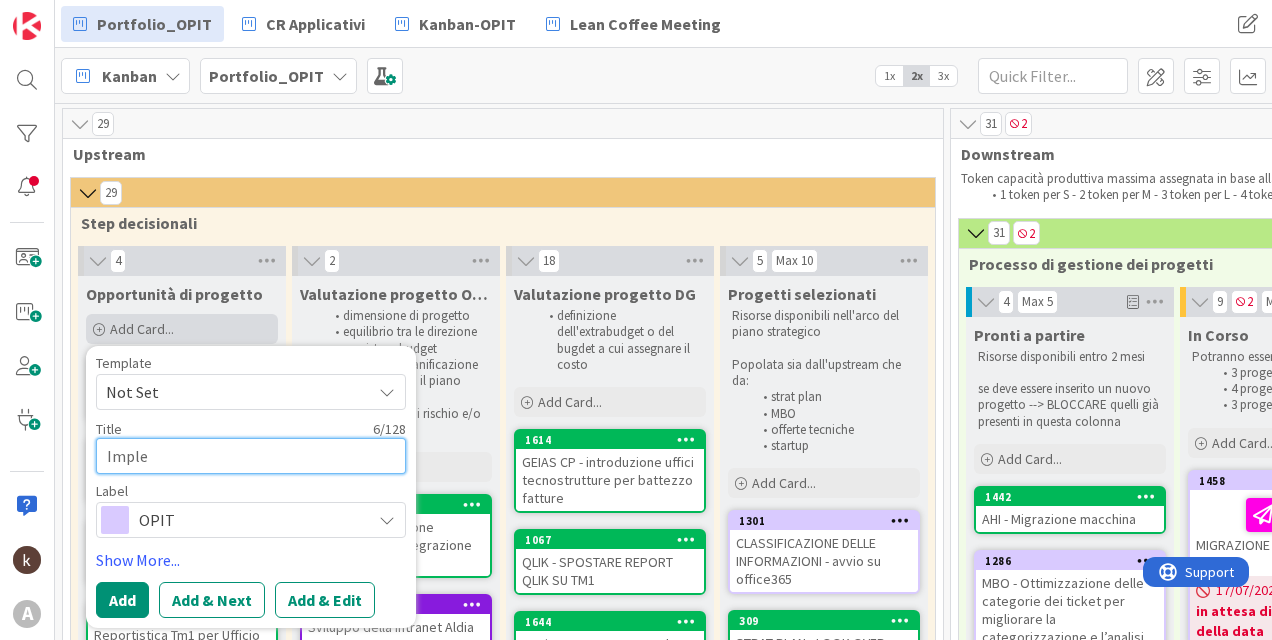 type on "x" 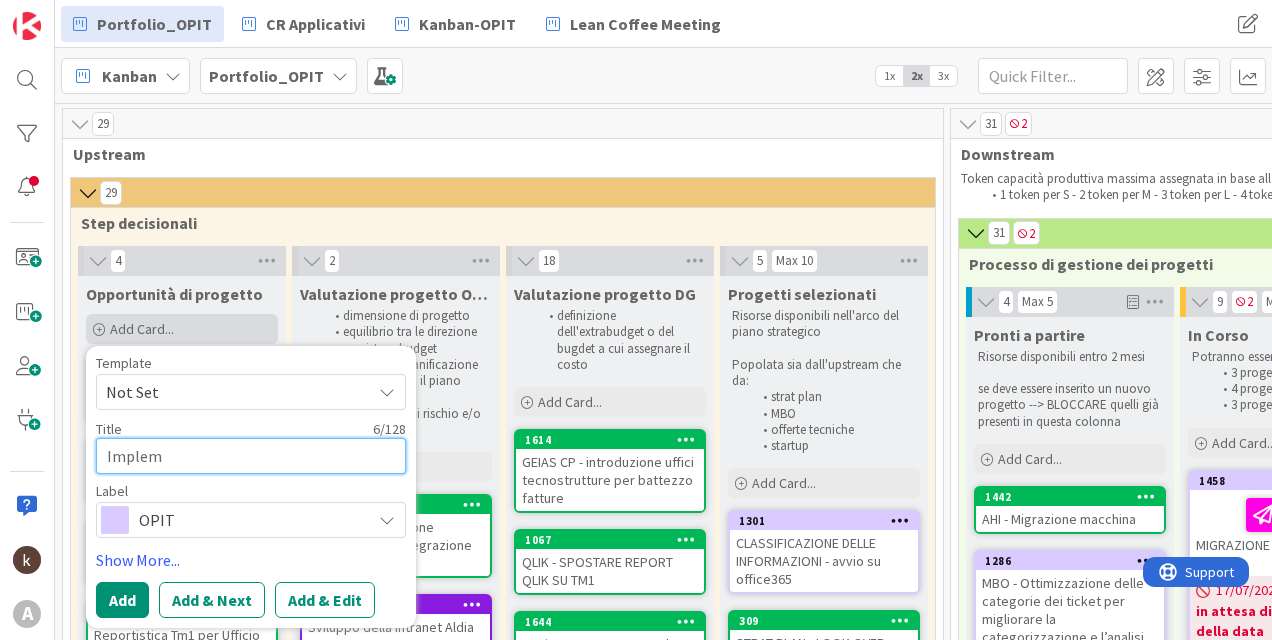 type on "x" 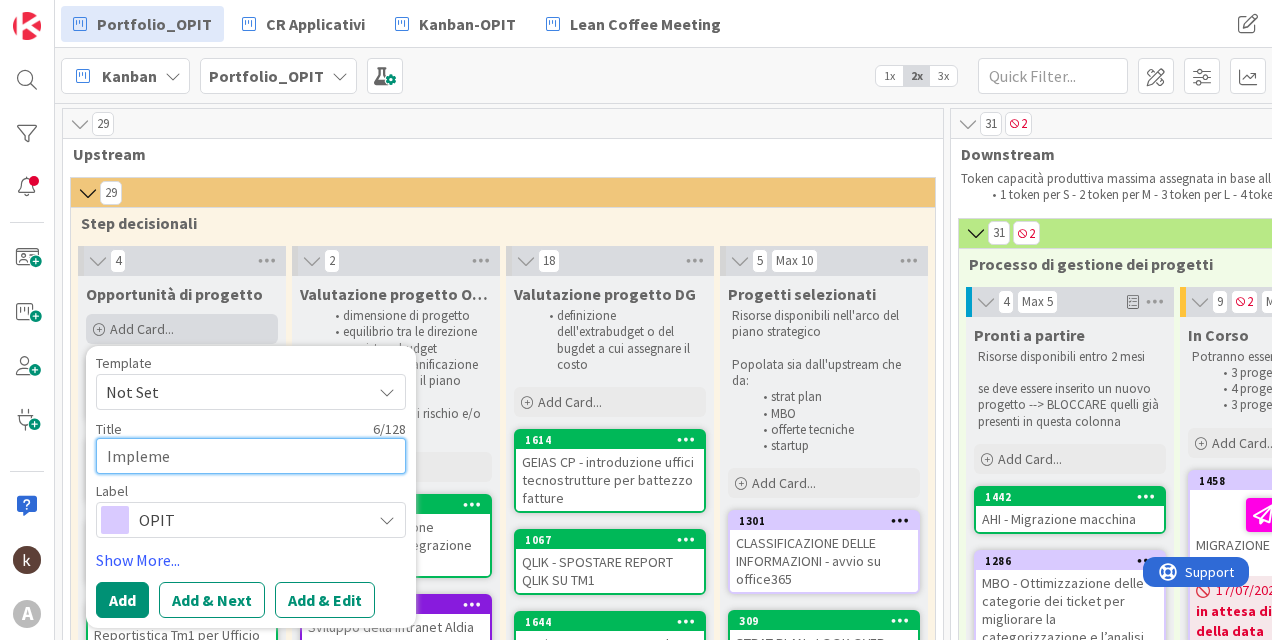 type on "x" 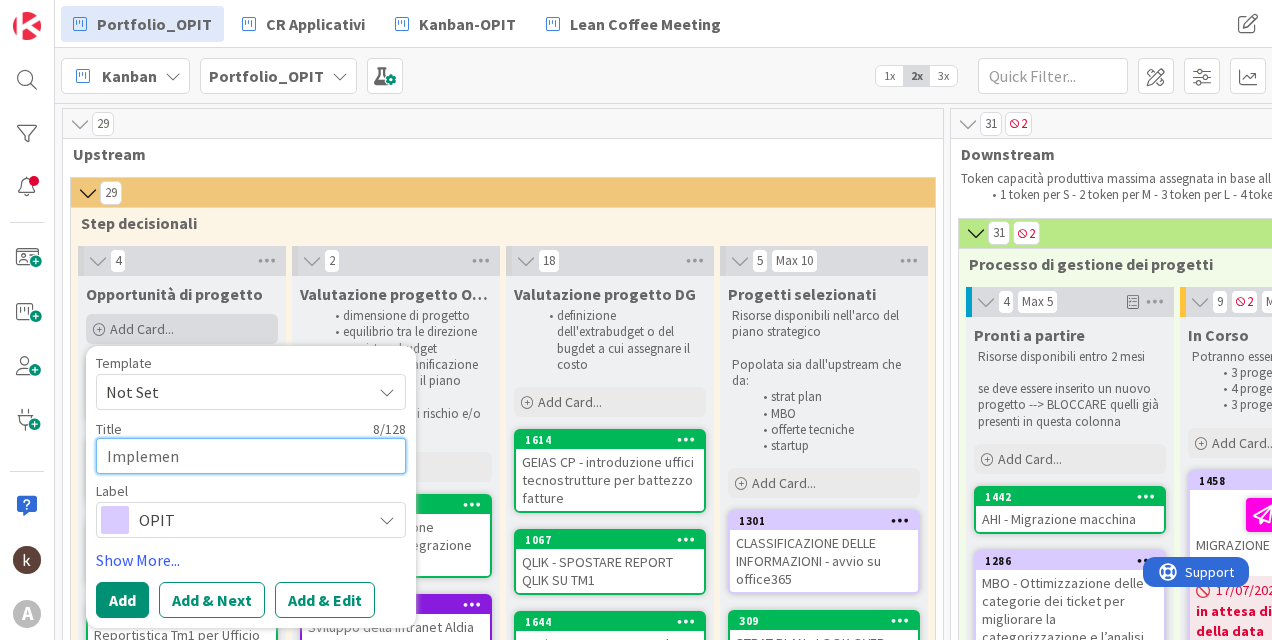 type on "x" 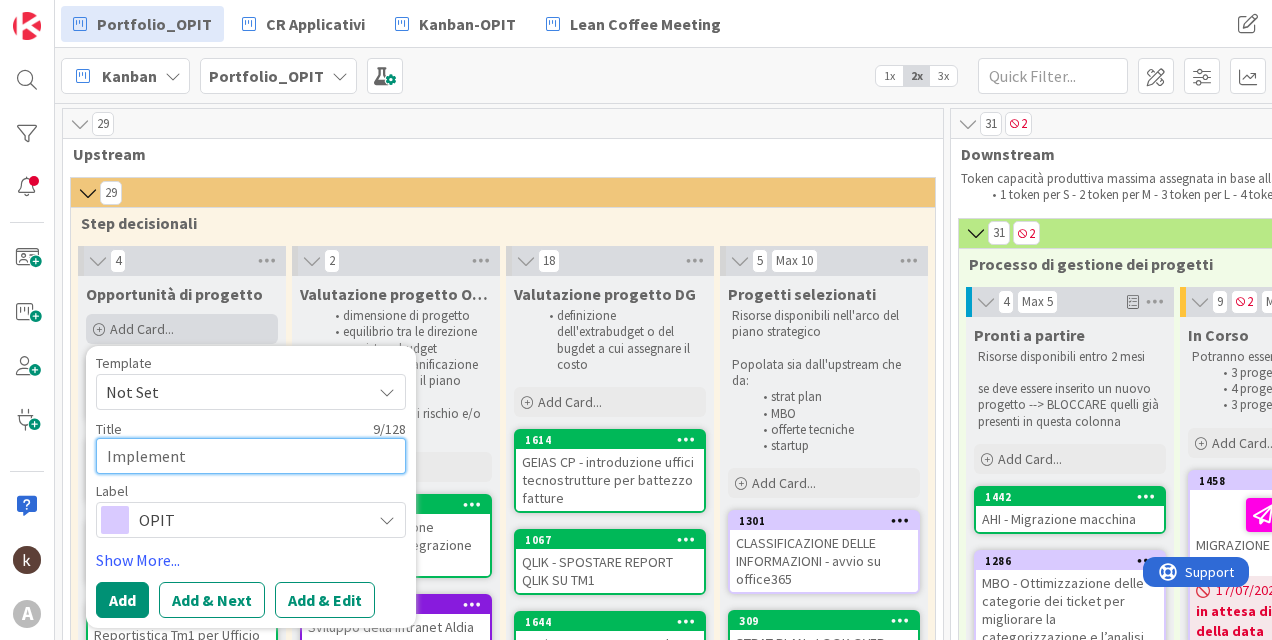 type on "x" 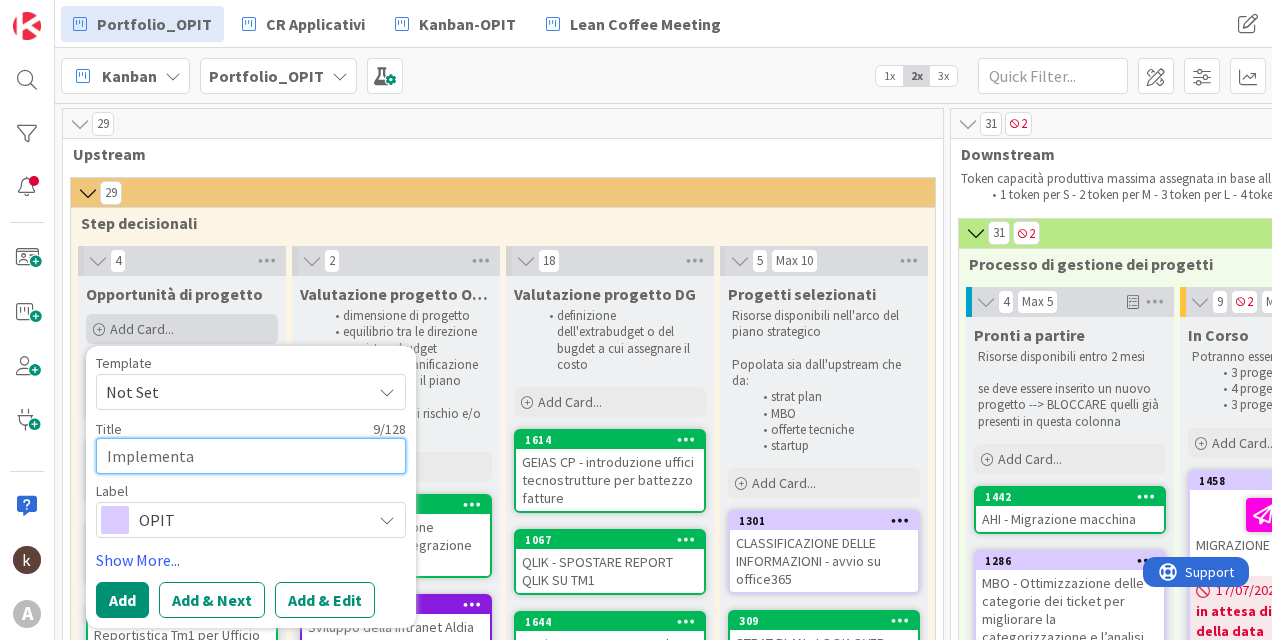 type on "x" 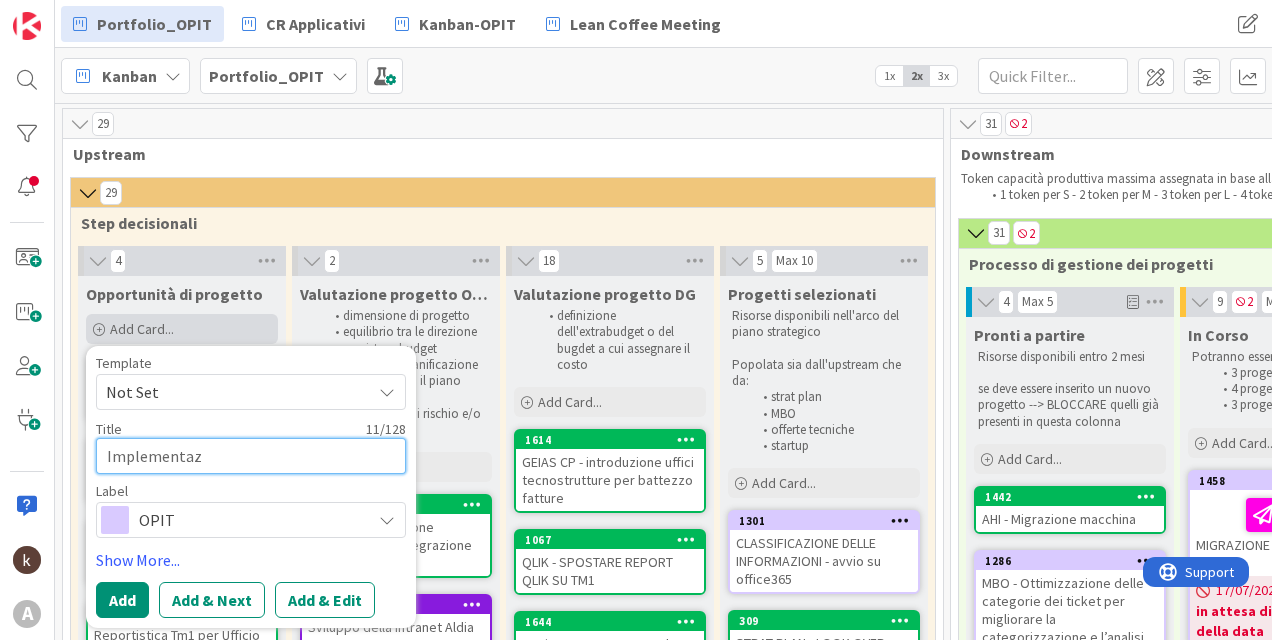 type on "Implementazi" 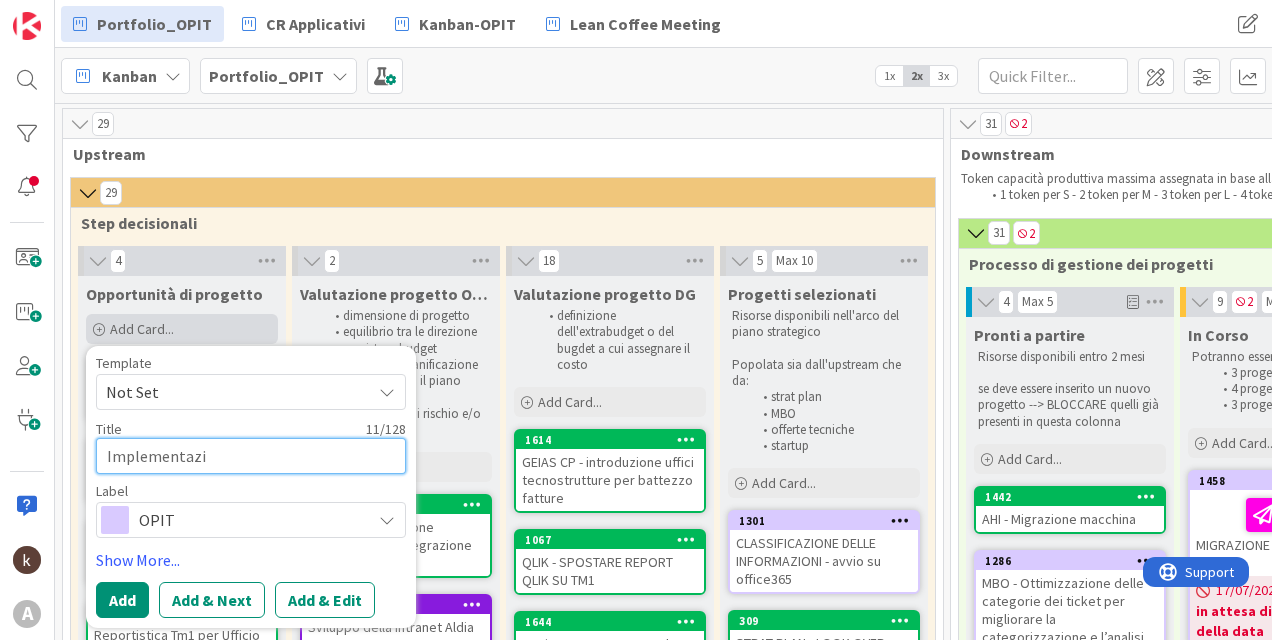 type on "x" 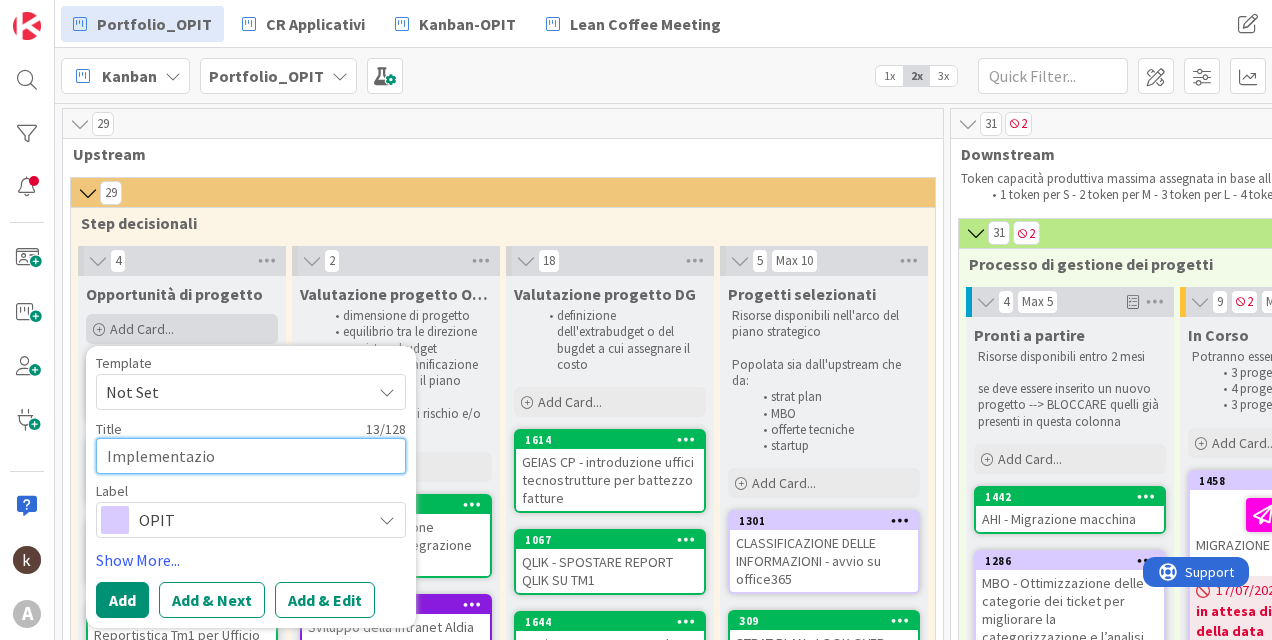 type on "x" 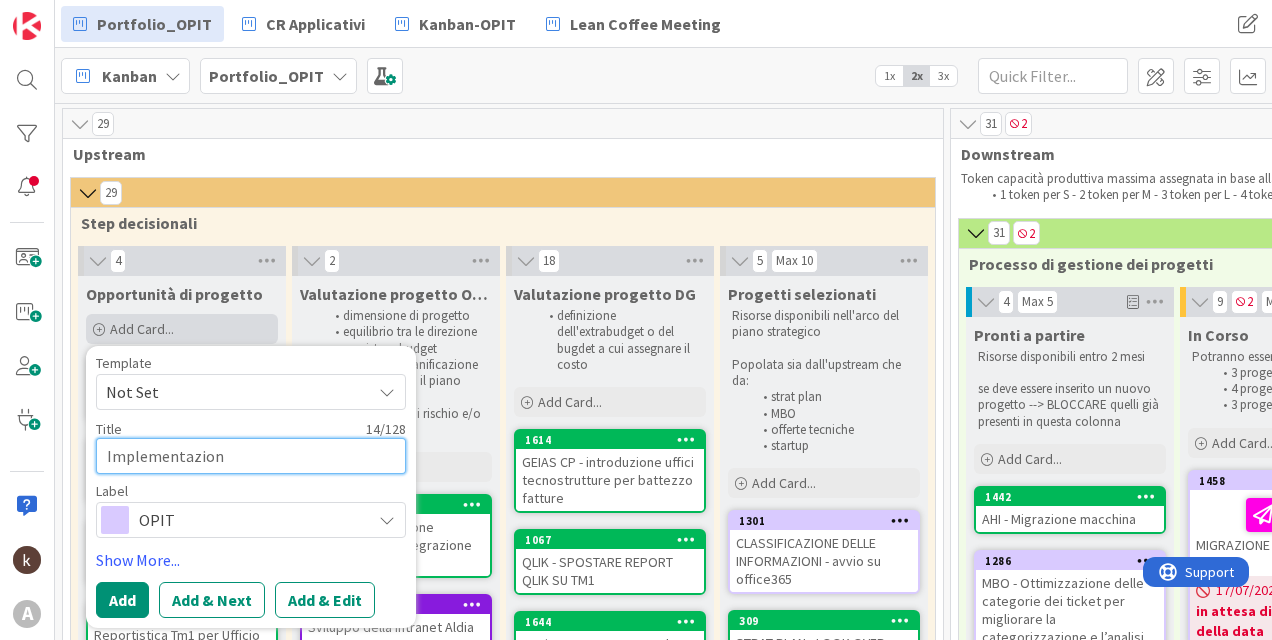 type on "x" 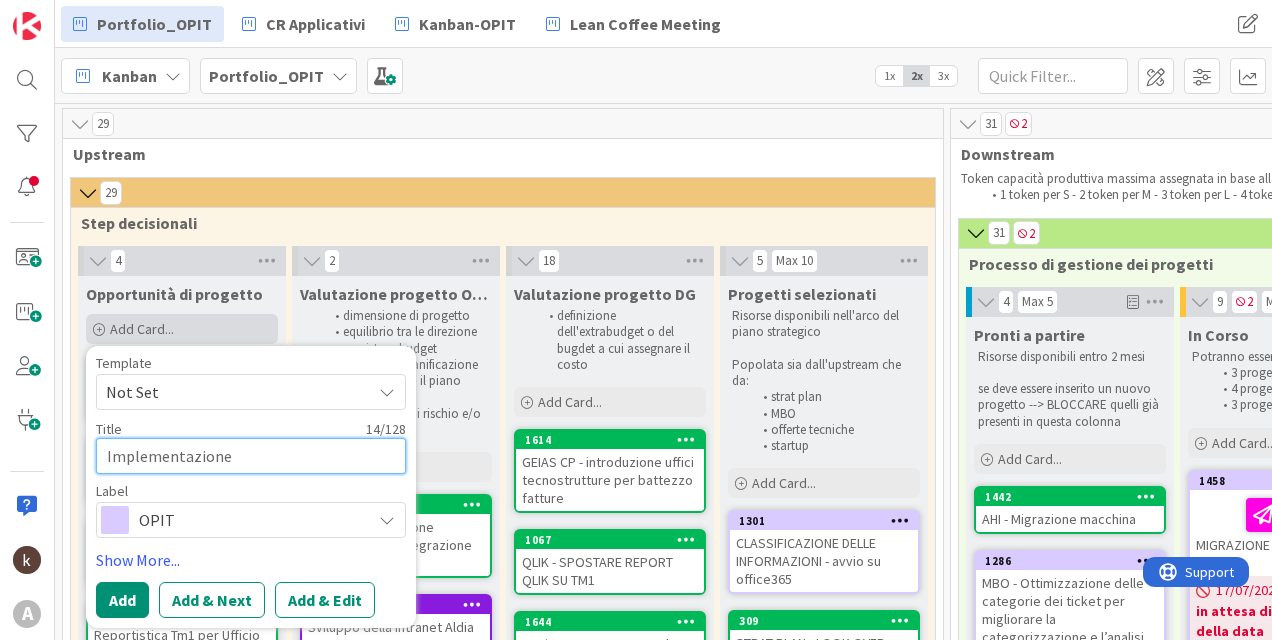 type on "x" 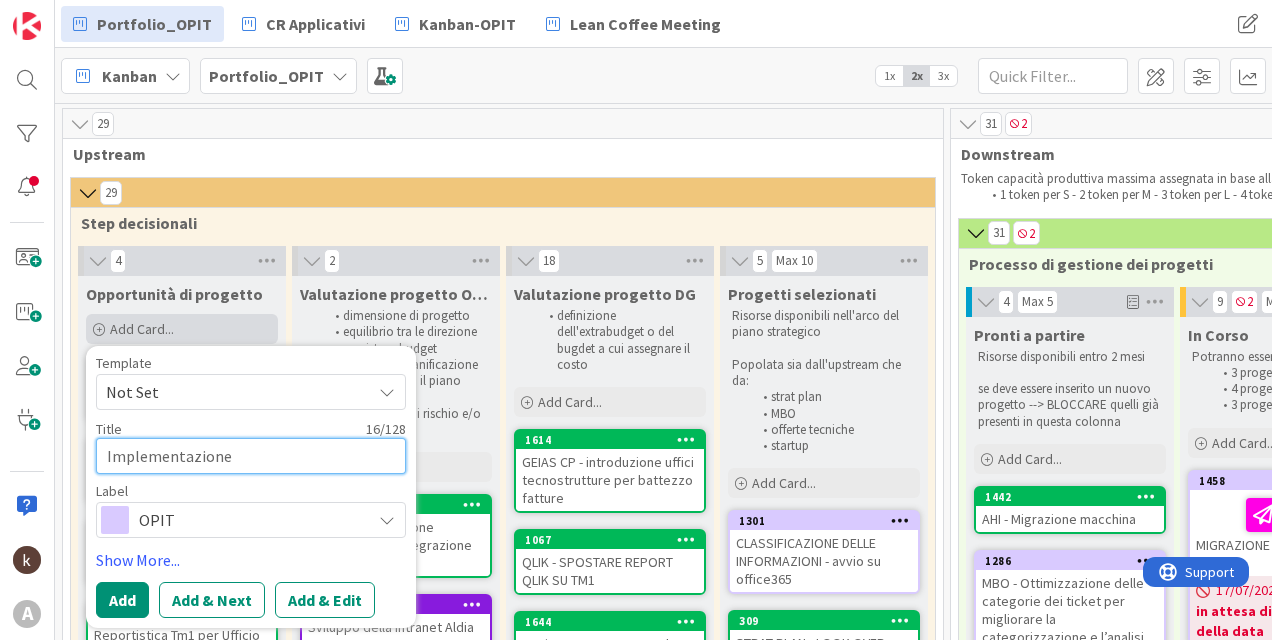 type on "Implementazione" 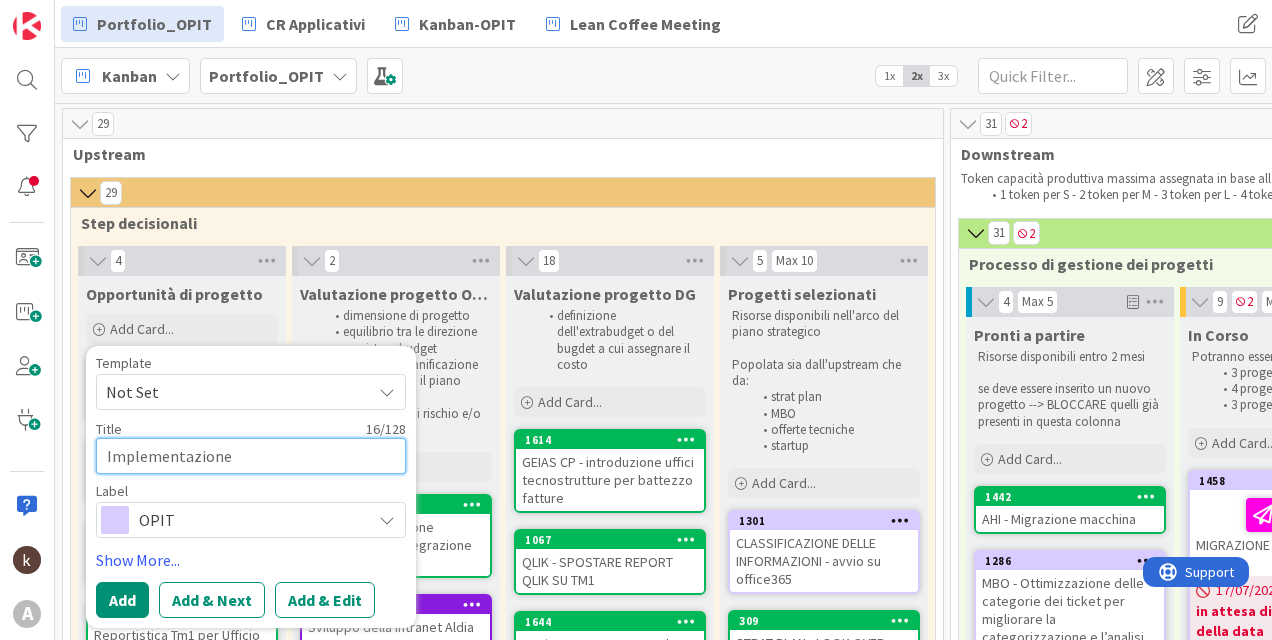 type on "x" 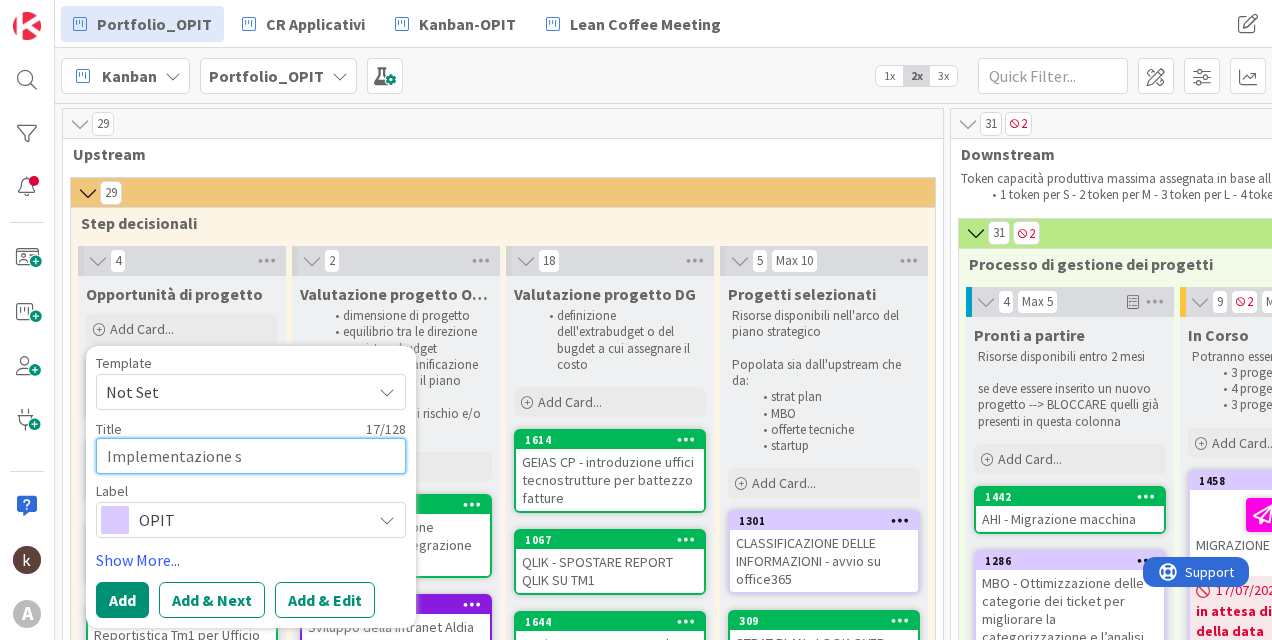 type on "x" 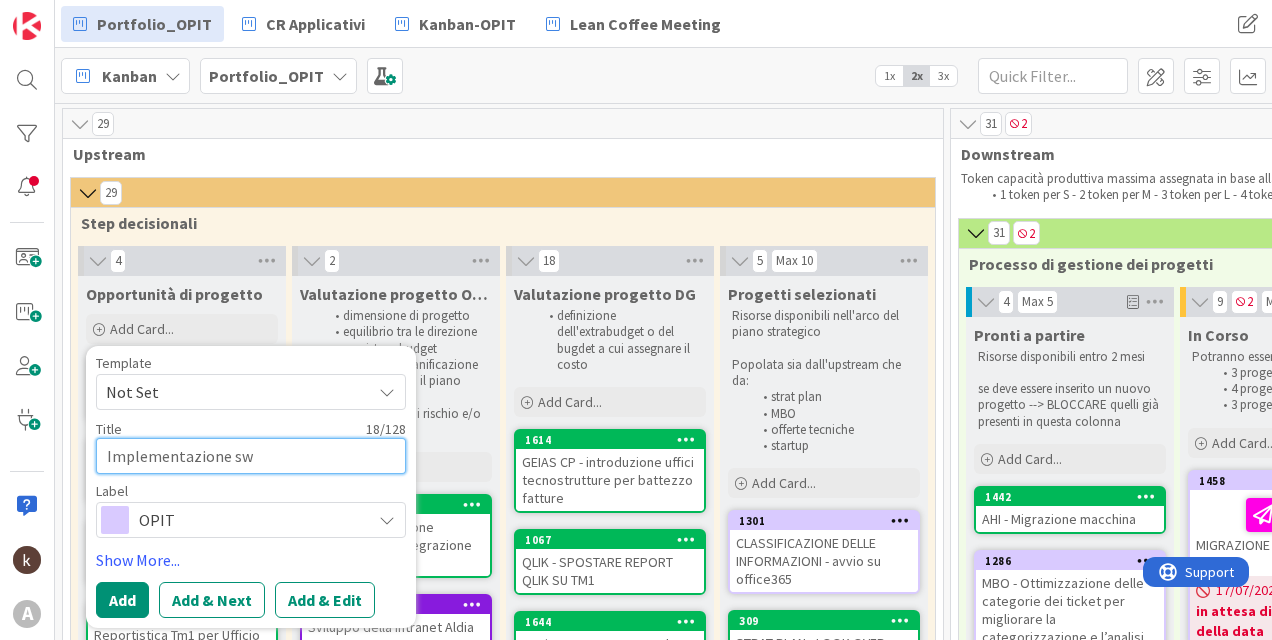 type on "x" 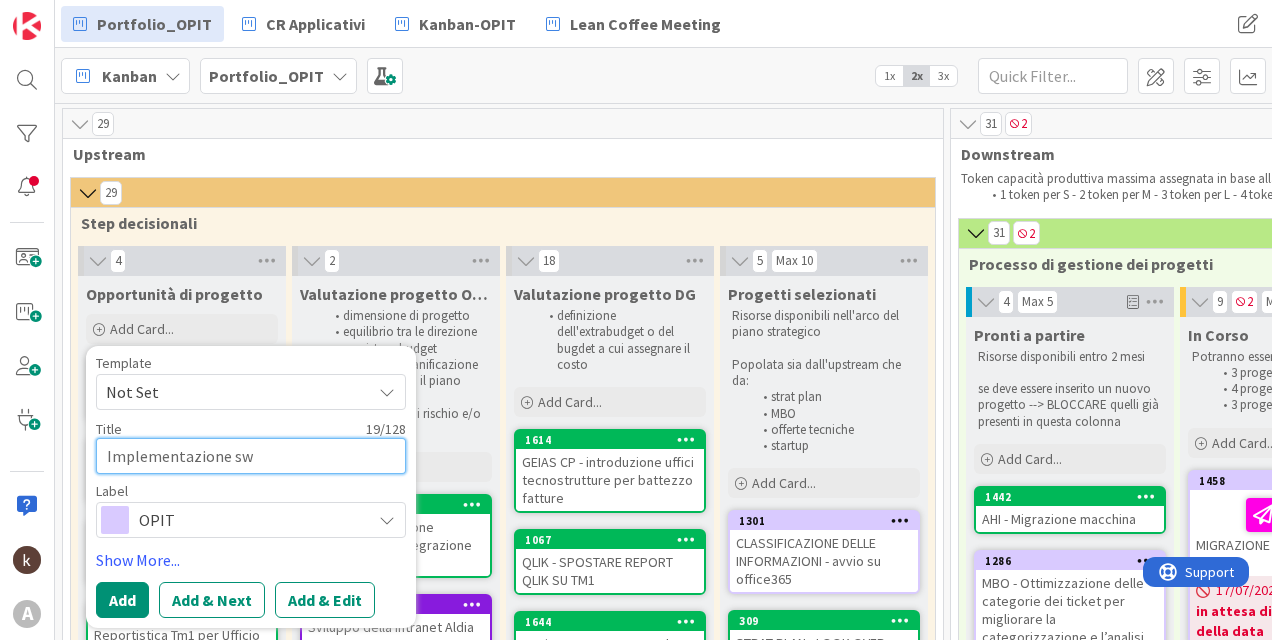 type on "Implementazione sw" 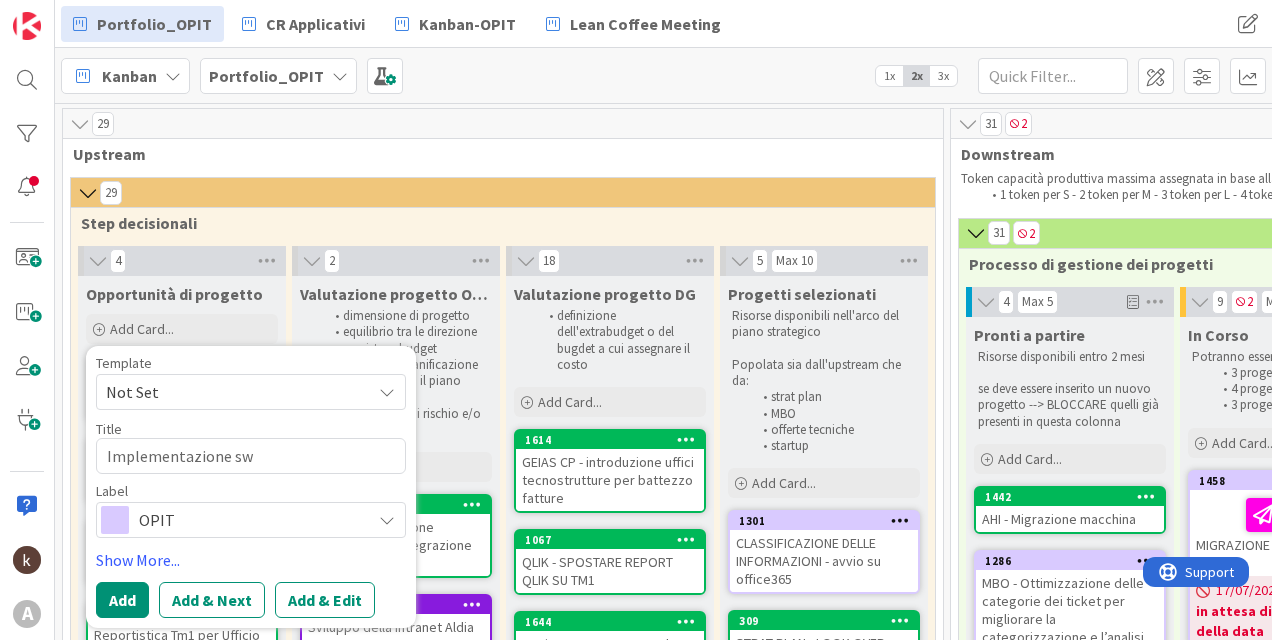 click on "Label" at bounding box center (251, 491) 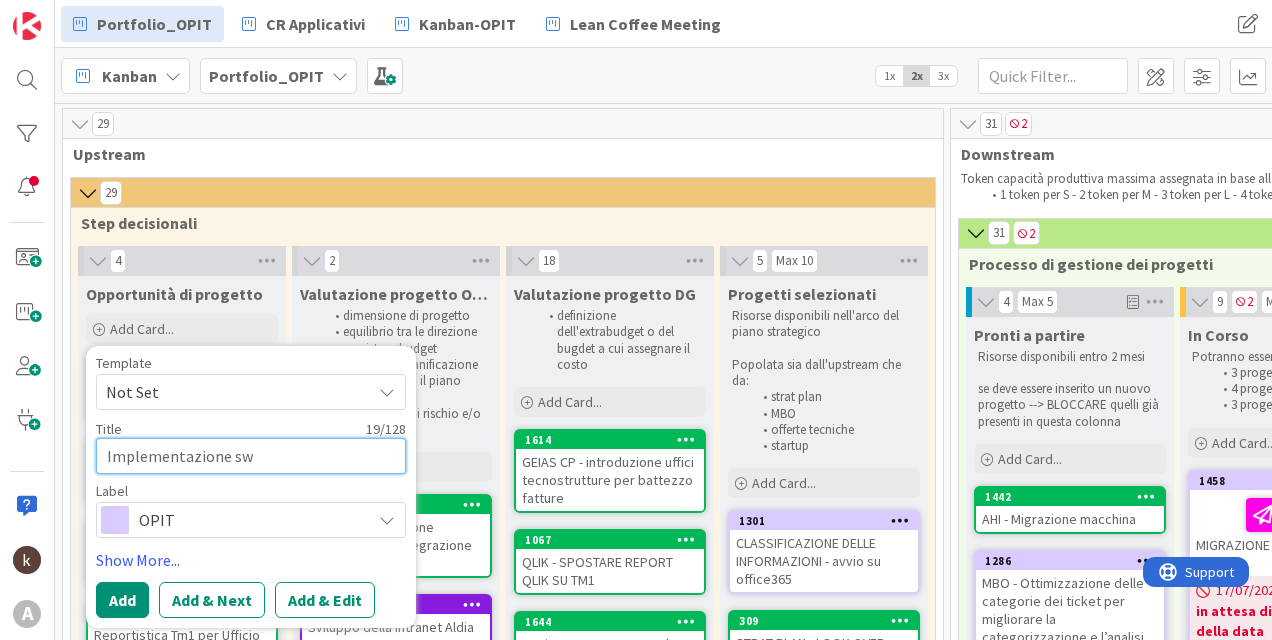 click on "Implementazione sw" at bounding box center (251, 456) 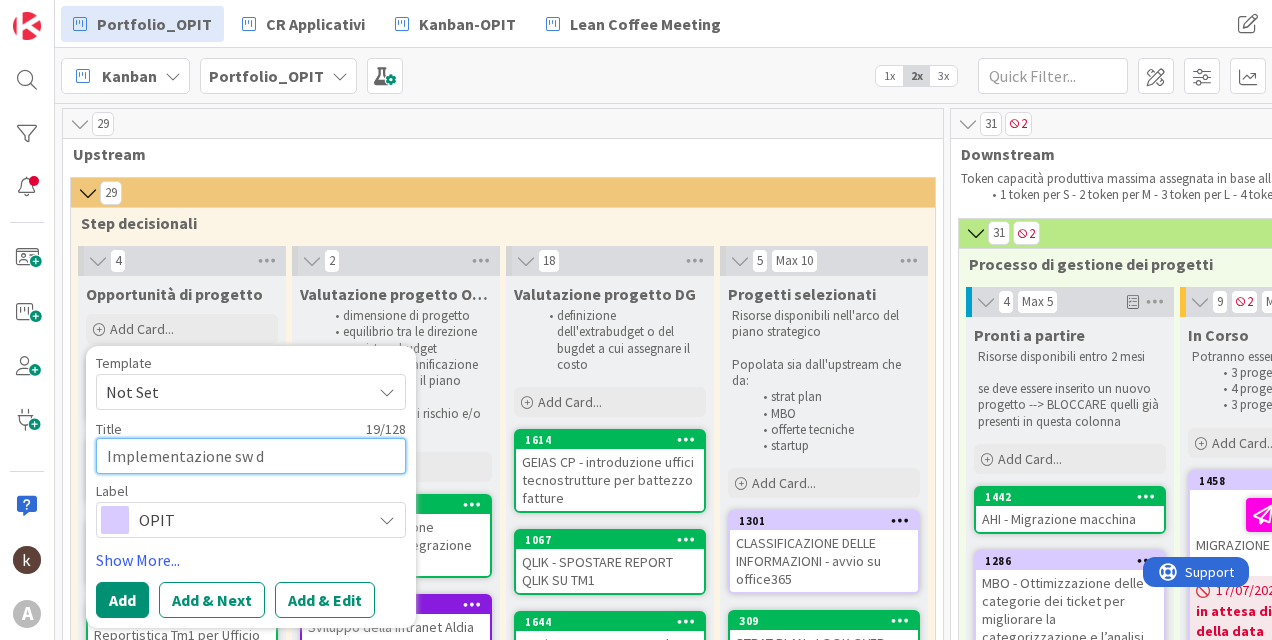 type on "x" 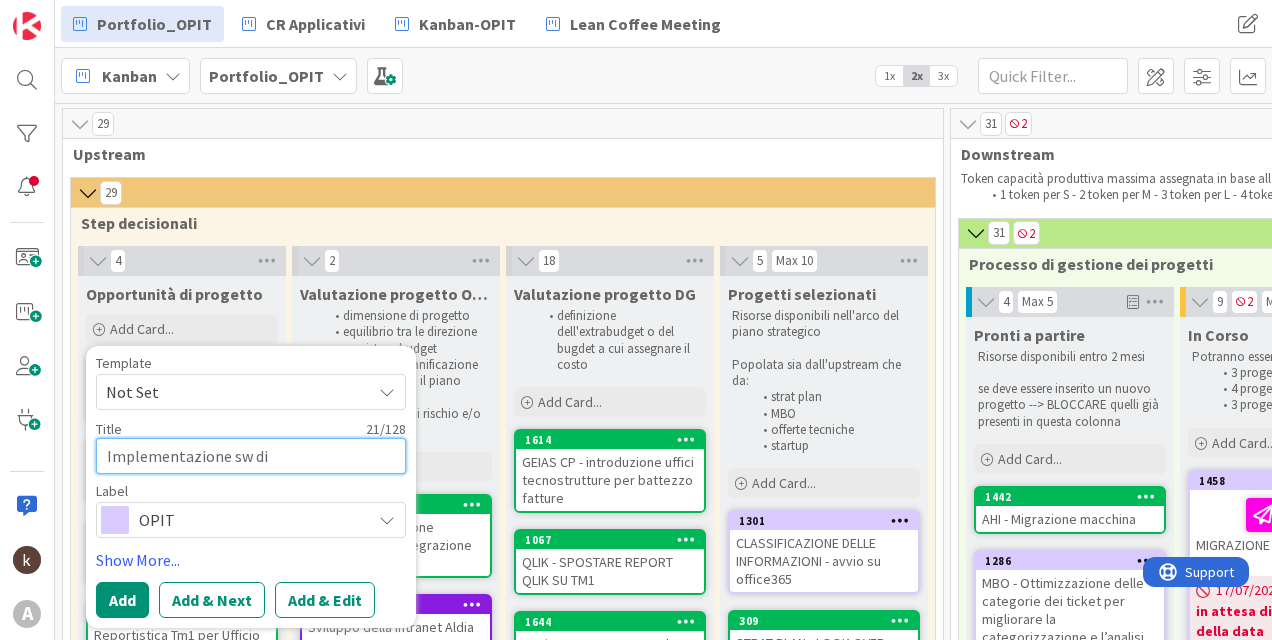 type on "x" 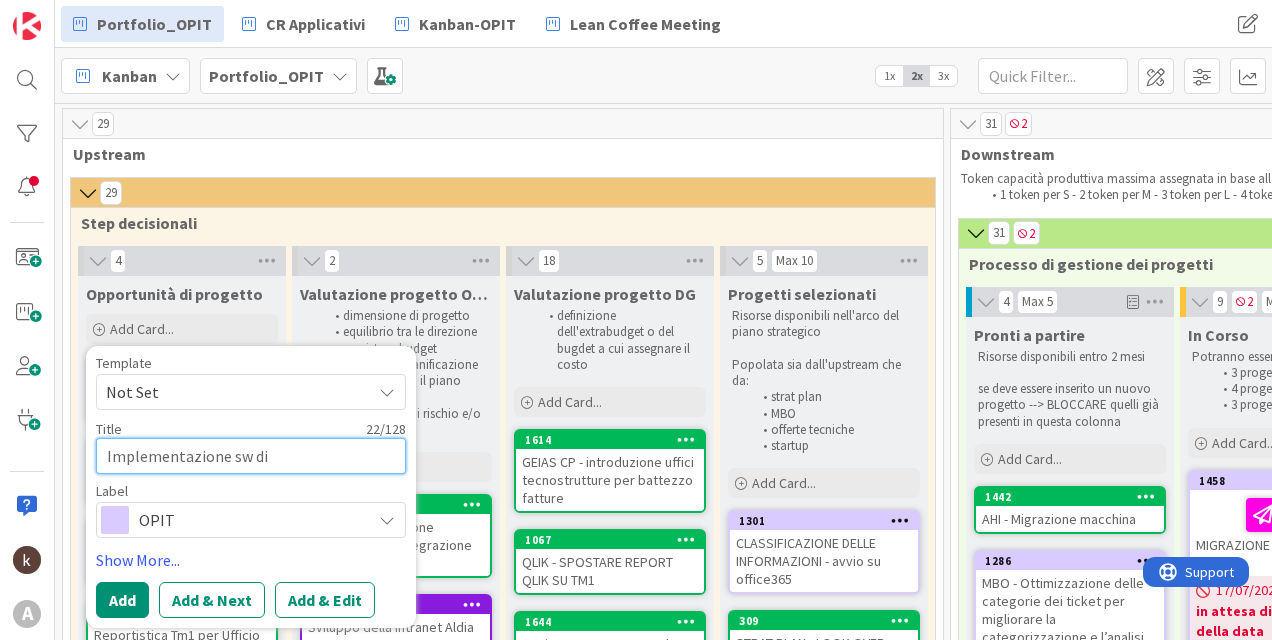 type on "x" 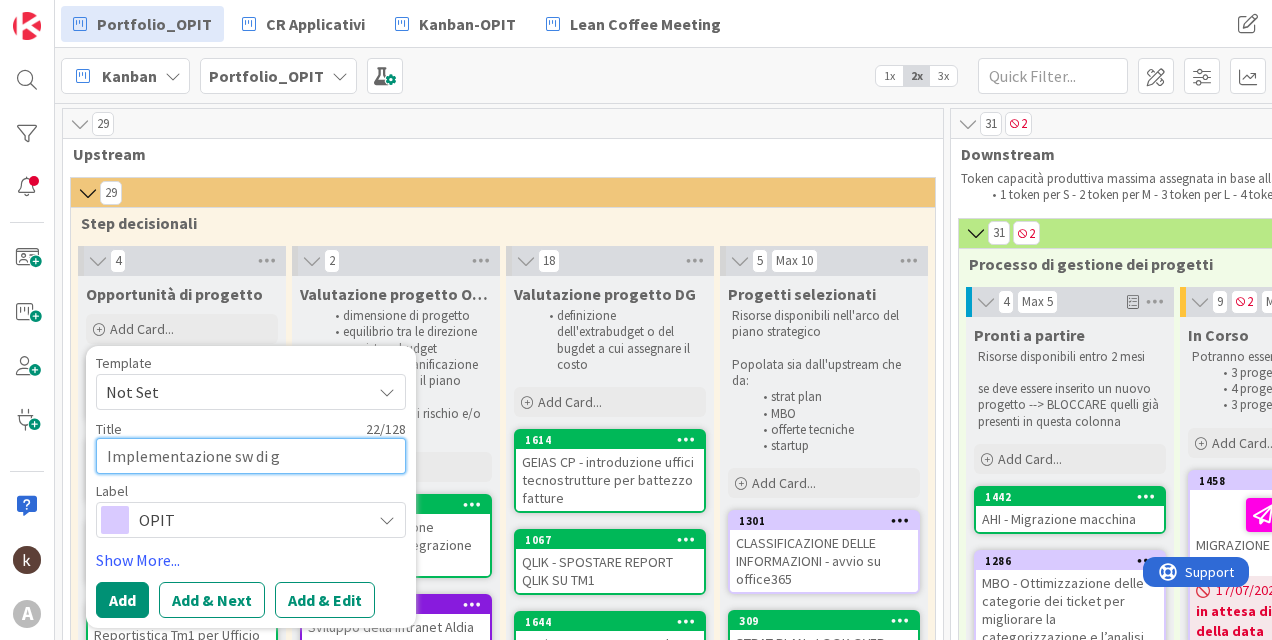 type on "x" 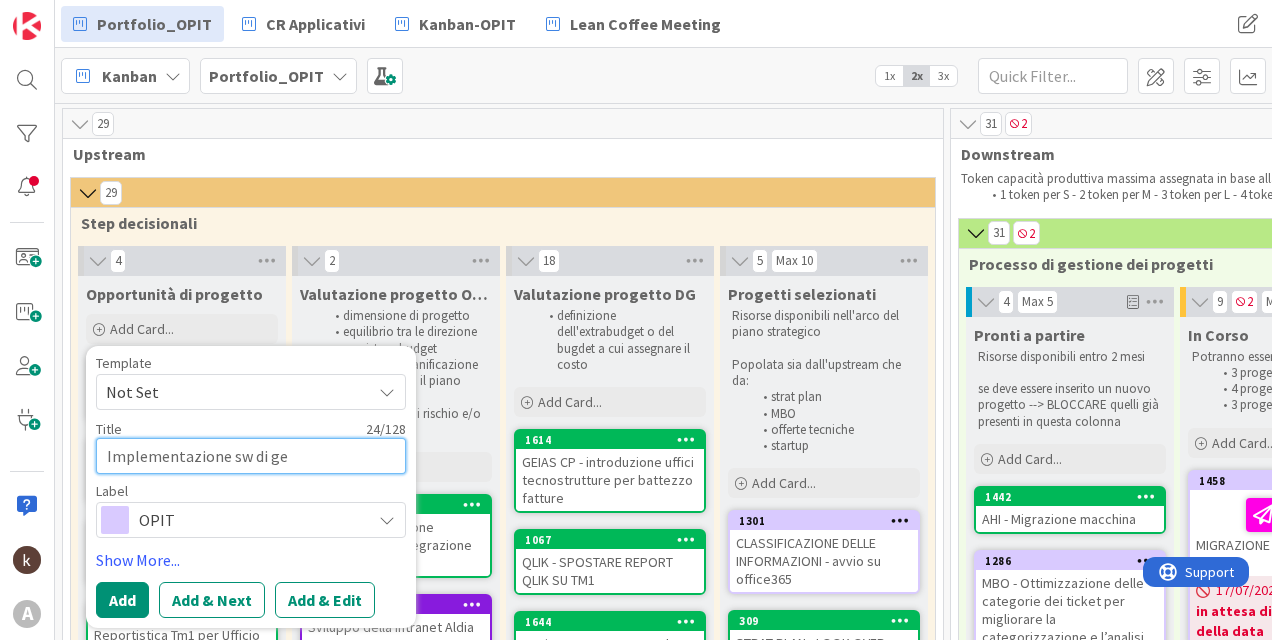 type on "x" 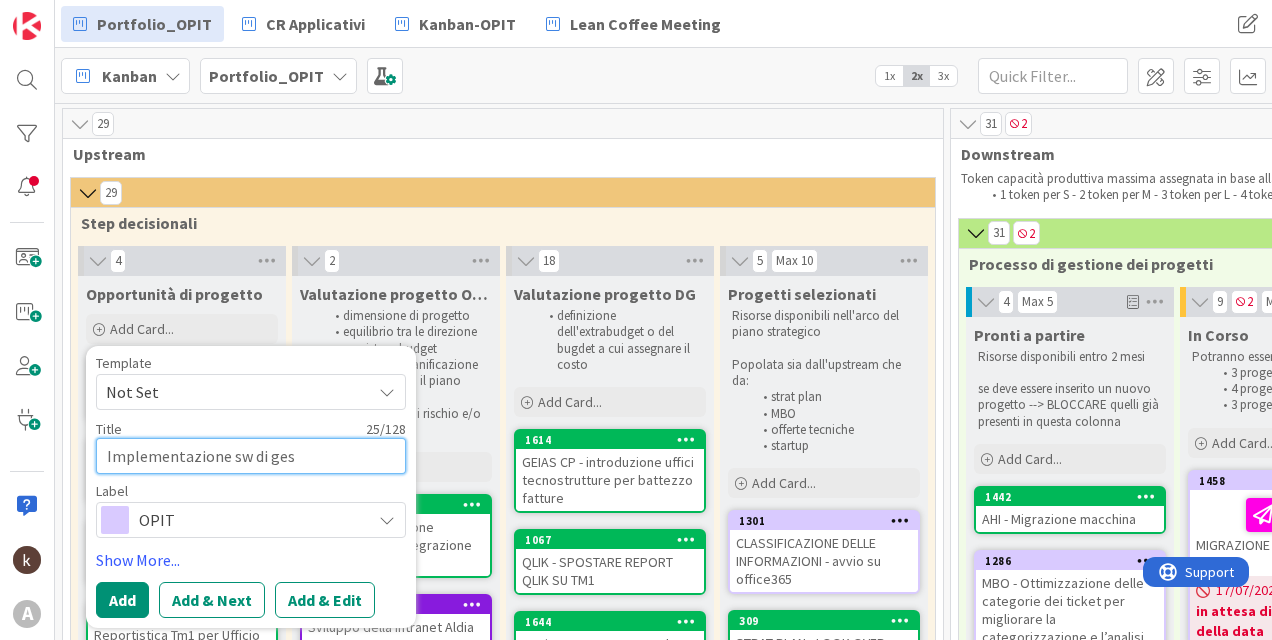 type on "x" 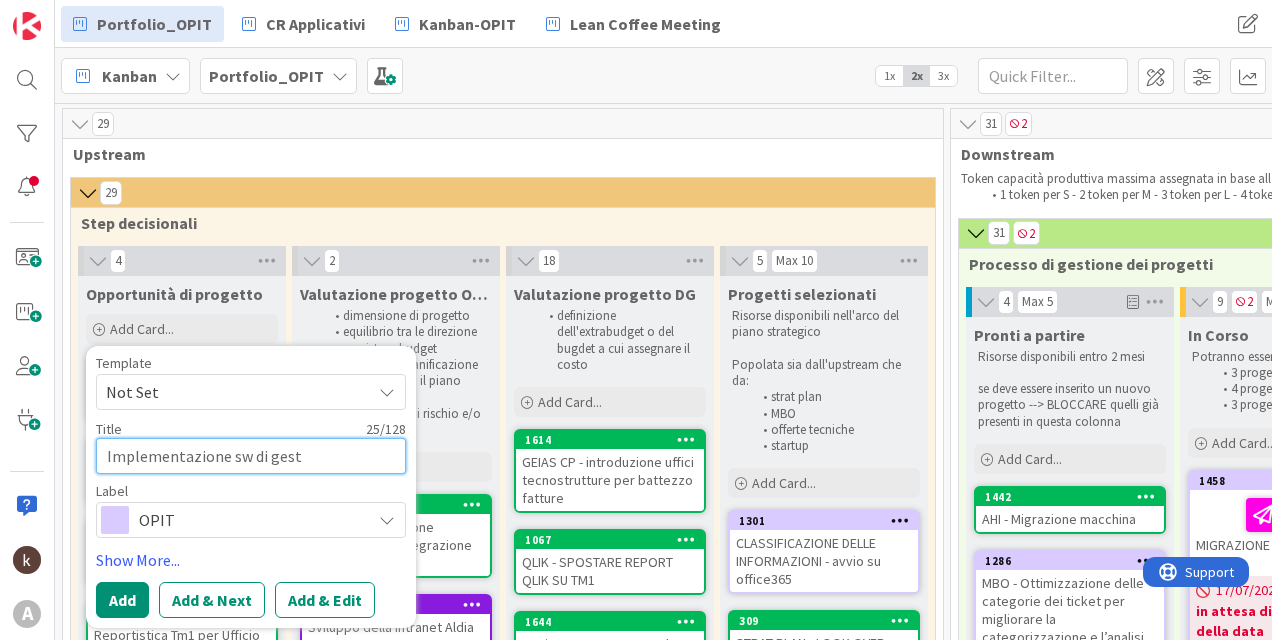 type on "x" 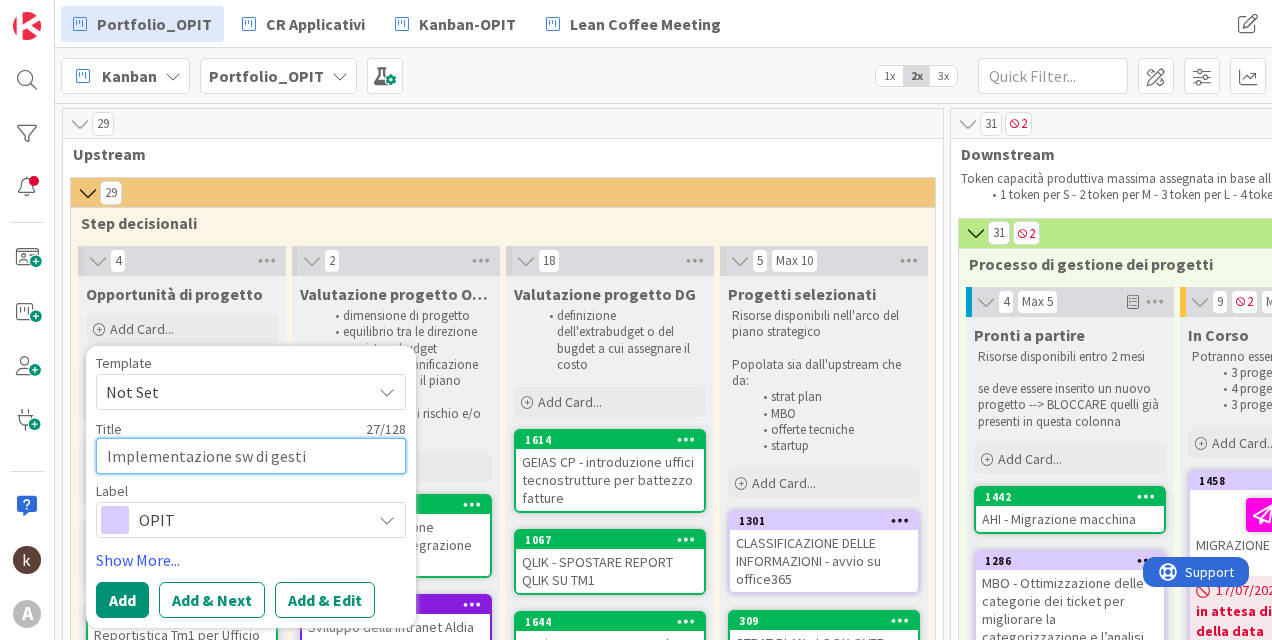 type on "x" 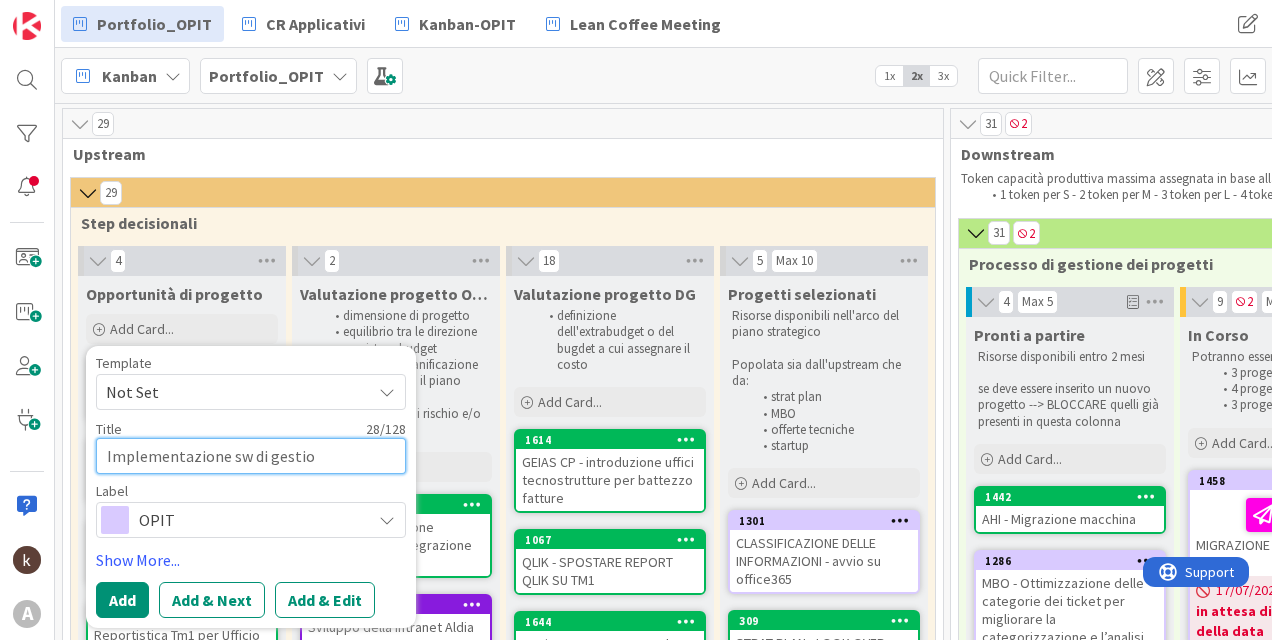 type on "x" 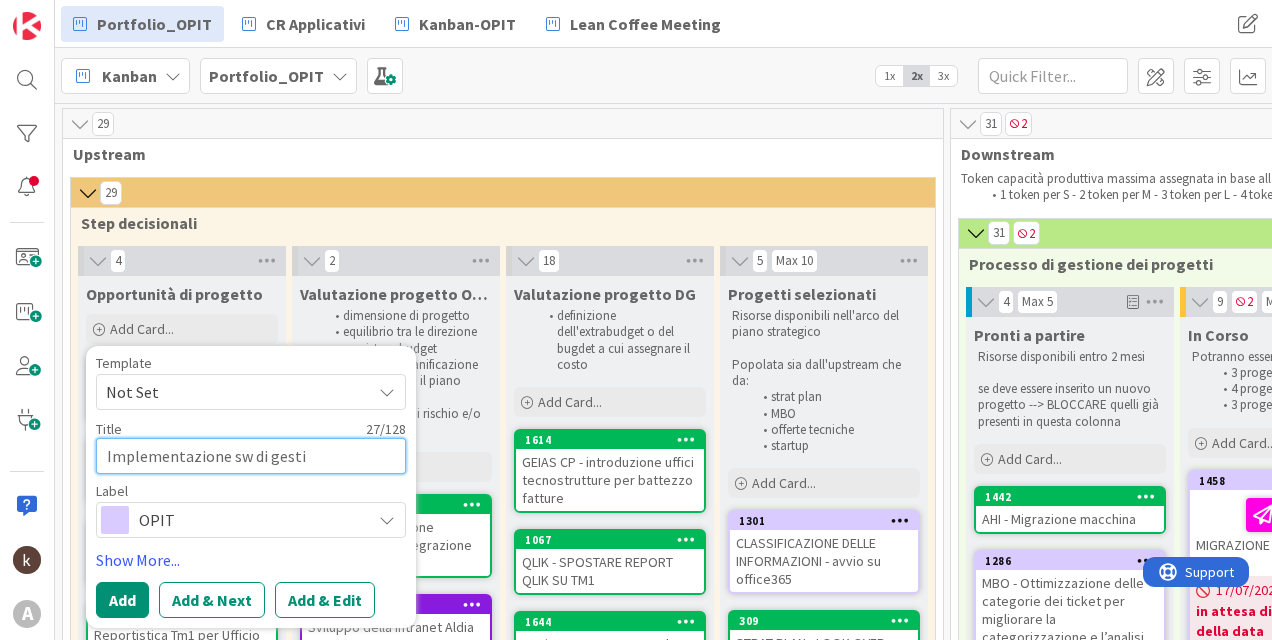 type on "x" 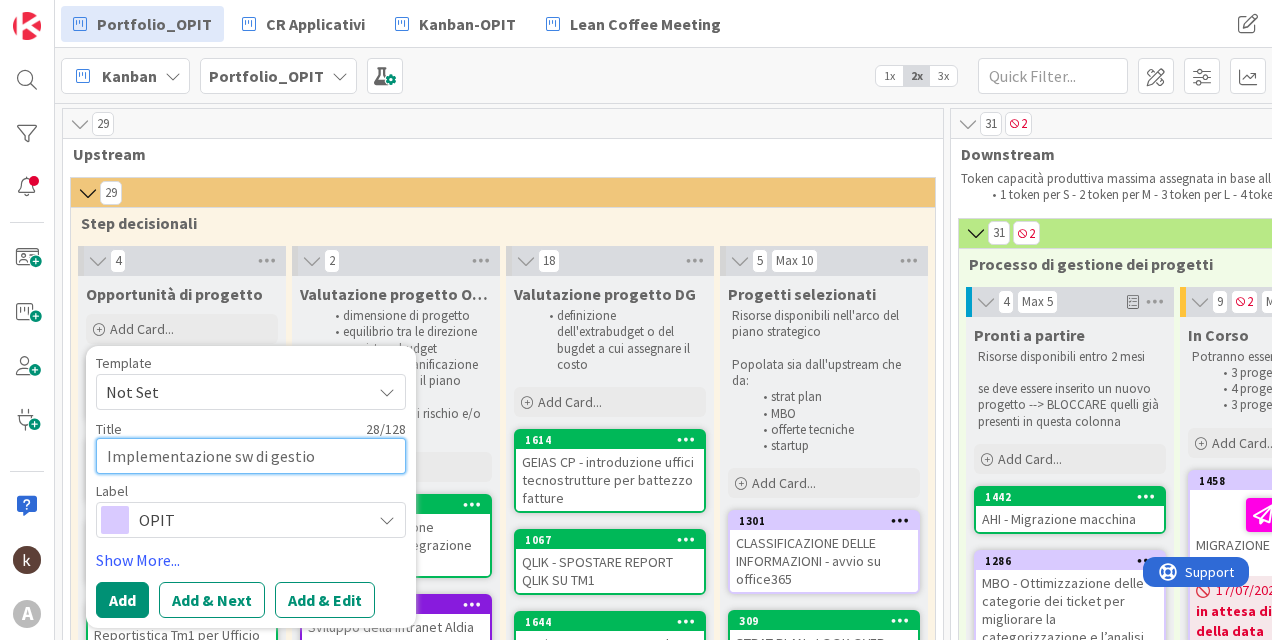 type on "x" 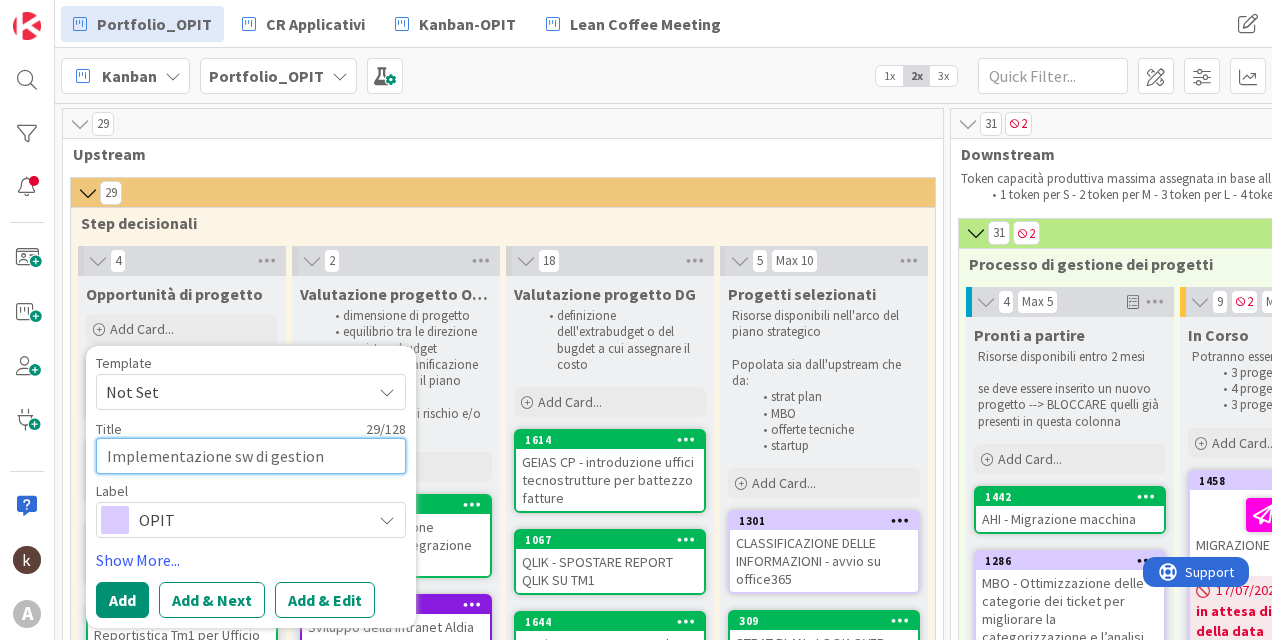 type on "x" 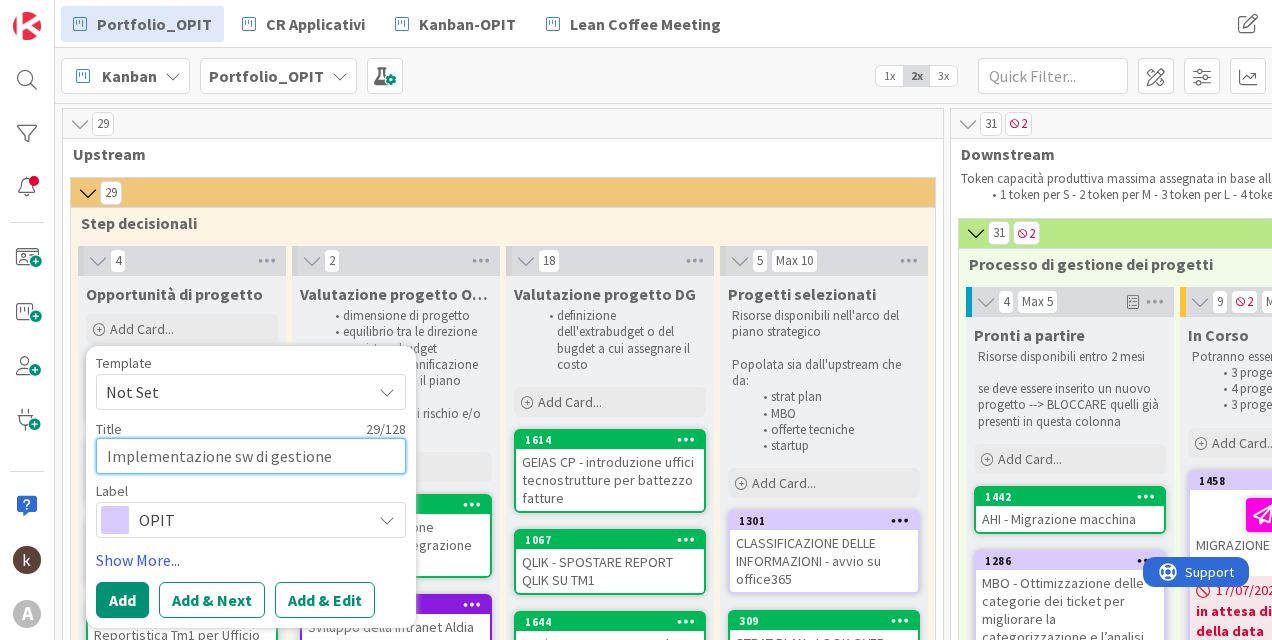 type on "x" 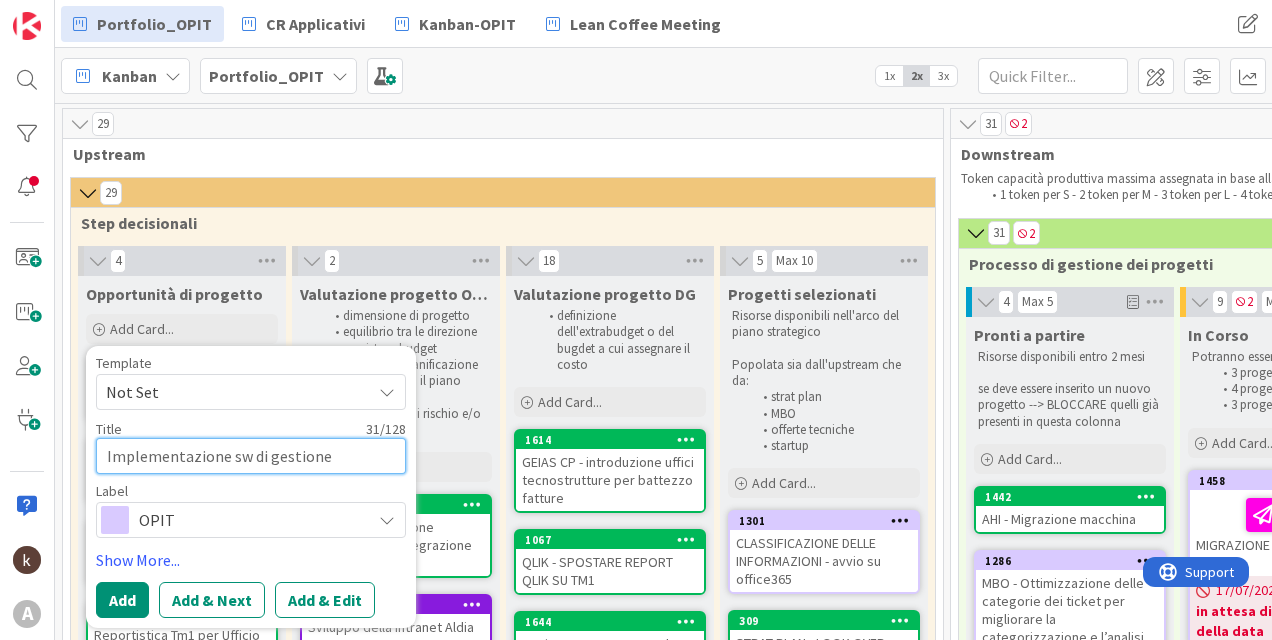 type on "x" 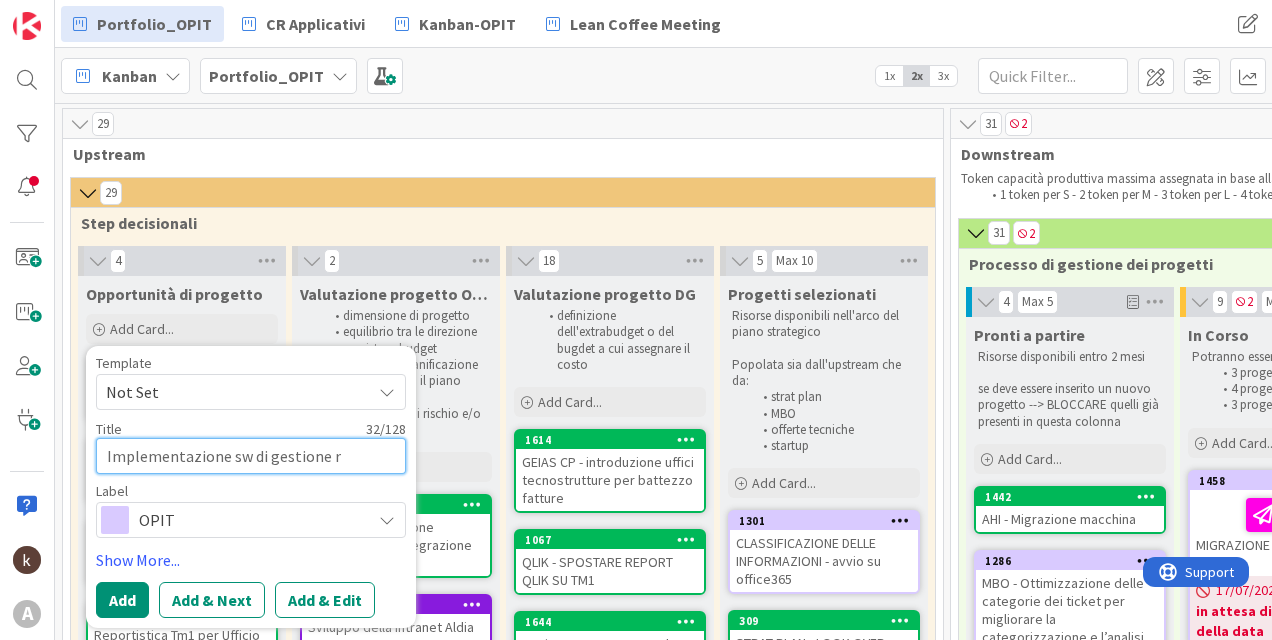 type on "Implementazione sw di gestione ri" 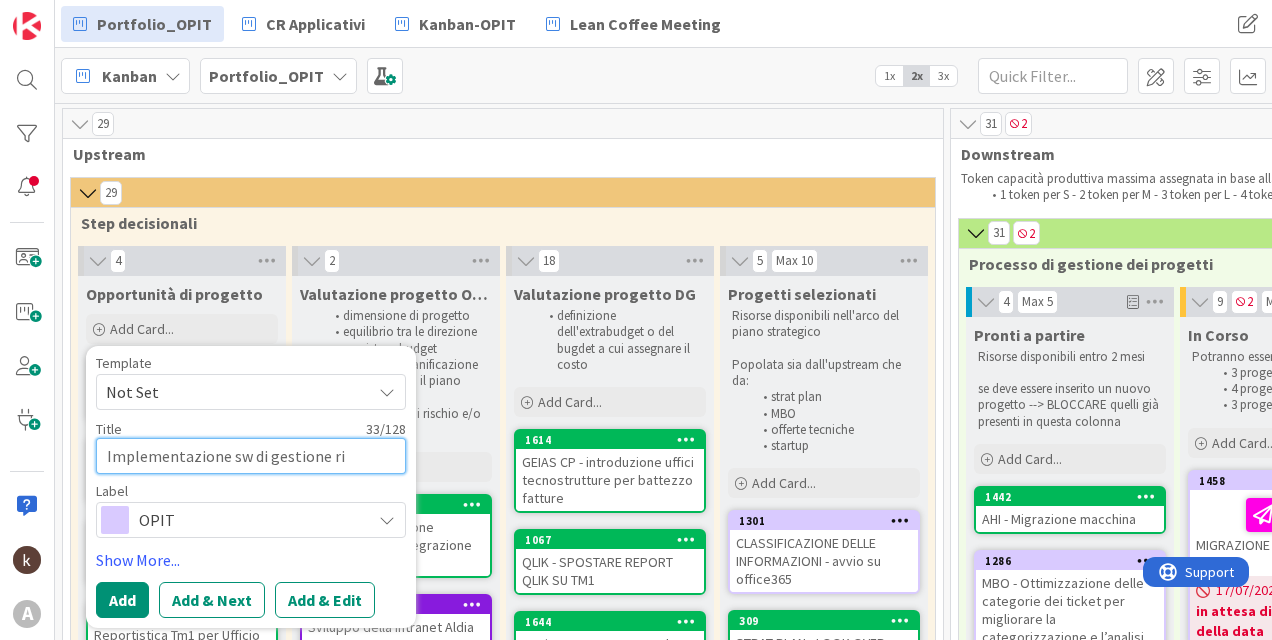 type on "x" 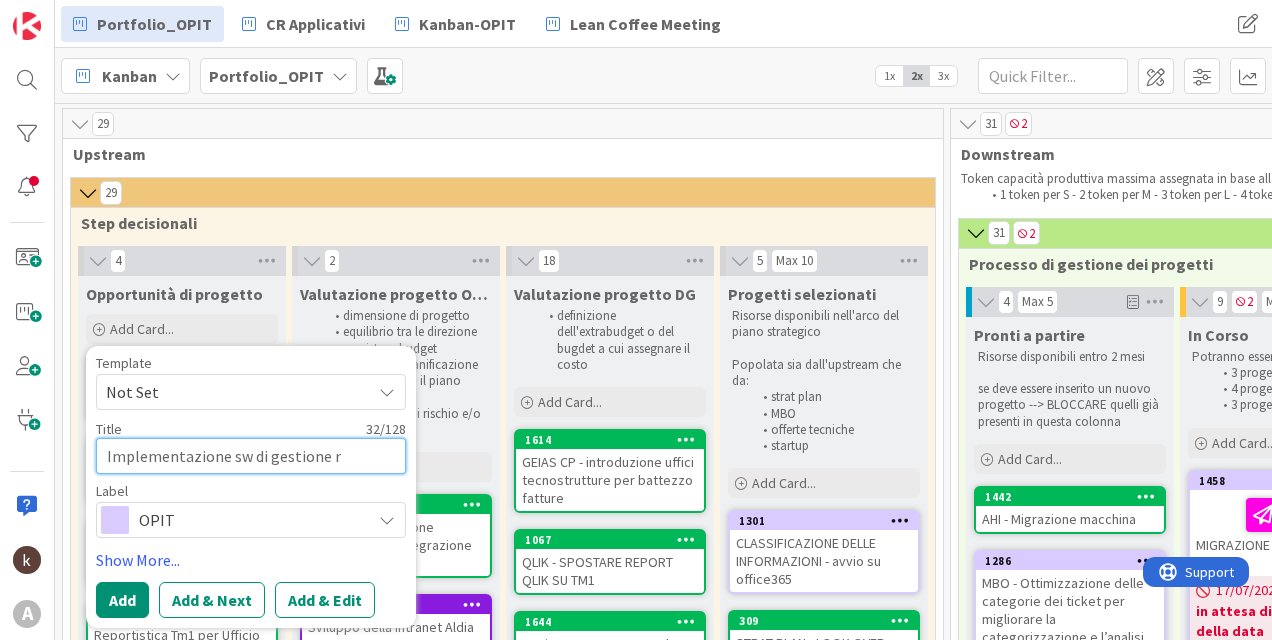 type on "x" 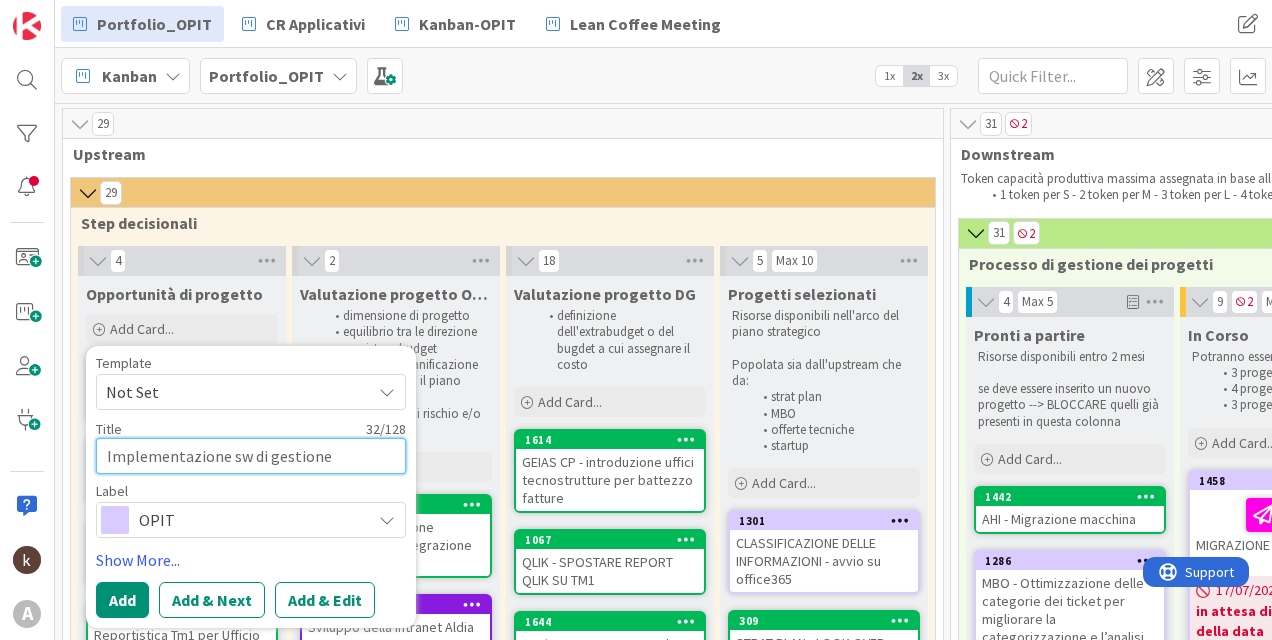 type on "x" 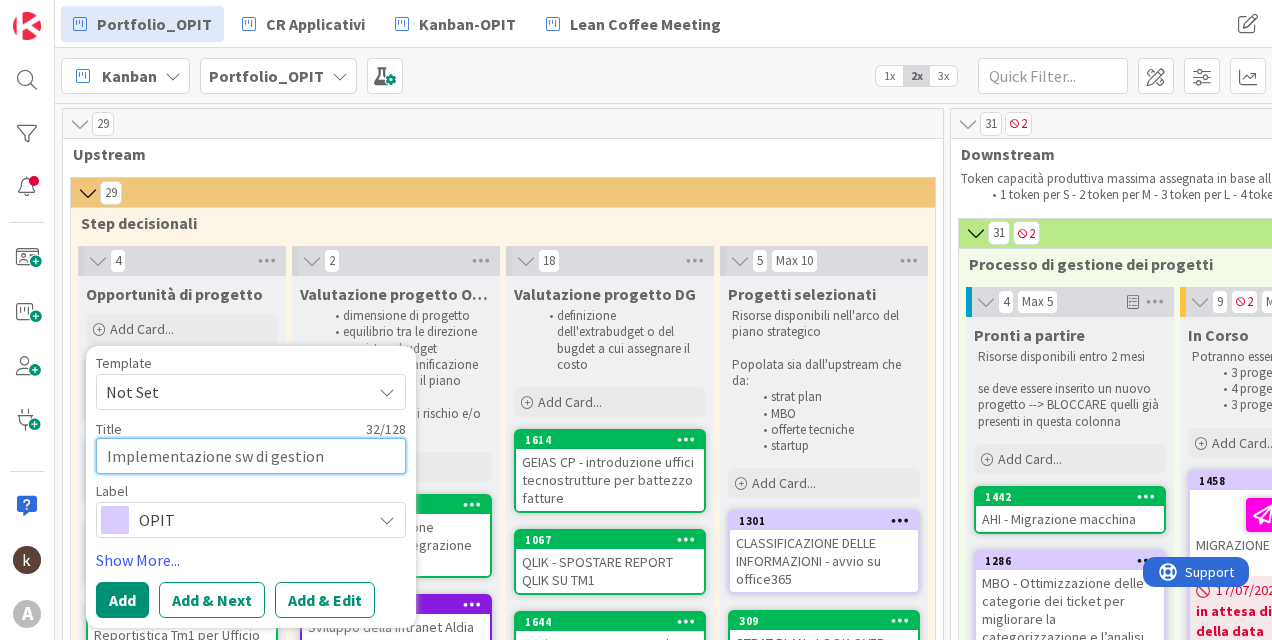 type on "x" 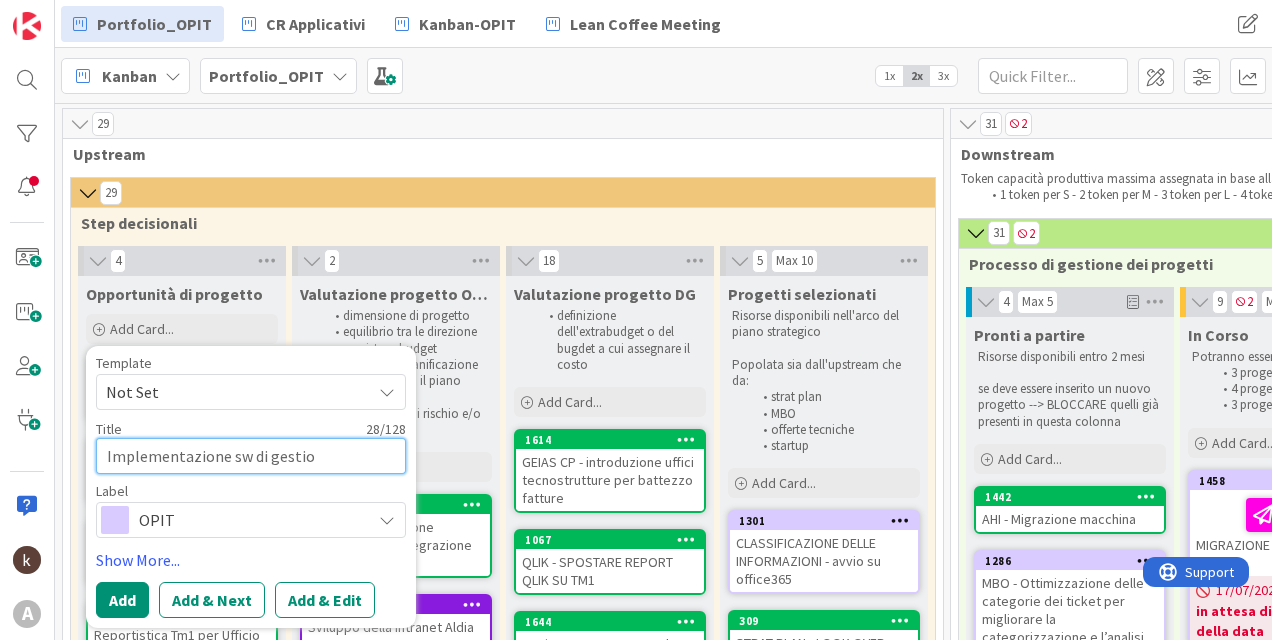 type on "x" 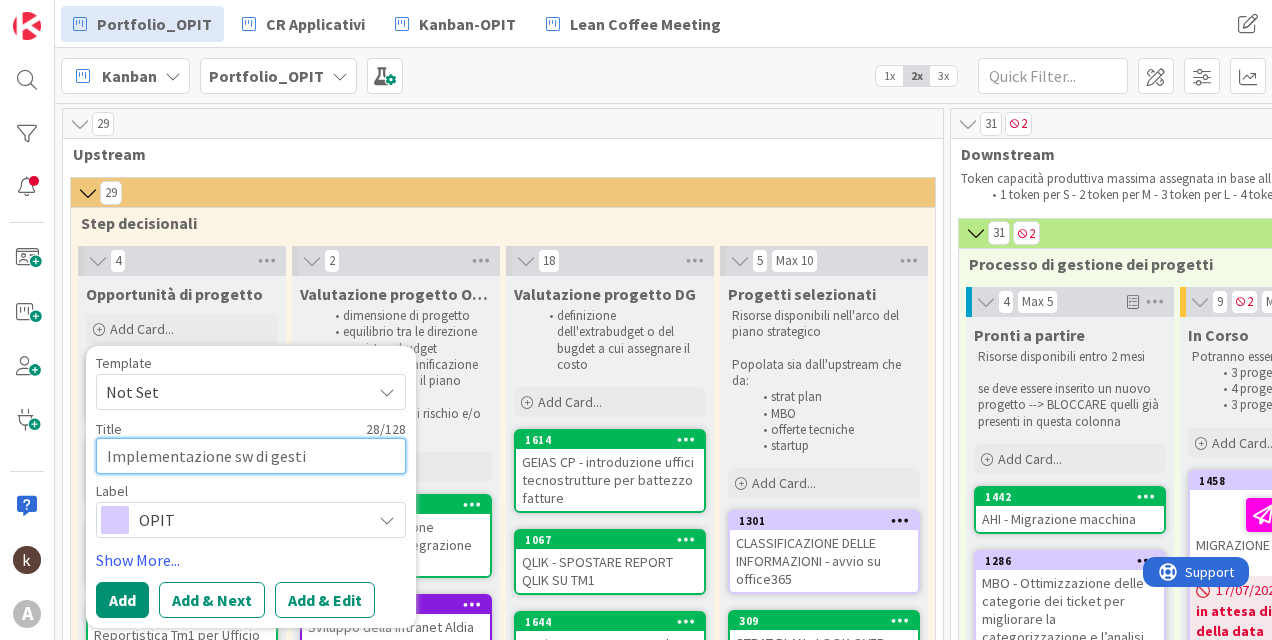 type on "x" 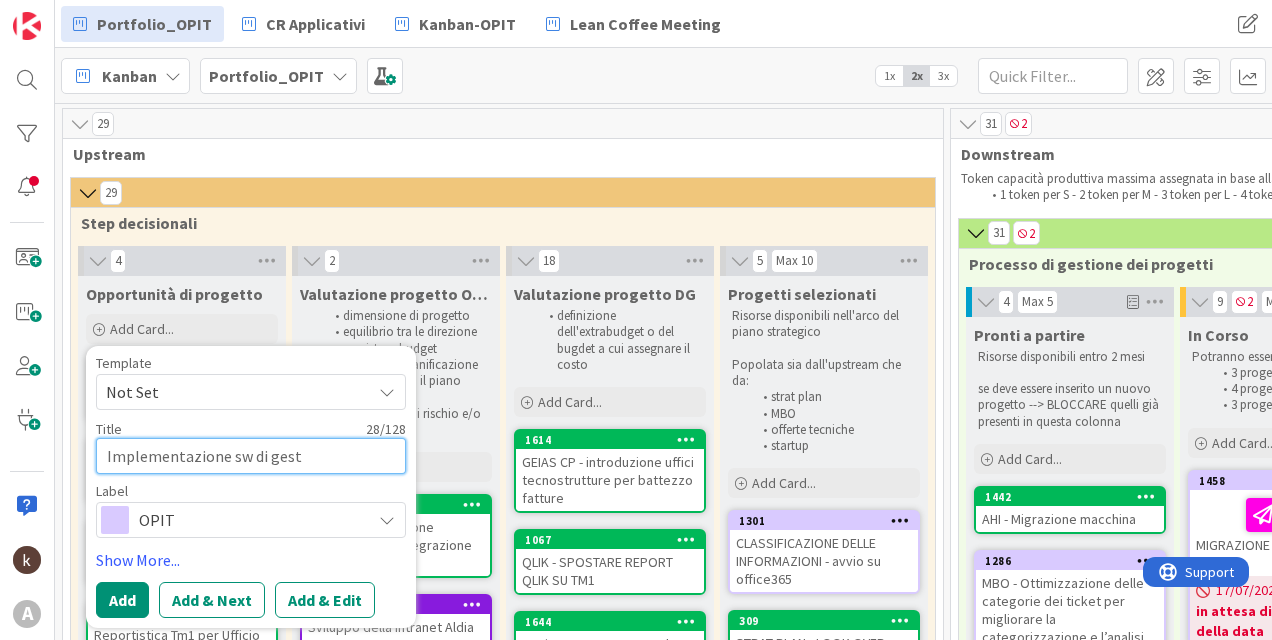 type on "x" 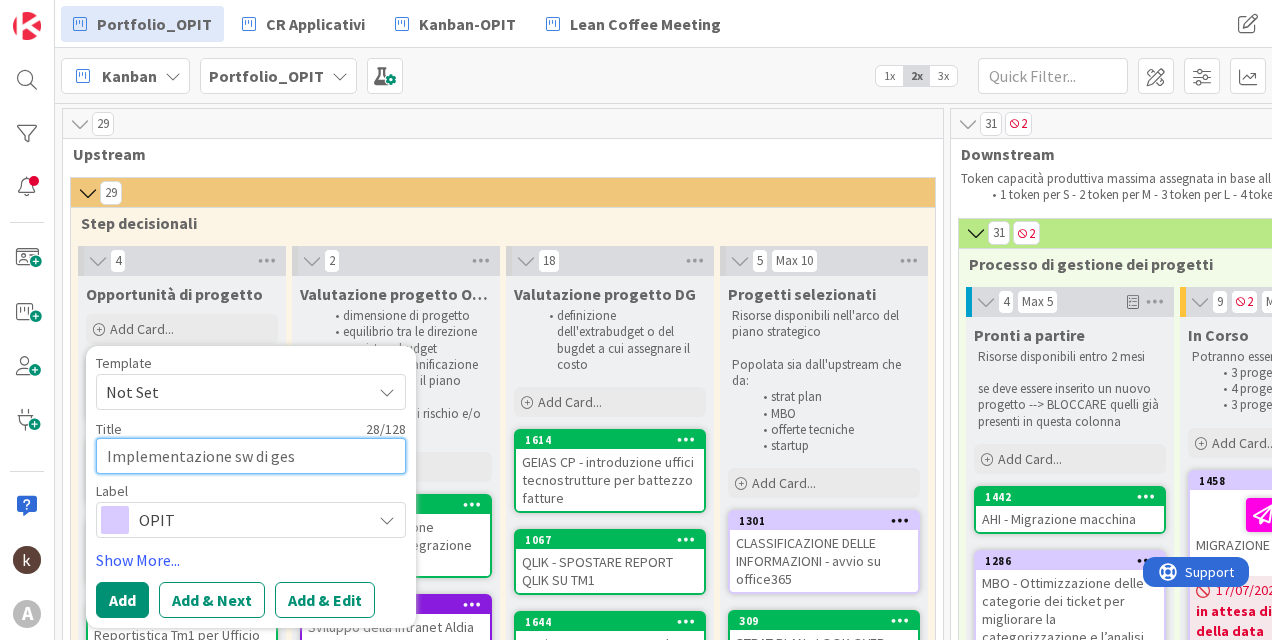 type on "x" 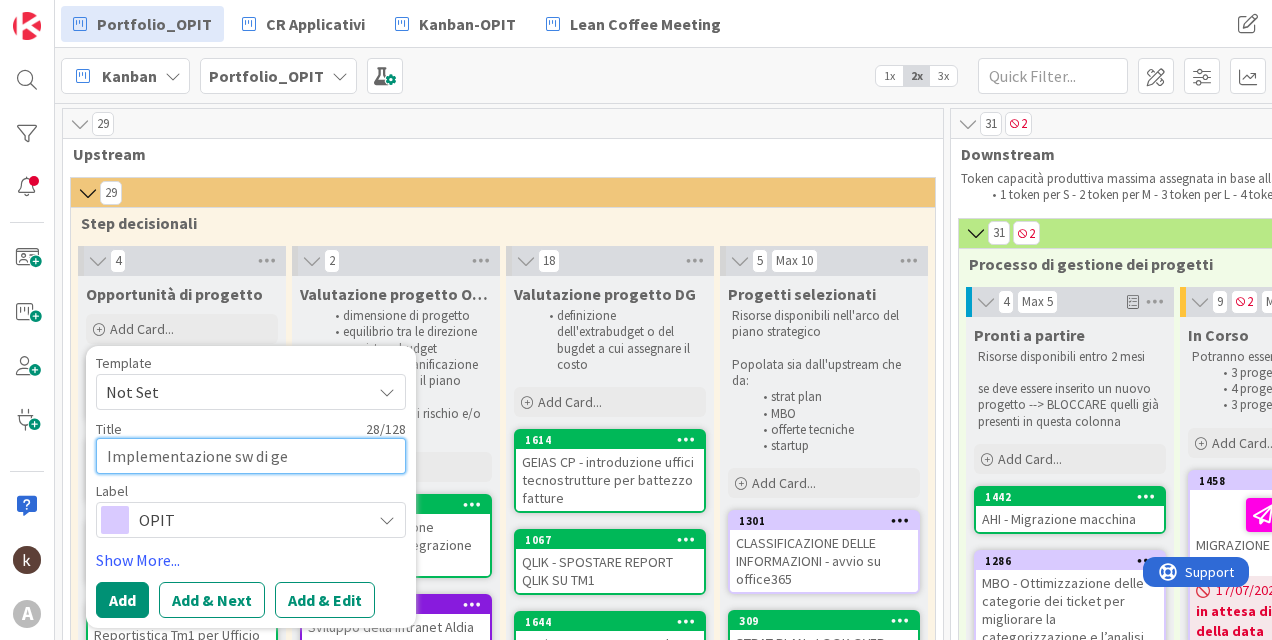 type on "x" 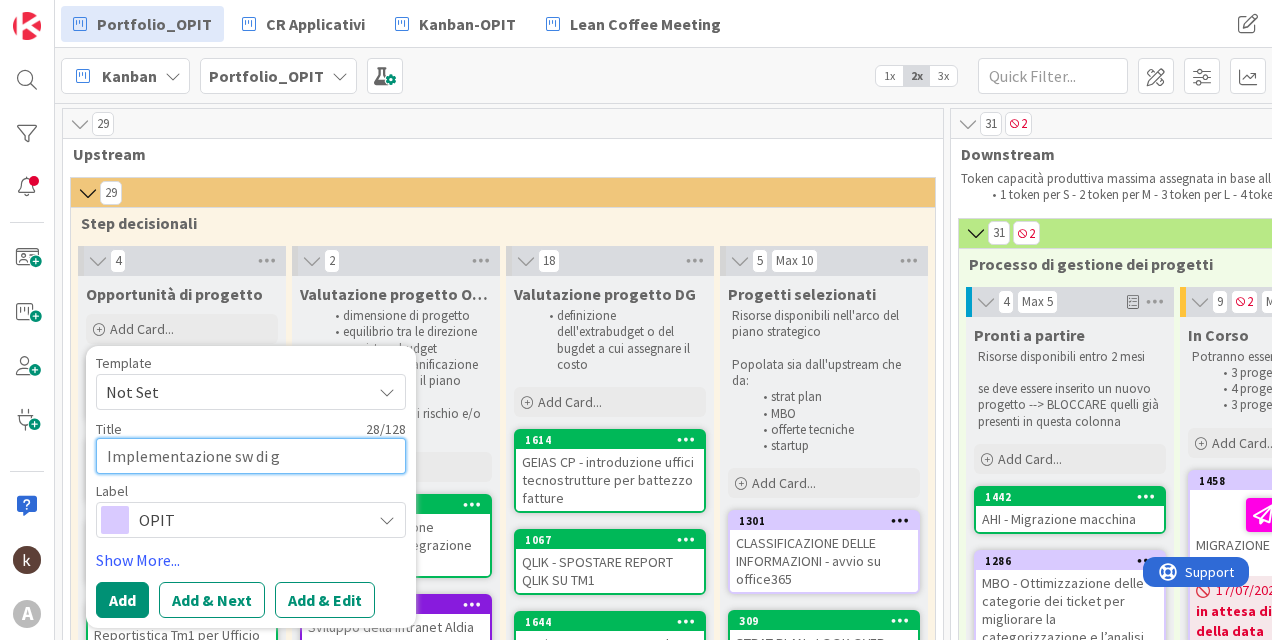 type on "x" 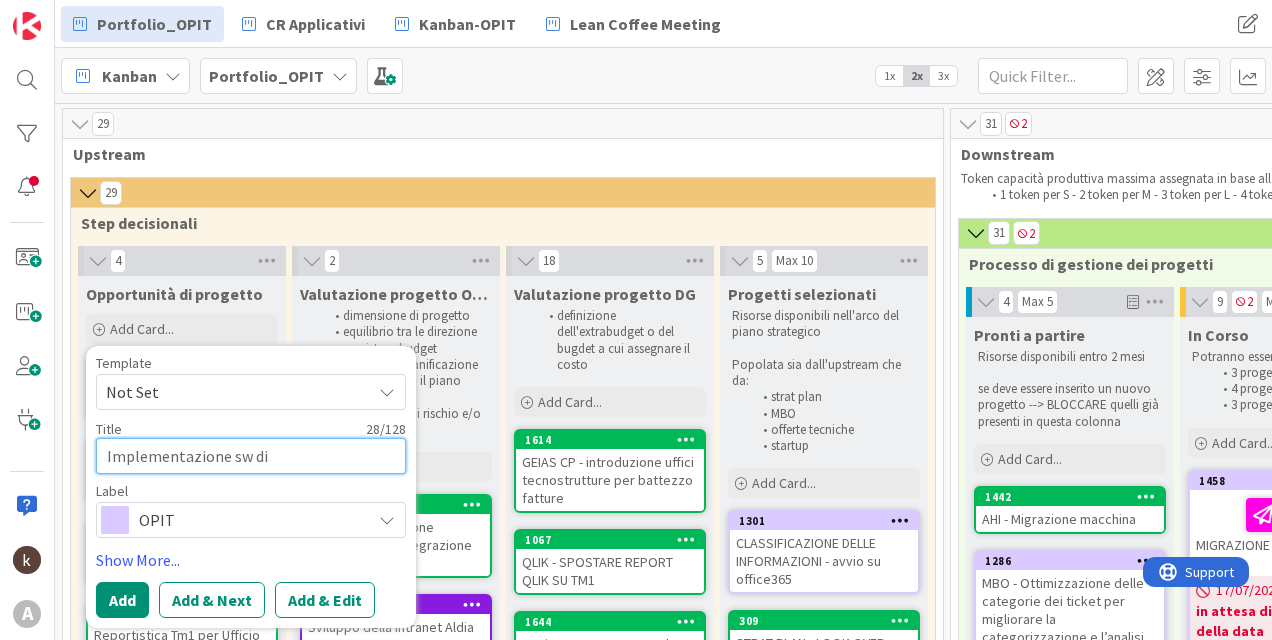 type on "x" 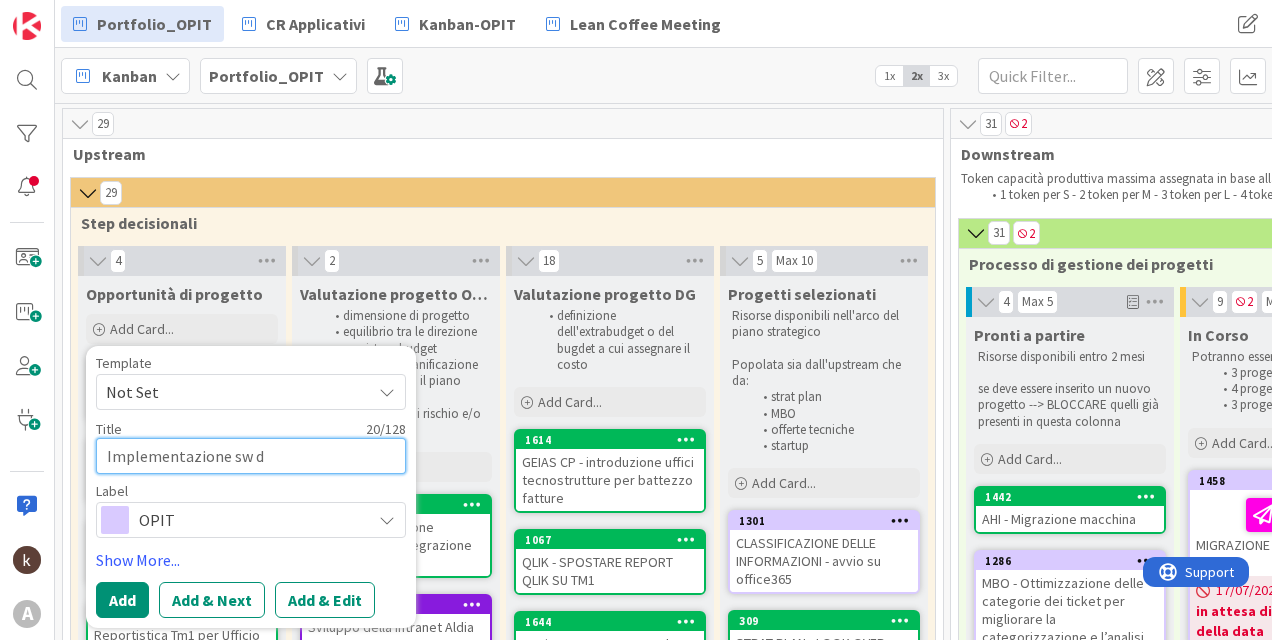 type on "x" 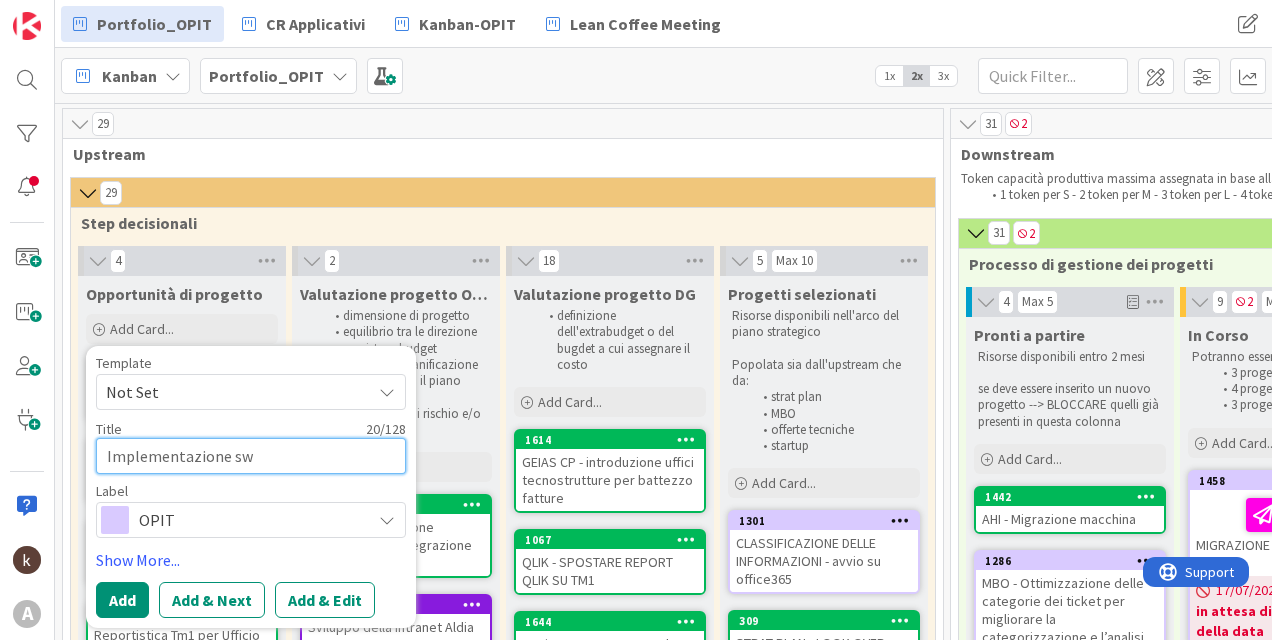 type on "Implementazione sw" 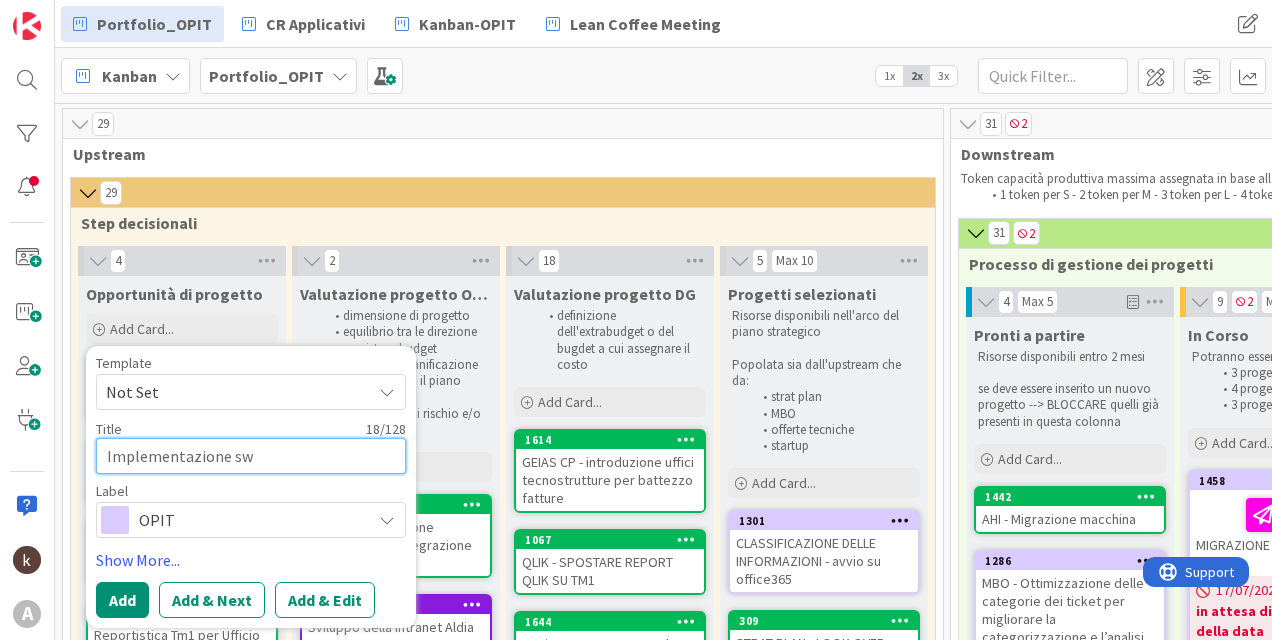 type on "x" 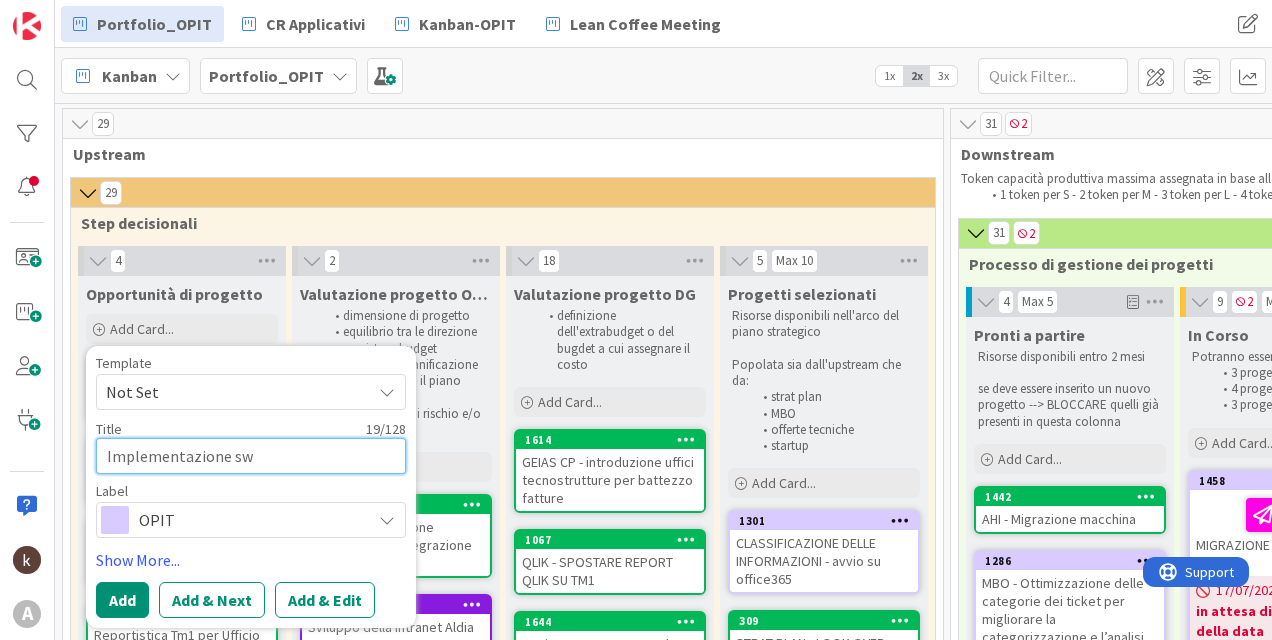 type on "x" 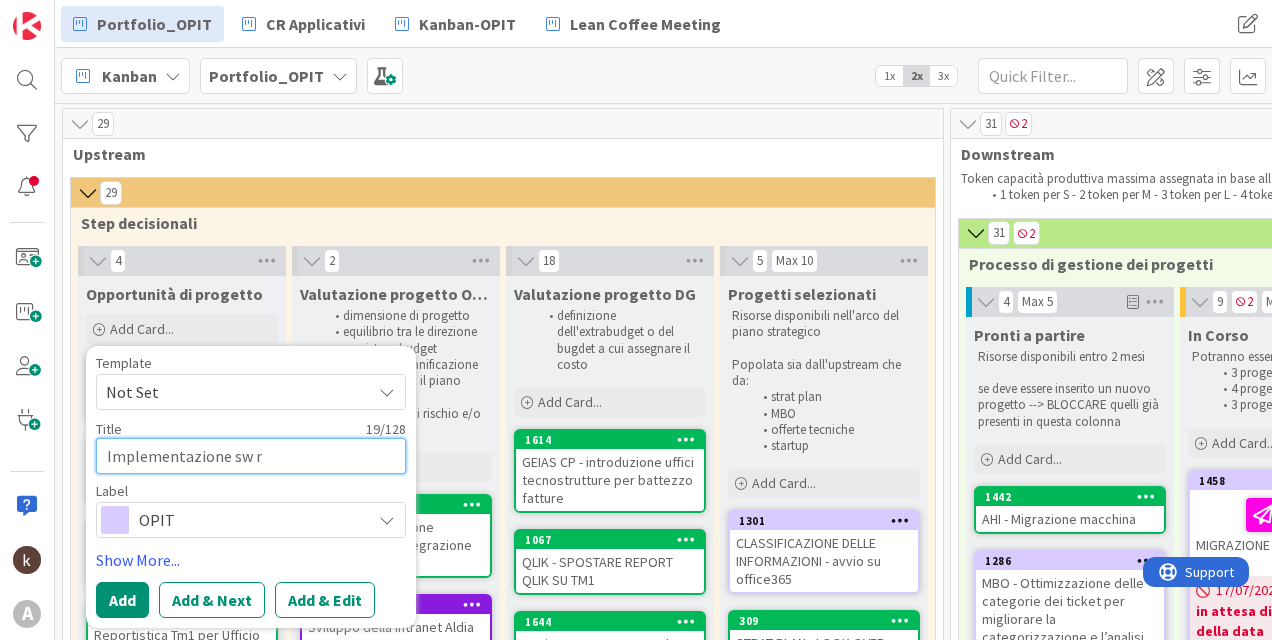 type on "Implementazione sw ri" 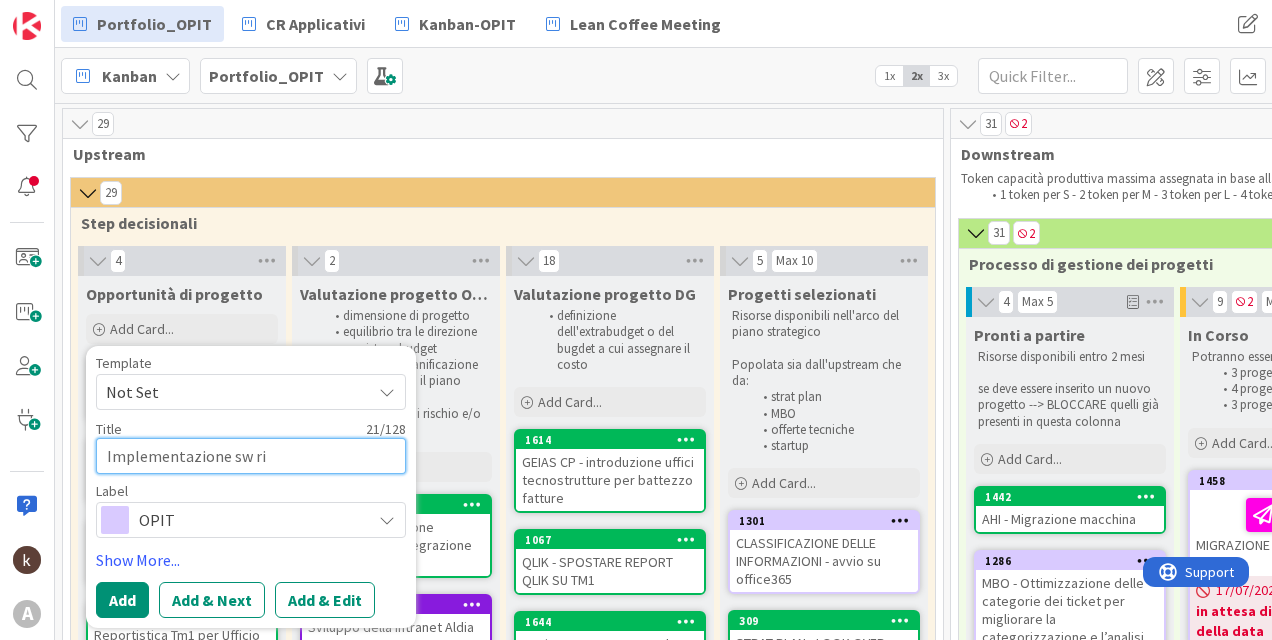 type on "x" 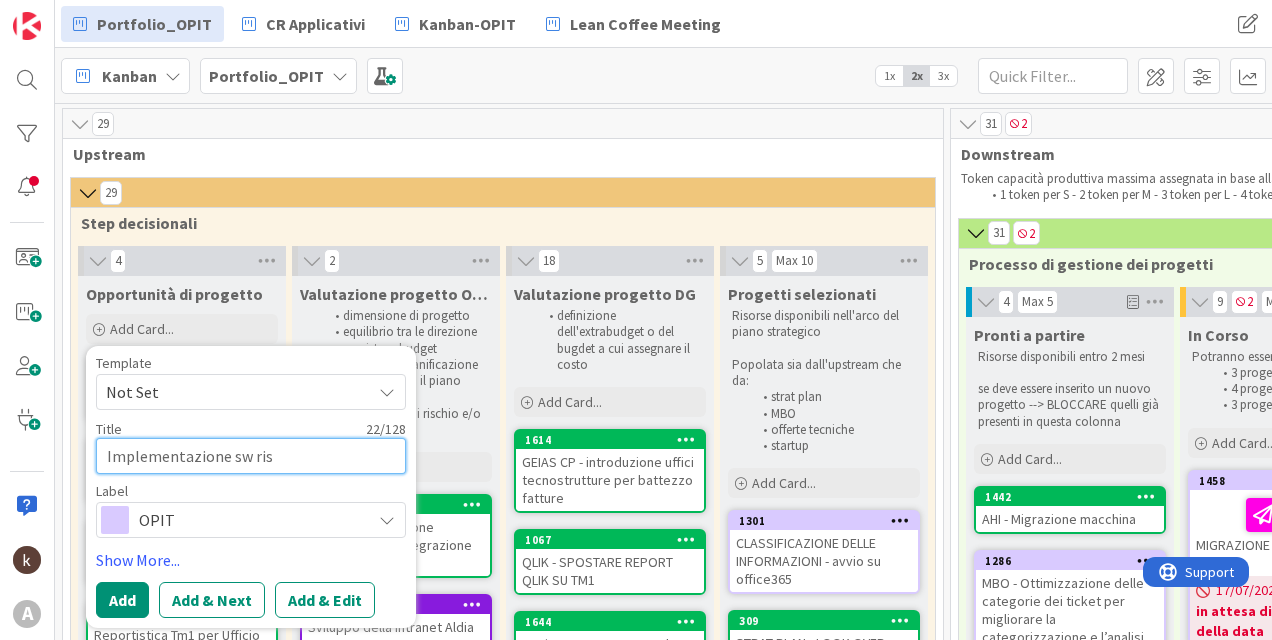 type on "x" 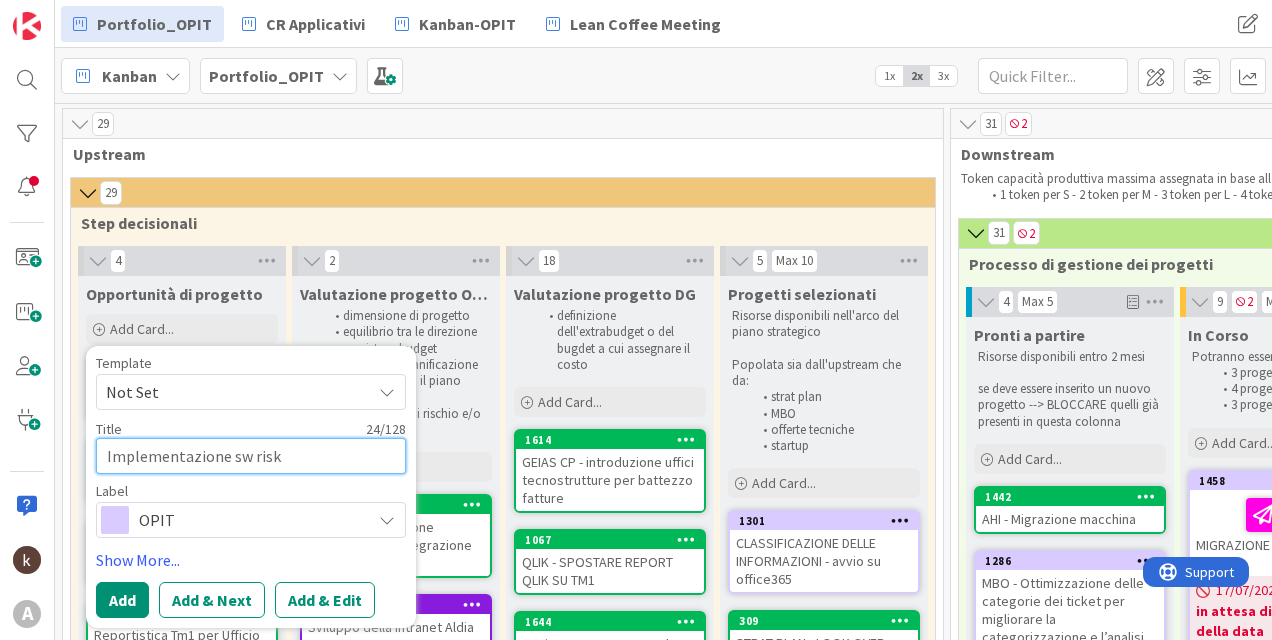 type on "x" 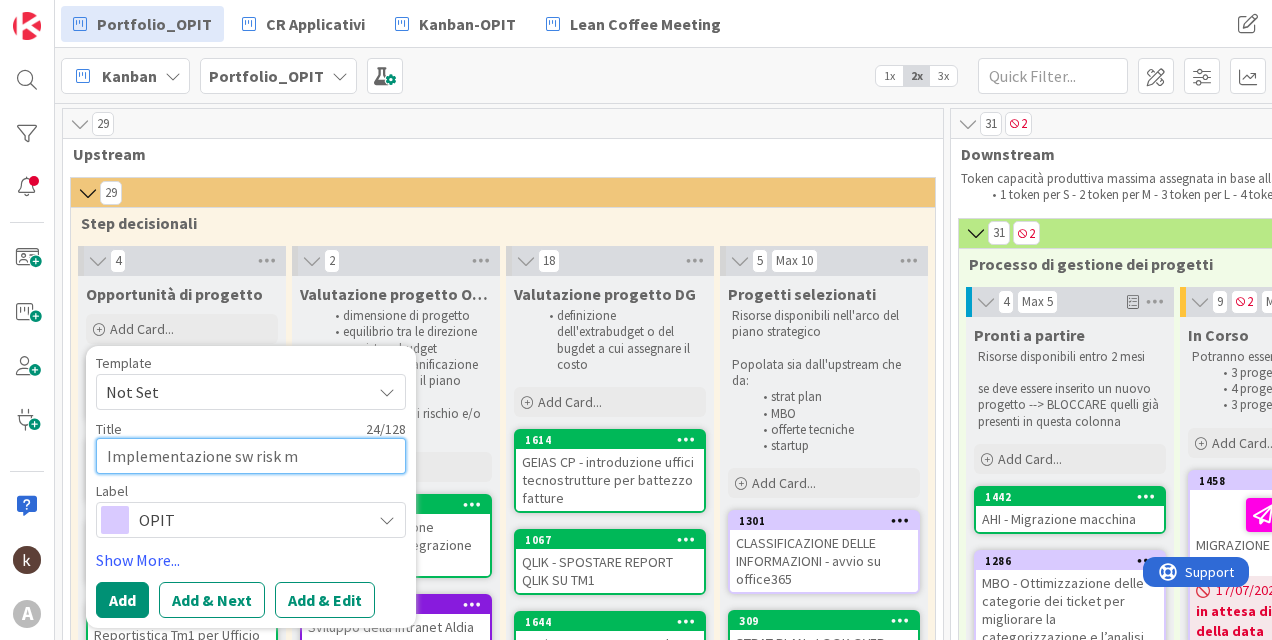type on "x" 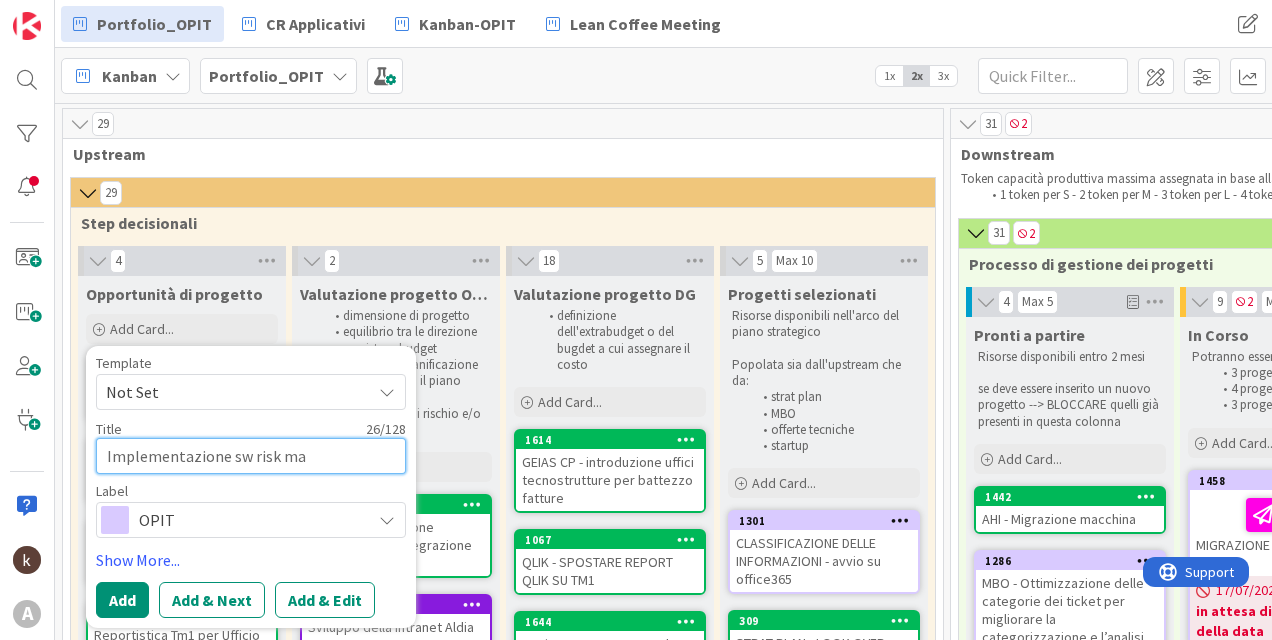 type on "x" 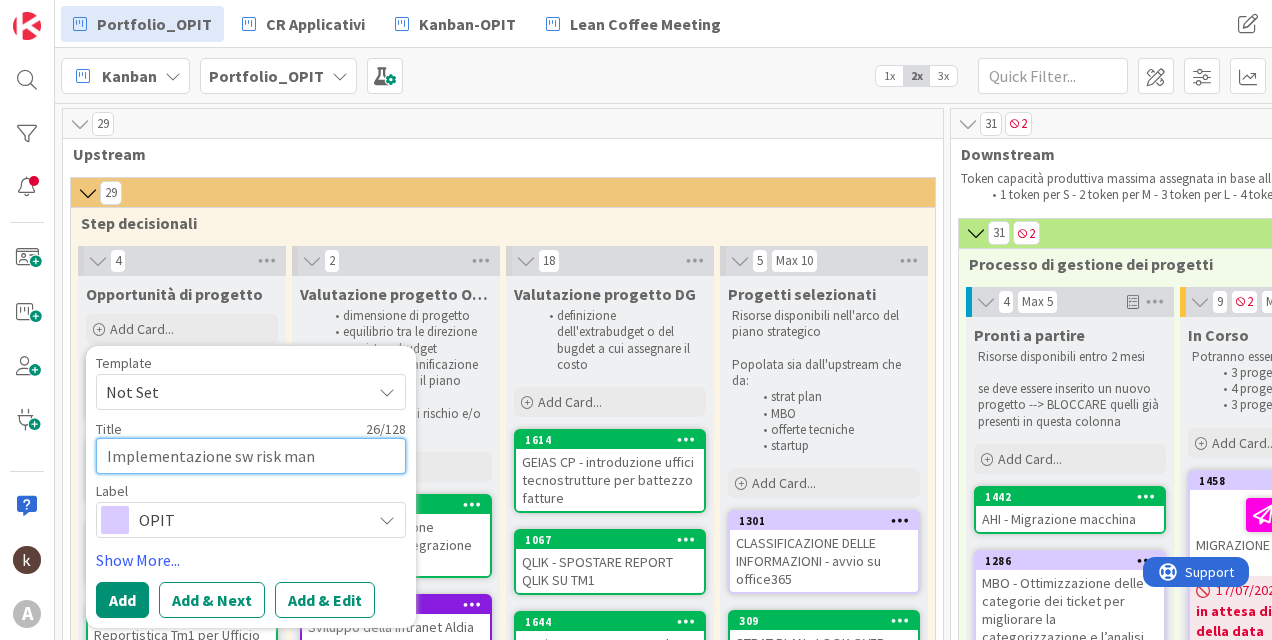 type on "x" 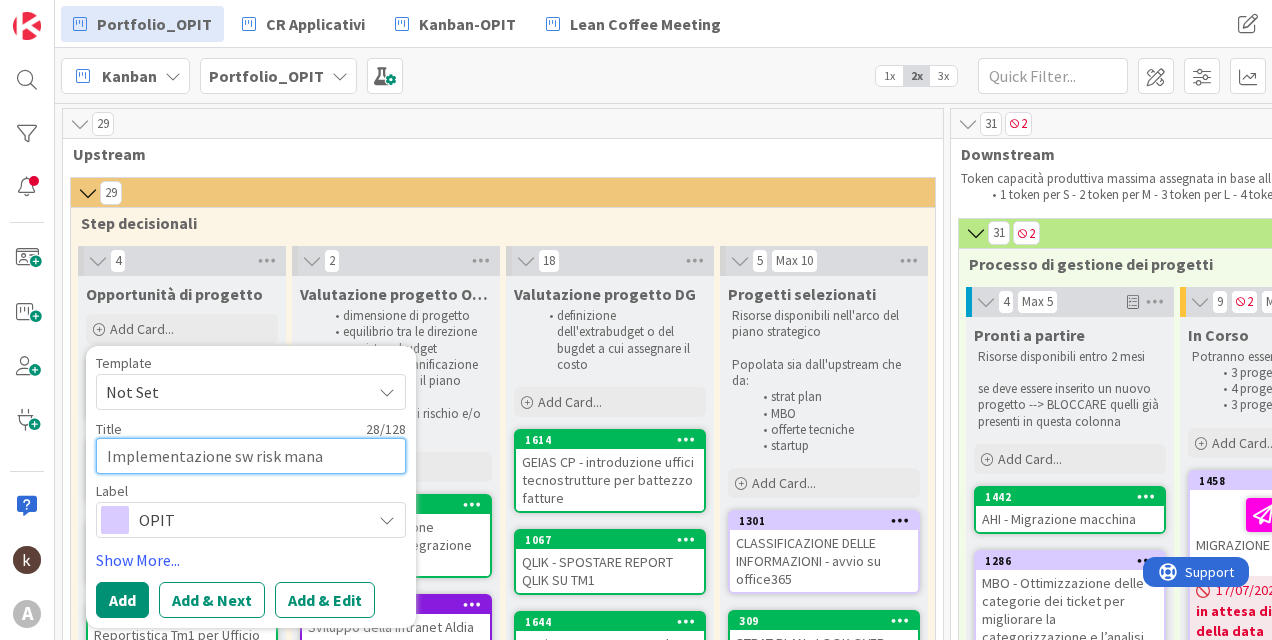type on "x" 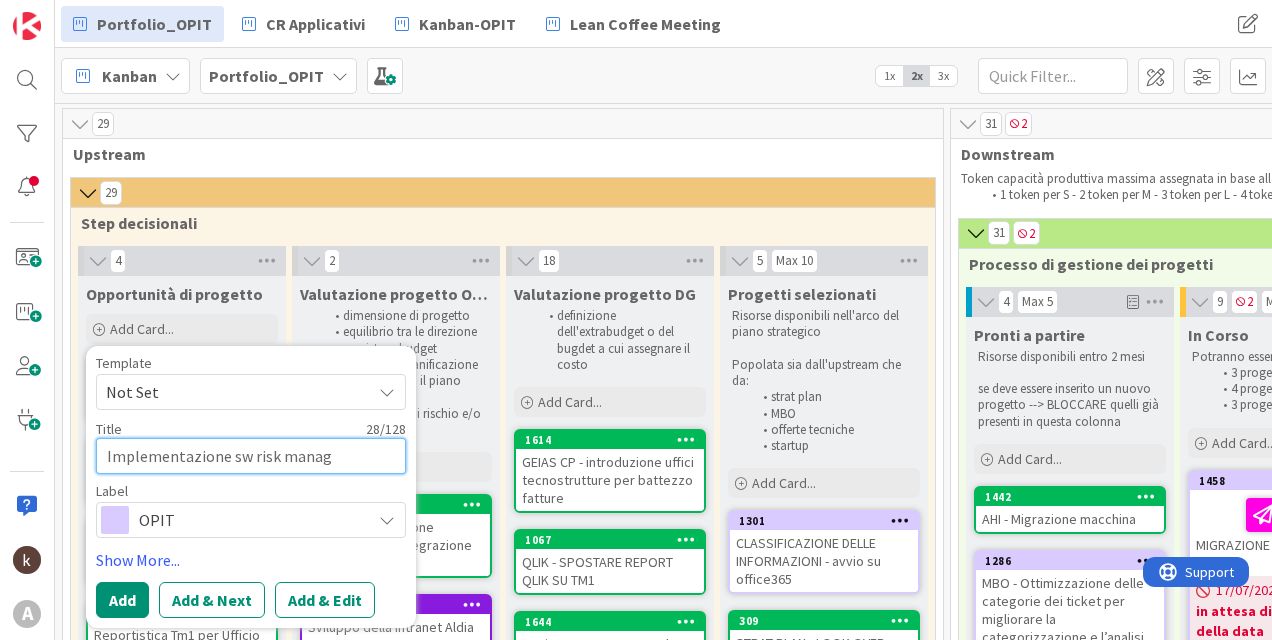 type on "x" 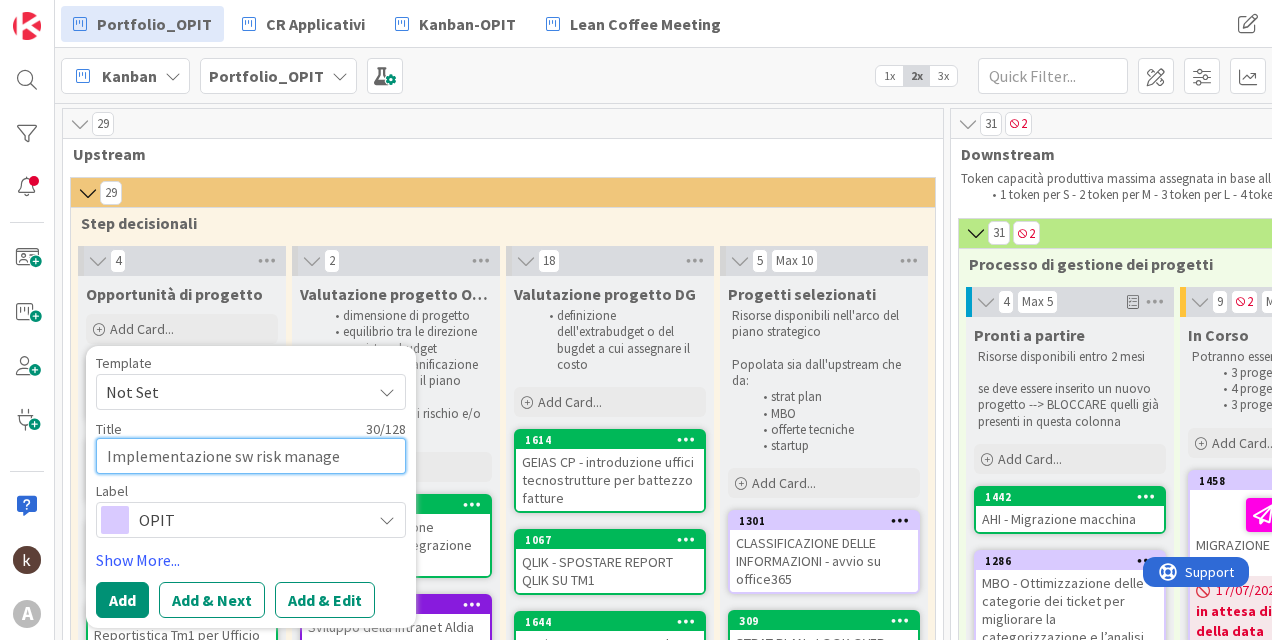 type on "Implementazione sw risk managem" 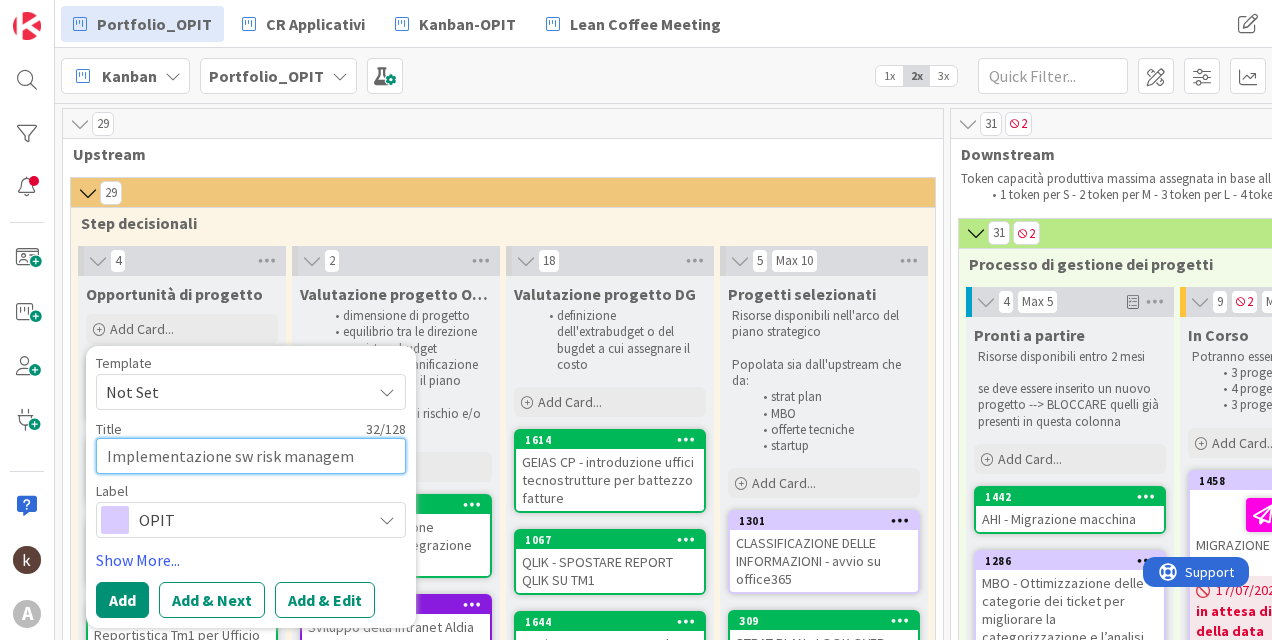 type on "x" 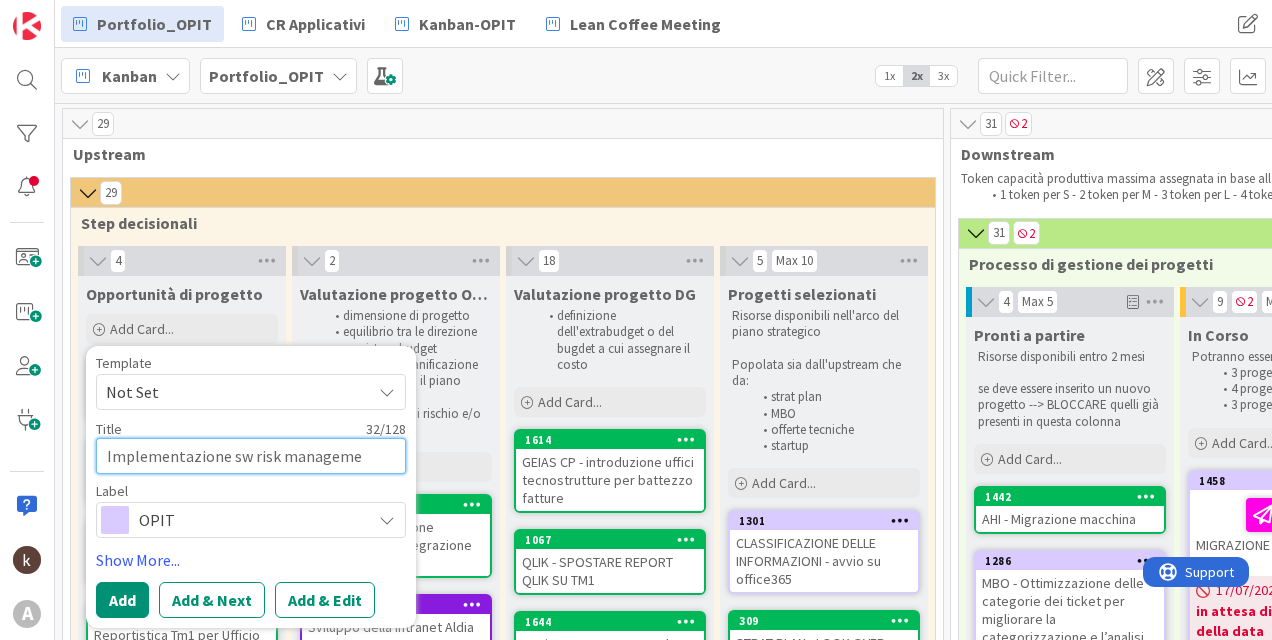 type on "Implementazione sw risk managemen" 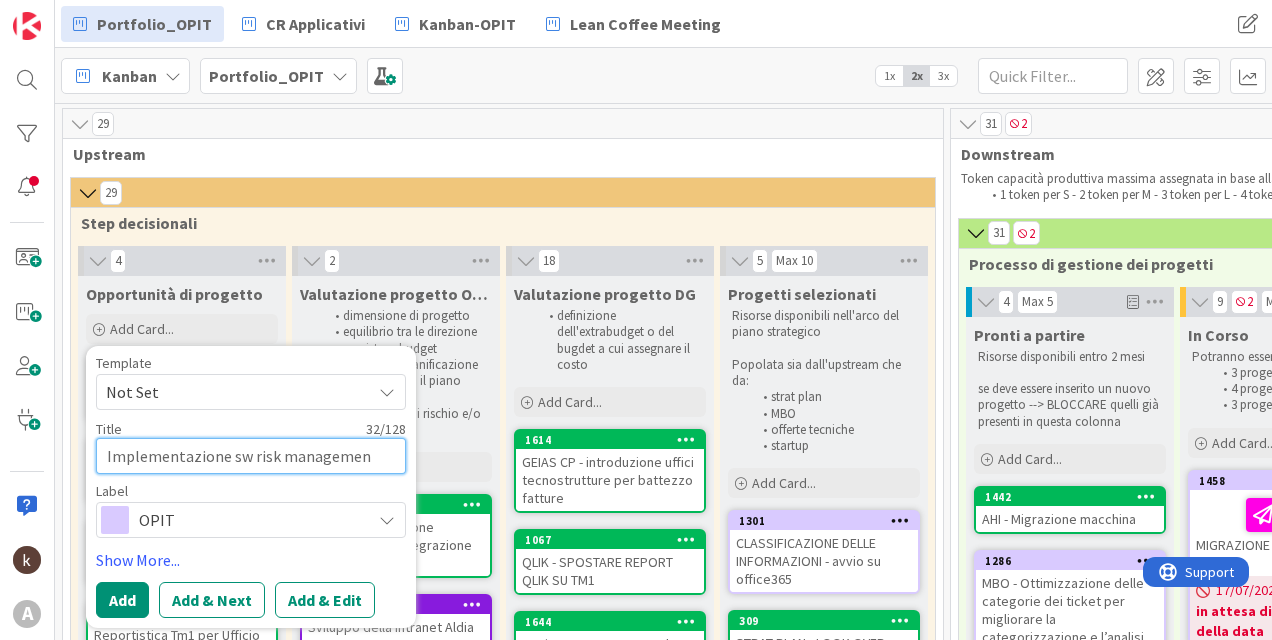 type on "x" 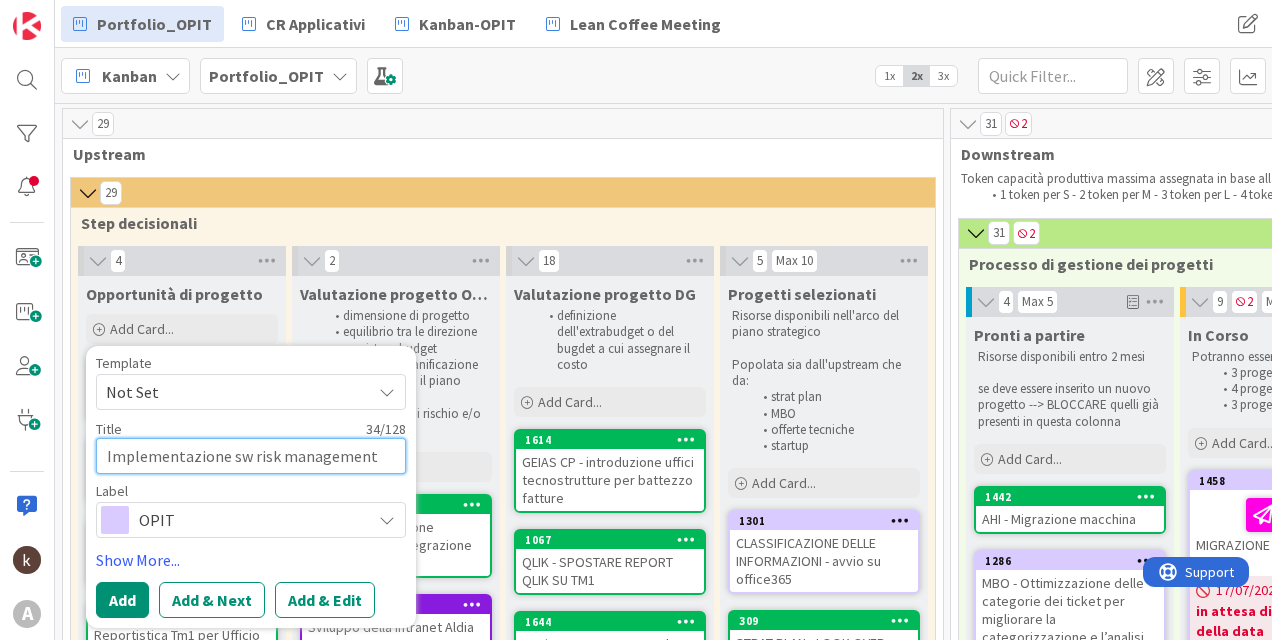 type on "Implementazione sw risk management" 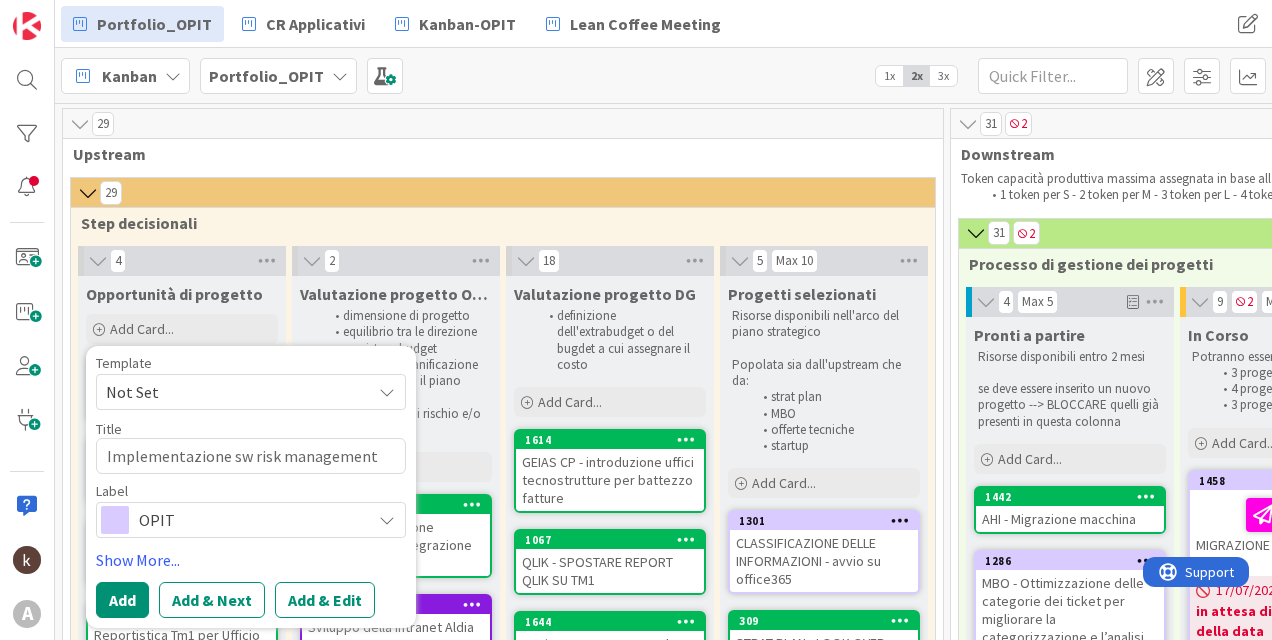 click on "OPIT" at bounding box center [250, 520] 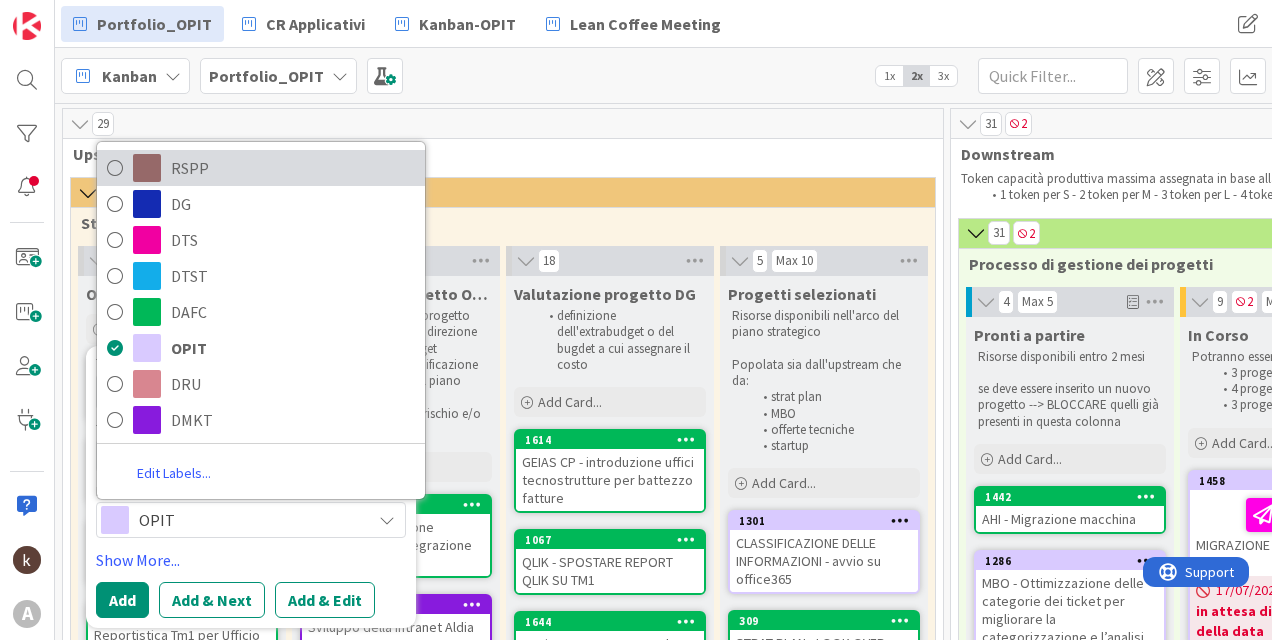click on "RSPP" at bounding box center (293, 168) 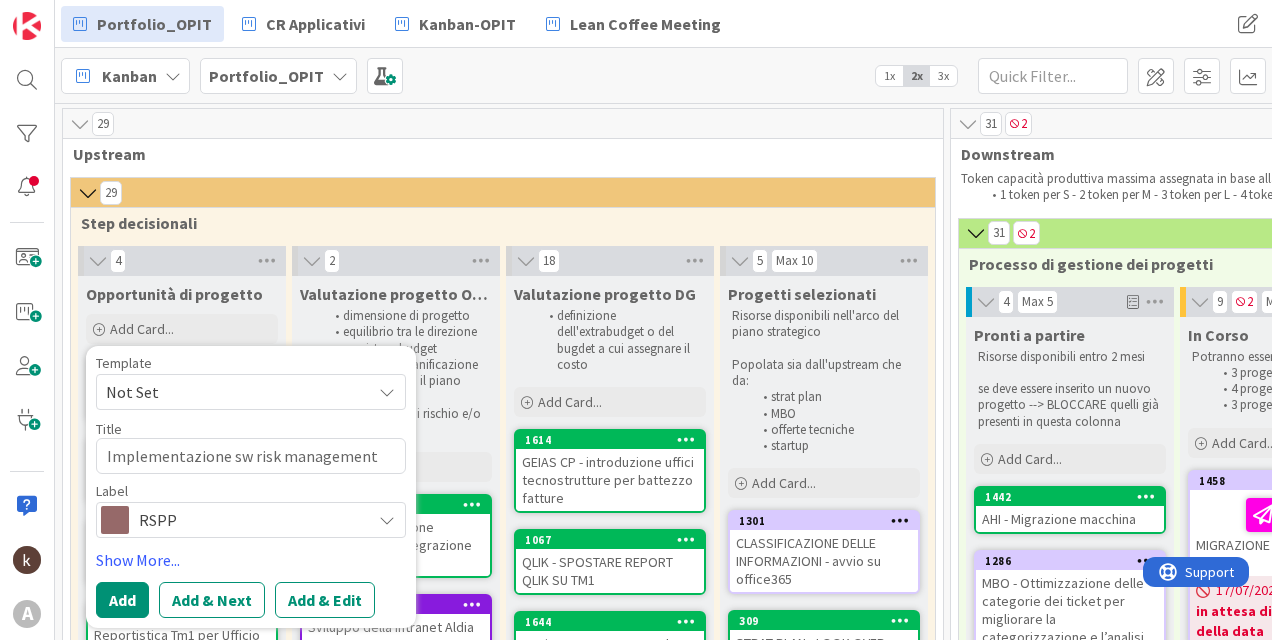 click on "Template Not Set Title 34 / 128 Implementazione sw risk management Label RSPP RSPP DG DTS DTST DAFC OPIT DRU DMKT Edit Labels... Show More... Add Add & Next Add & Edit" at bounding box center (251, 487) 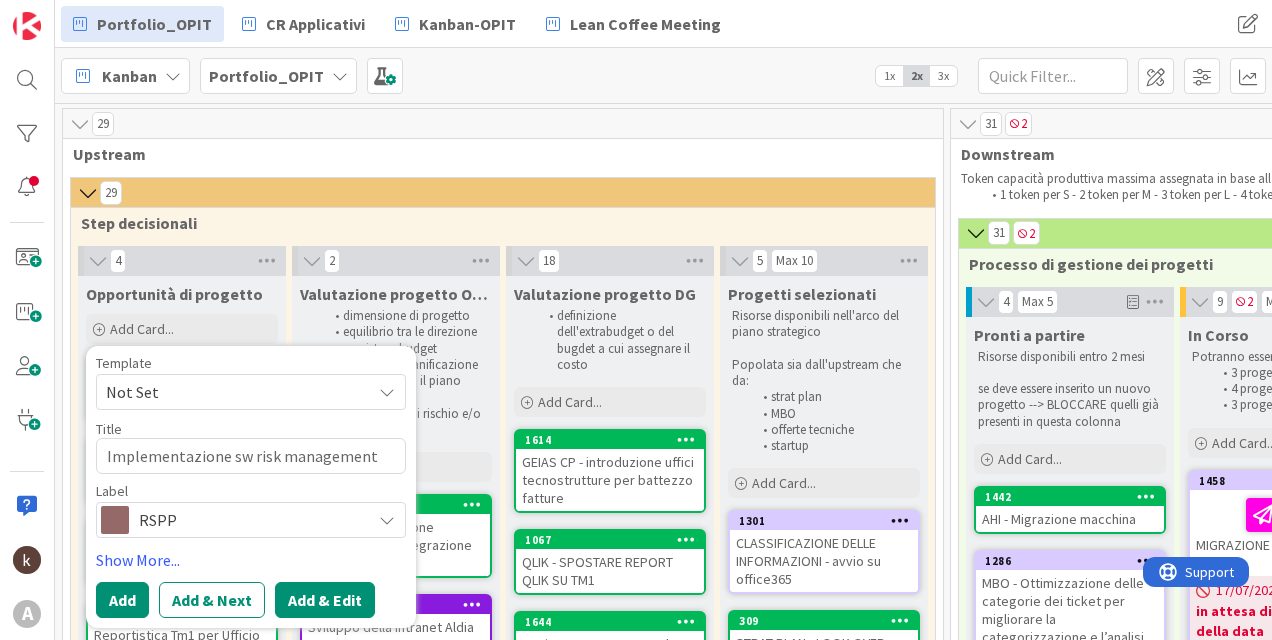 click on "Add & Edit" at bounding box center (325, 600) 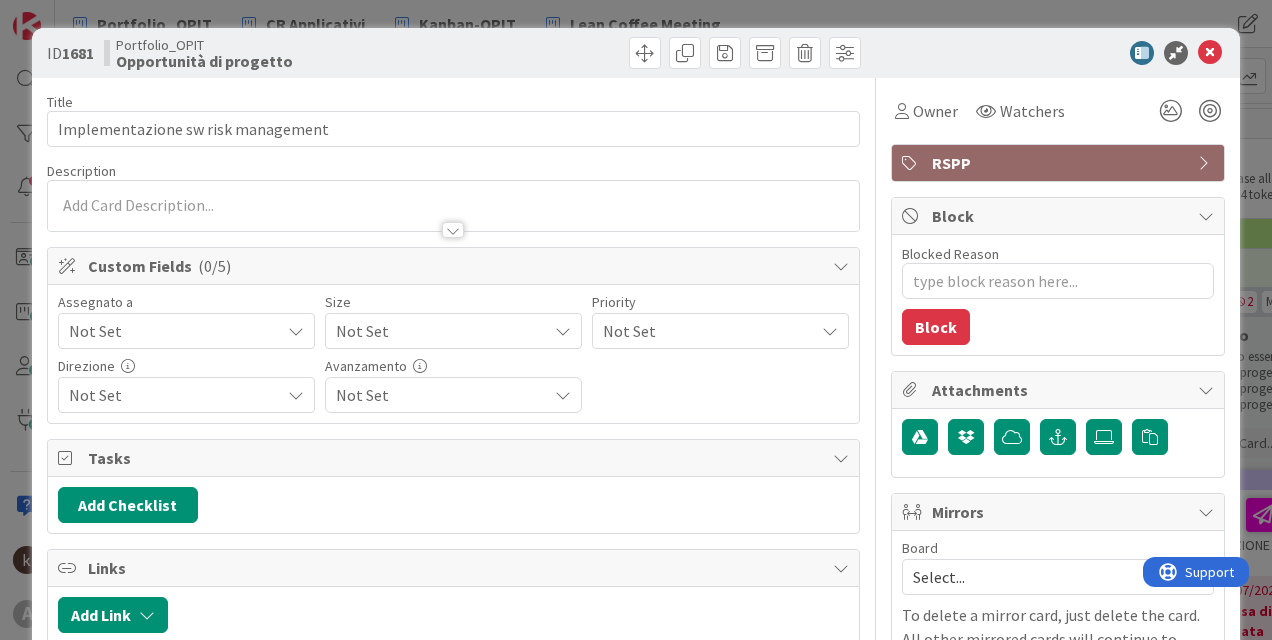 scroll, scrollTop: 0, scrollLeft: 0, axis: both 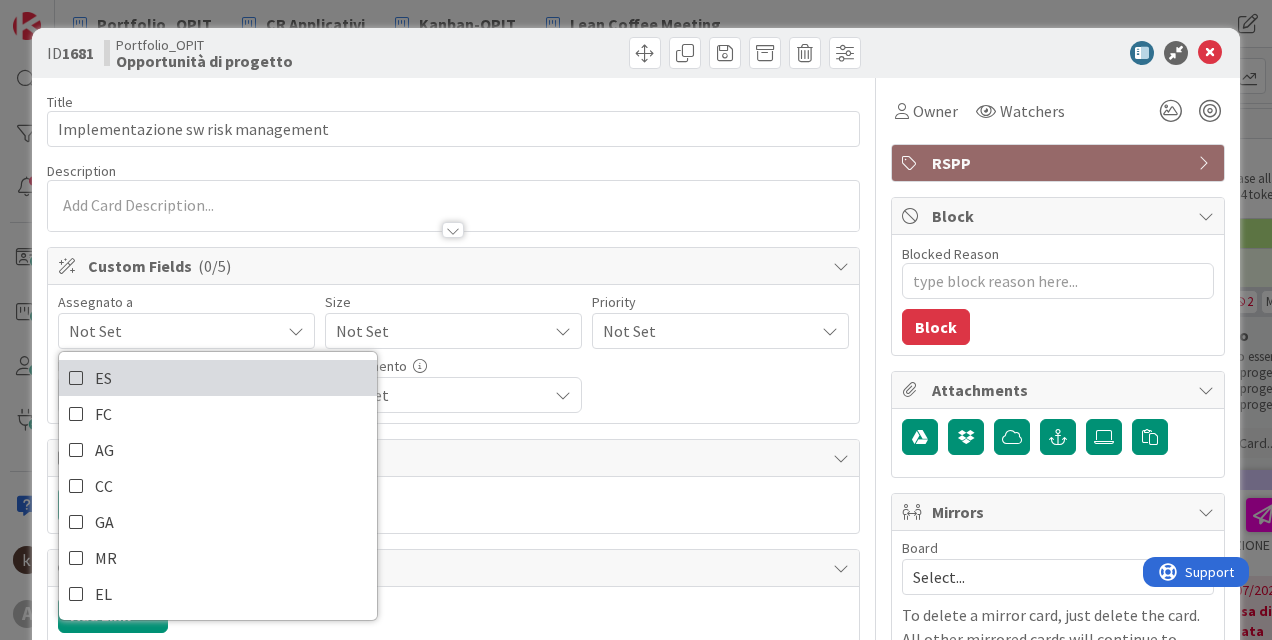 click on "ES" at bounding box center (218, 378) 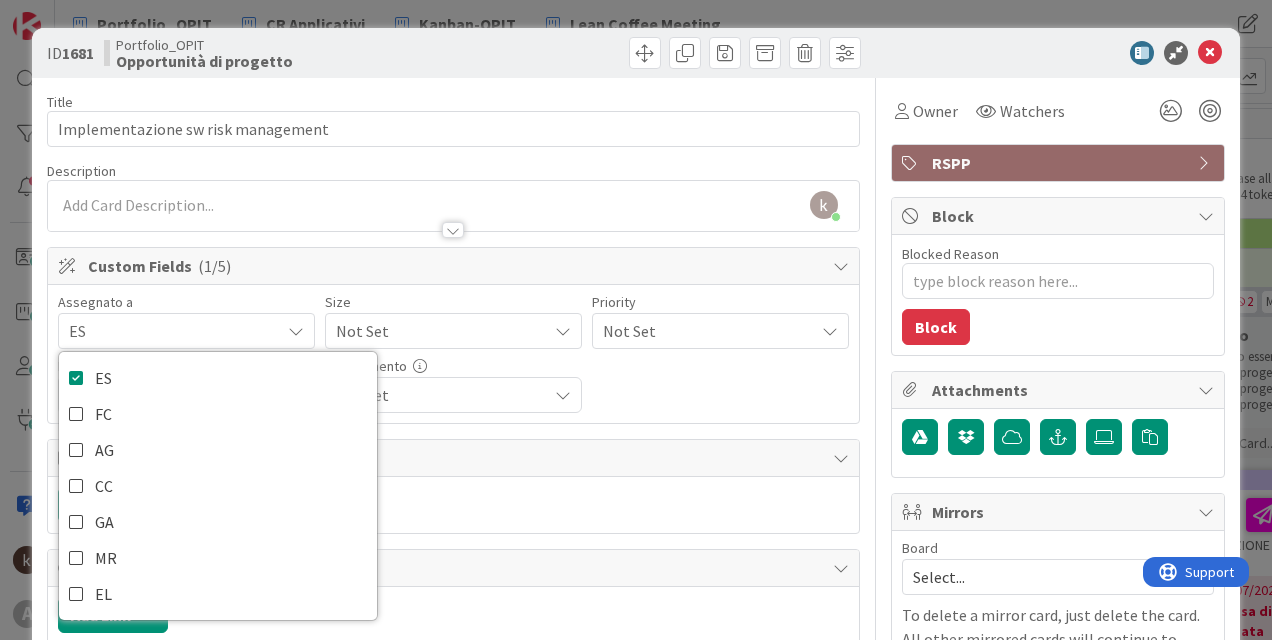 click on "Not Set" at bounding box center (436, 331) 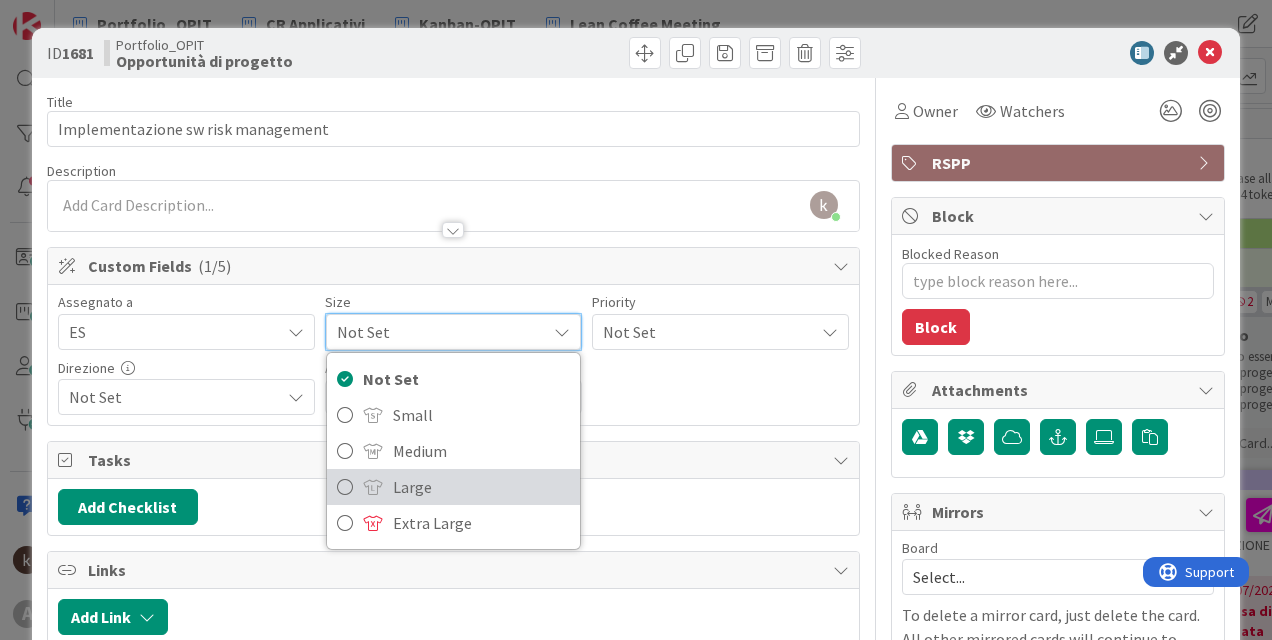 click on "Large" at bounding box center [481, 487] 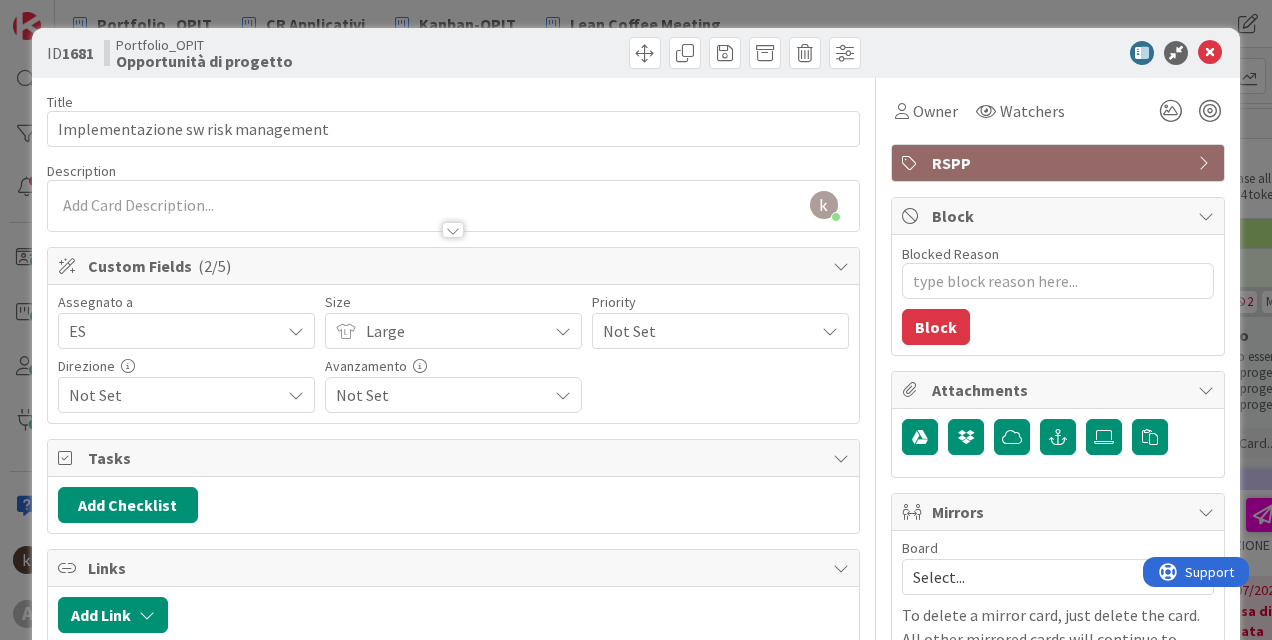 click on "Not Set" at bounding box center (703, 331) 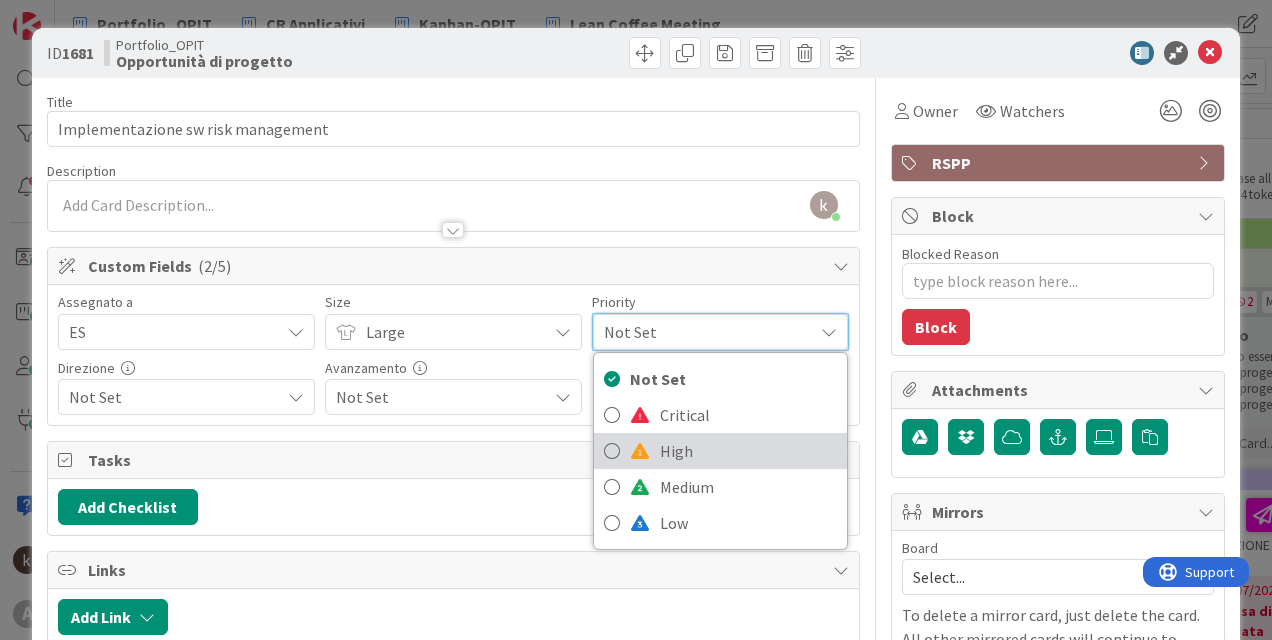 click on "High" at bounding box center [720, 451] 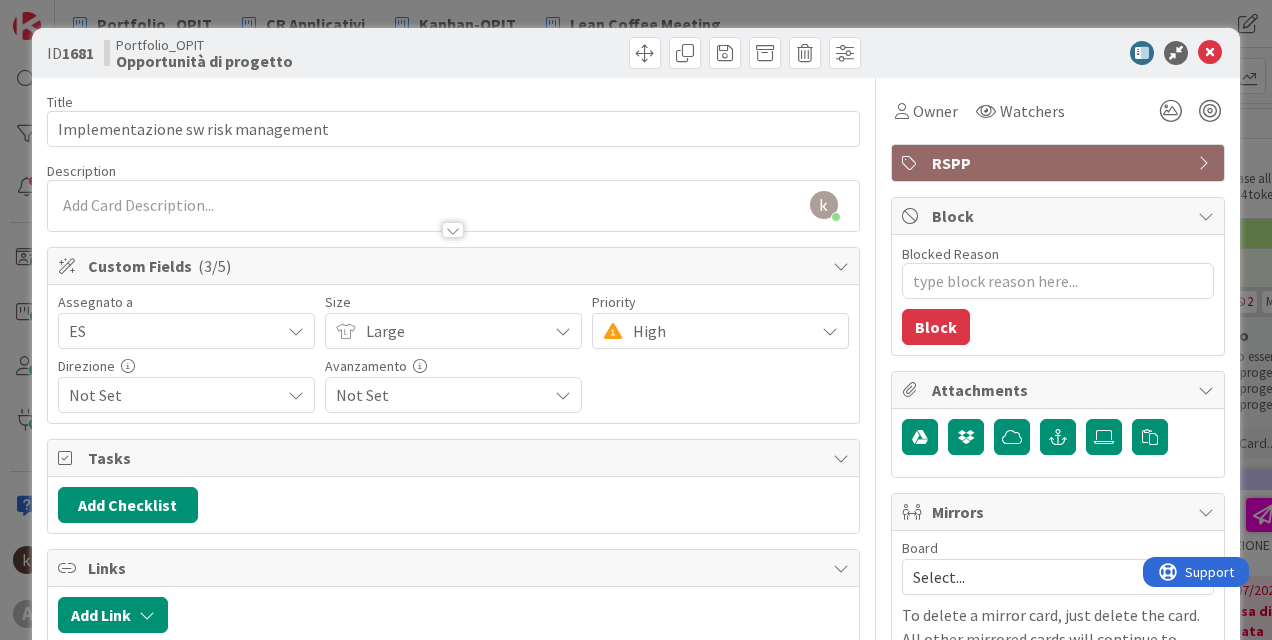 click on "Not Set" at bounding box center [174, 395] 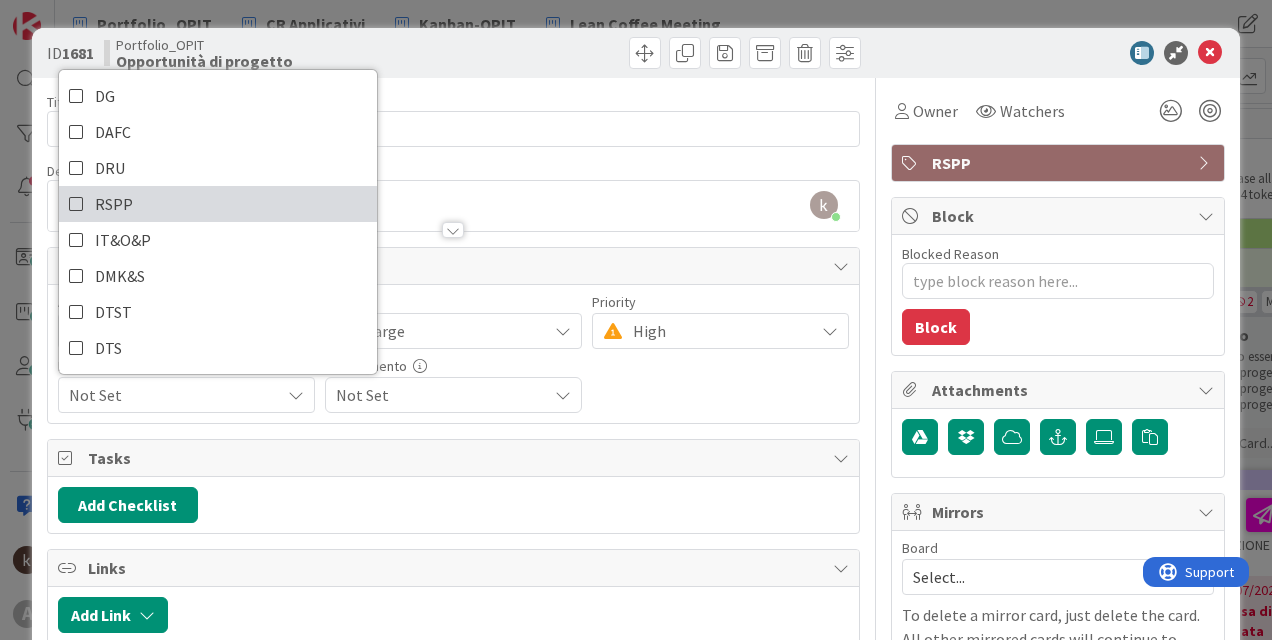 click on "RSPP" at bounding box center [218, 204] 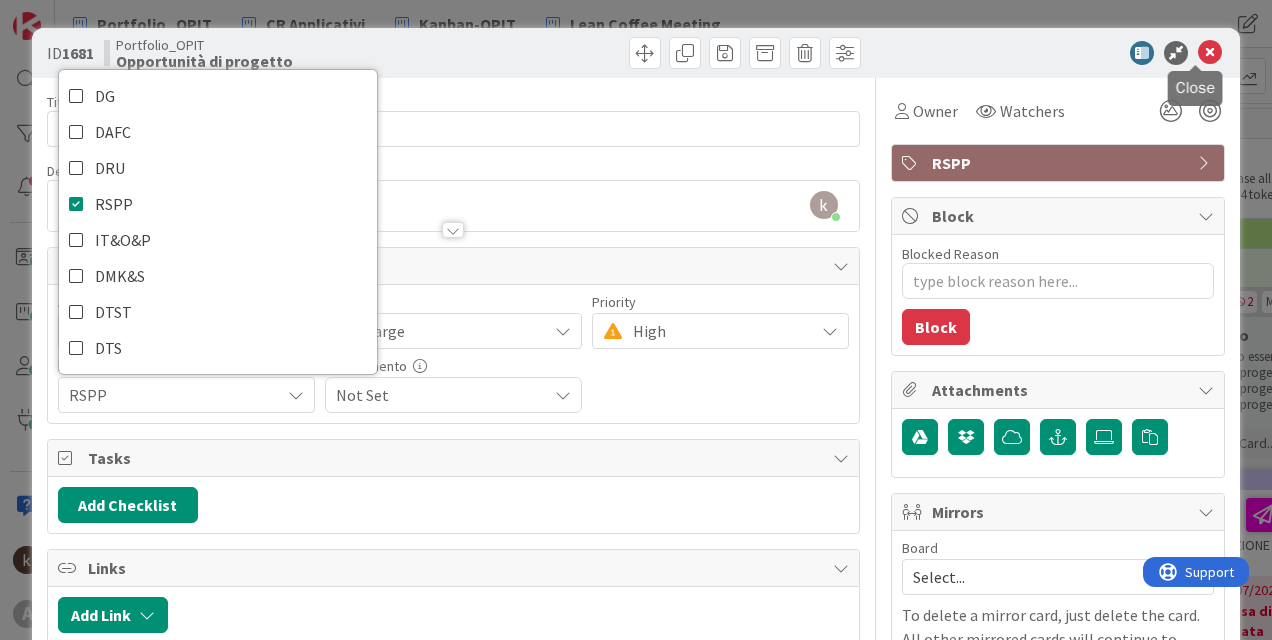 click at bounding box center [1210, 53] 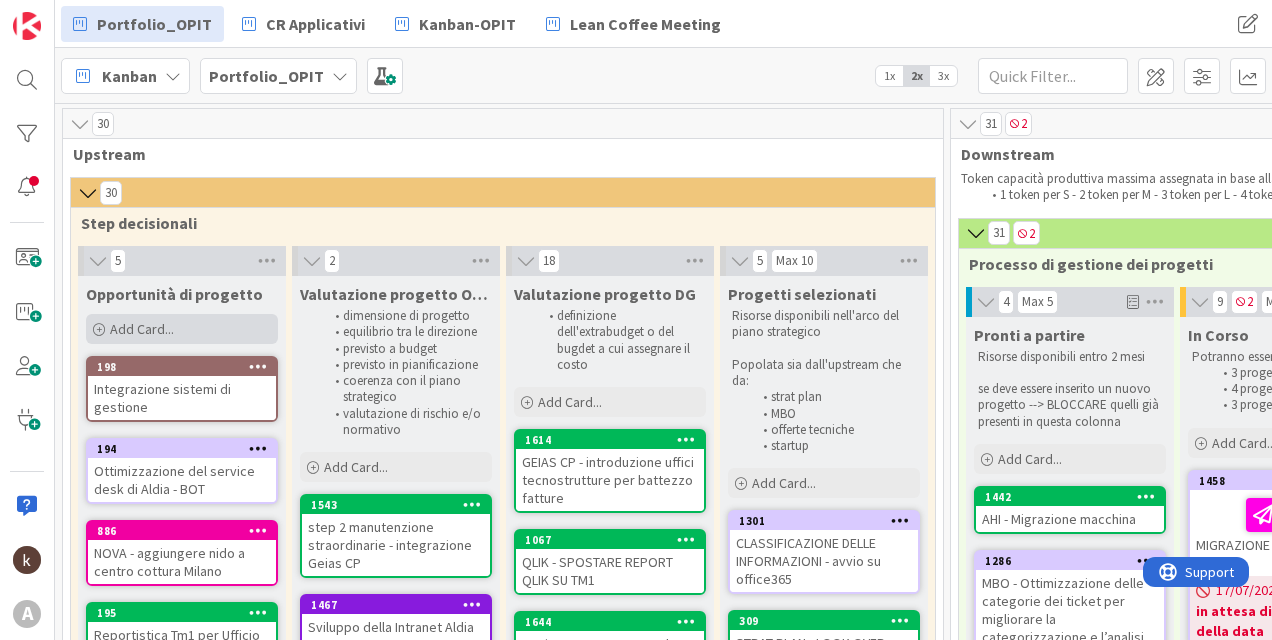 scroll, scrollTop: 0, scrollLeft: 0, axis: both 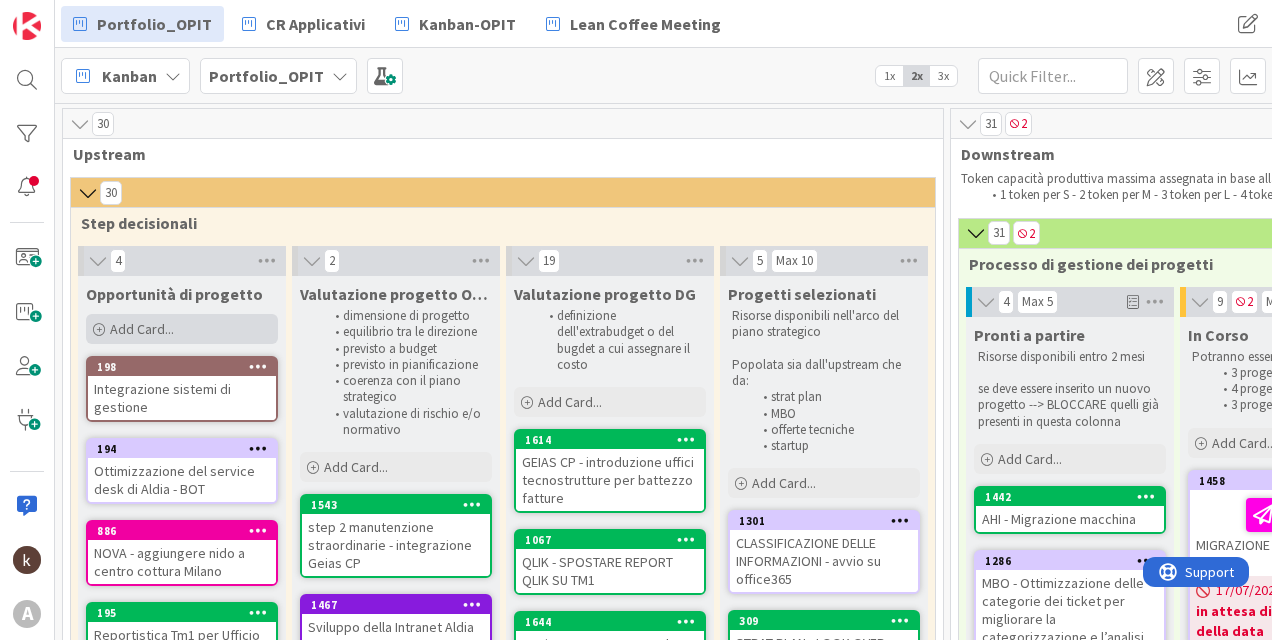 click on "Add Card..." at bounding box center (182, 329) 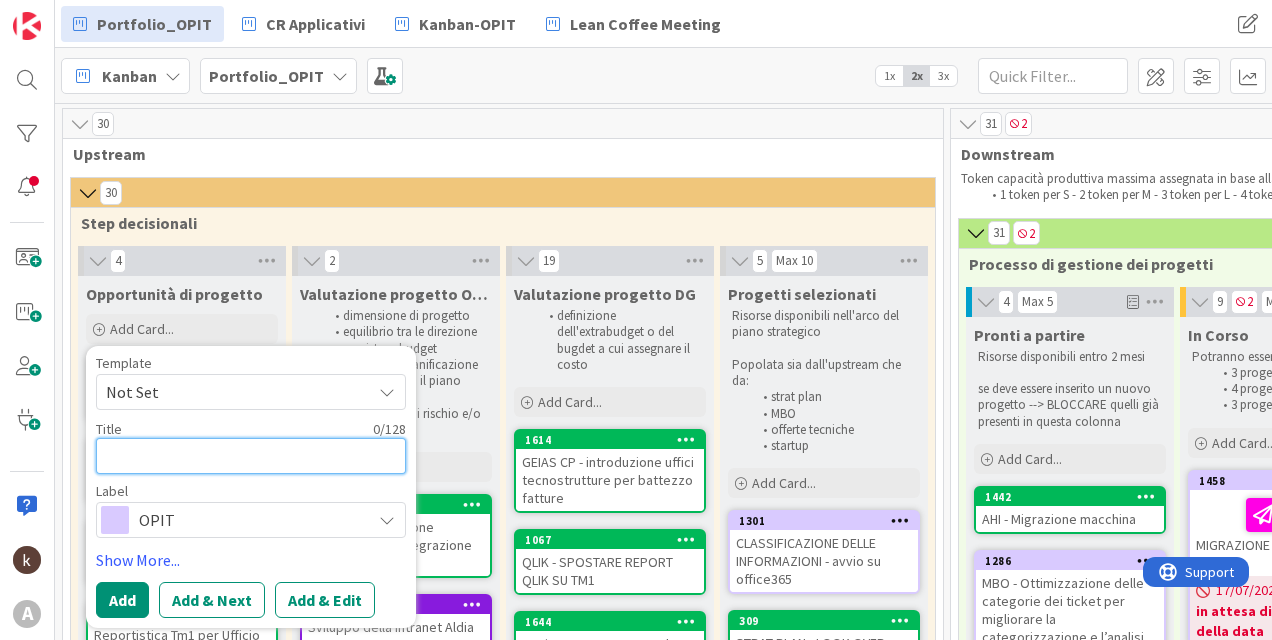type on "x" 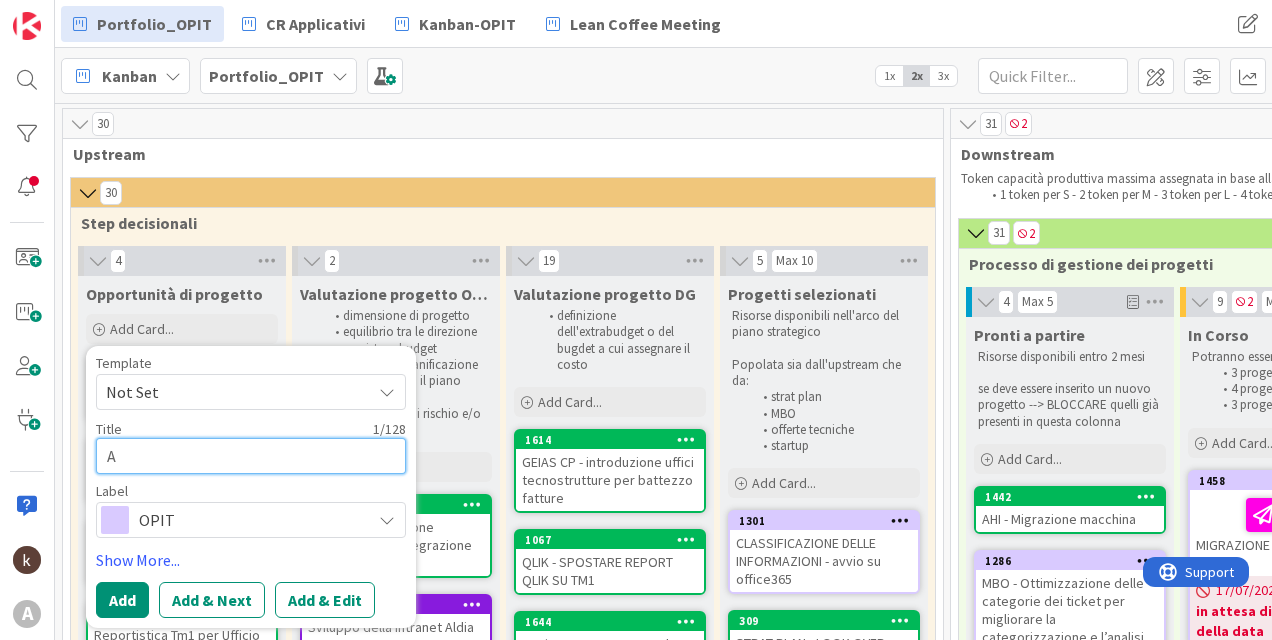 type on "x" 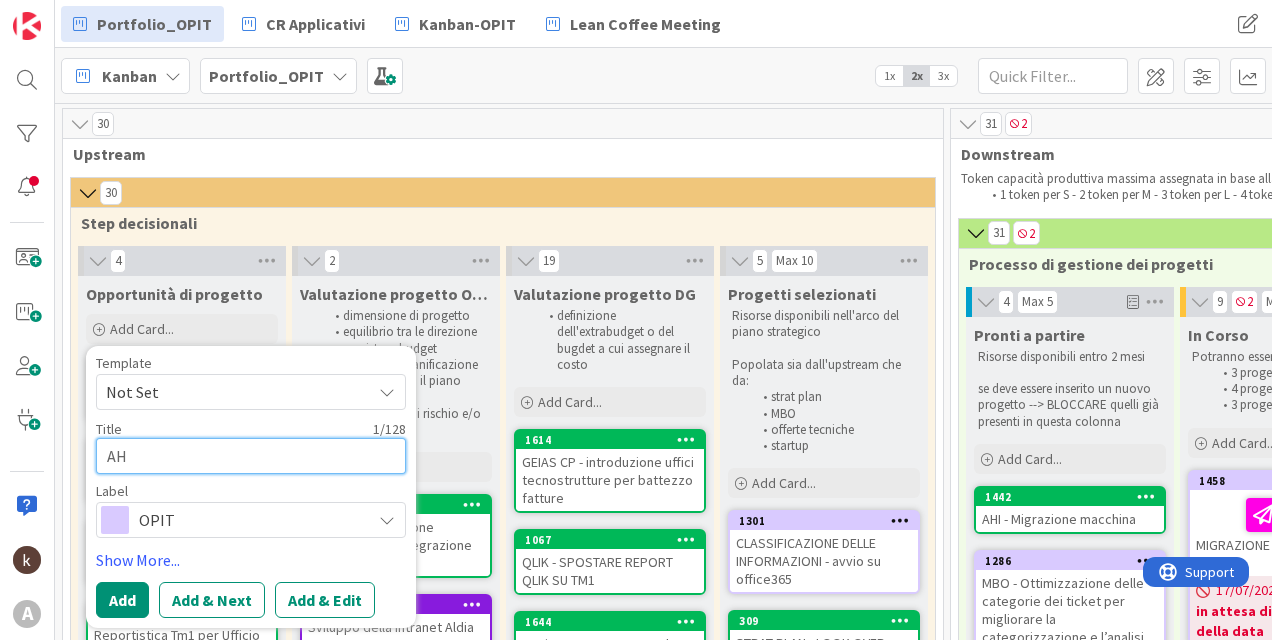 type on "x" 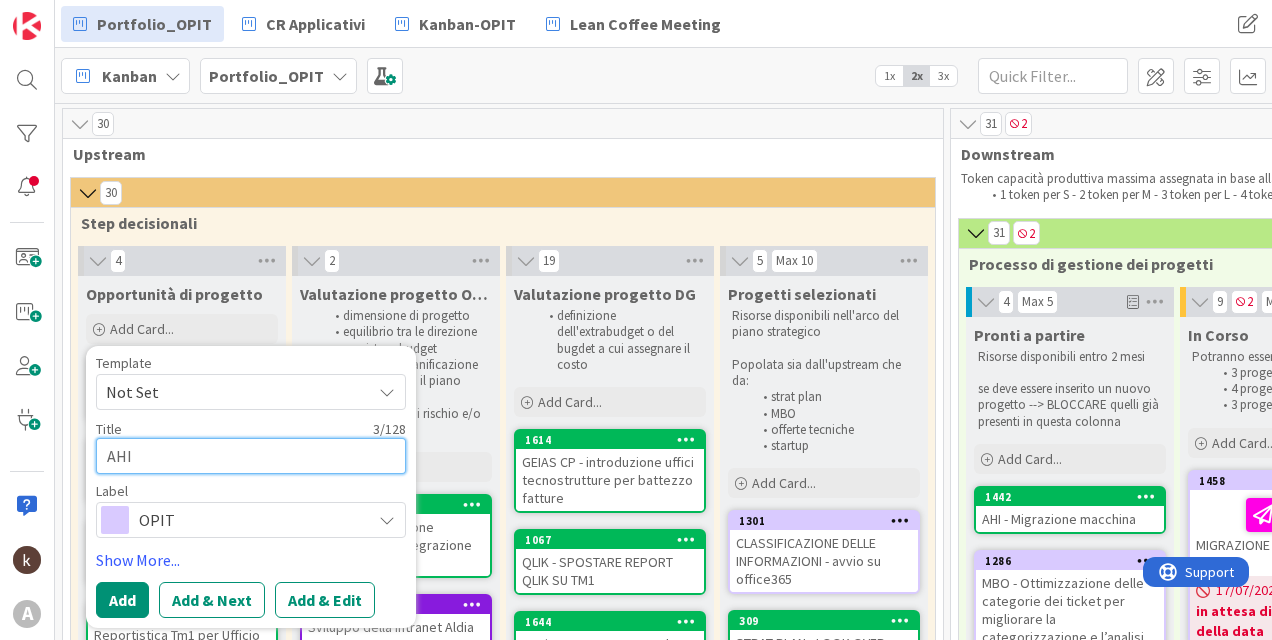 type on "x" 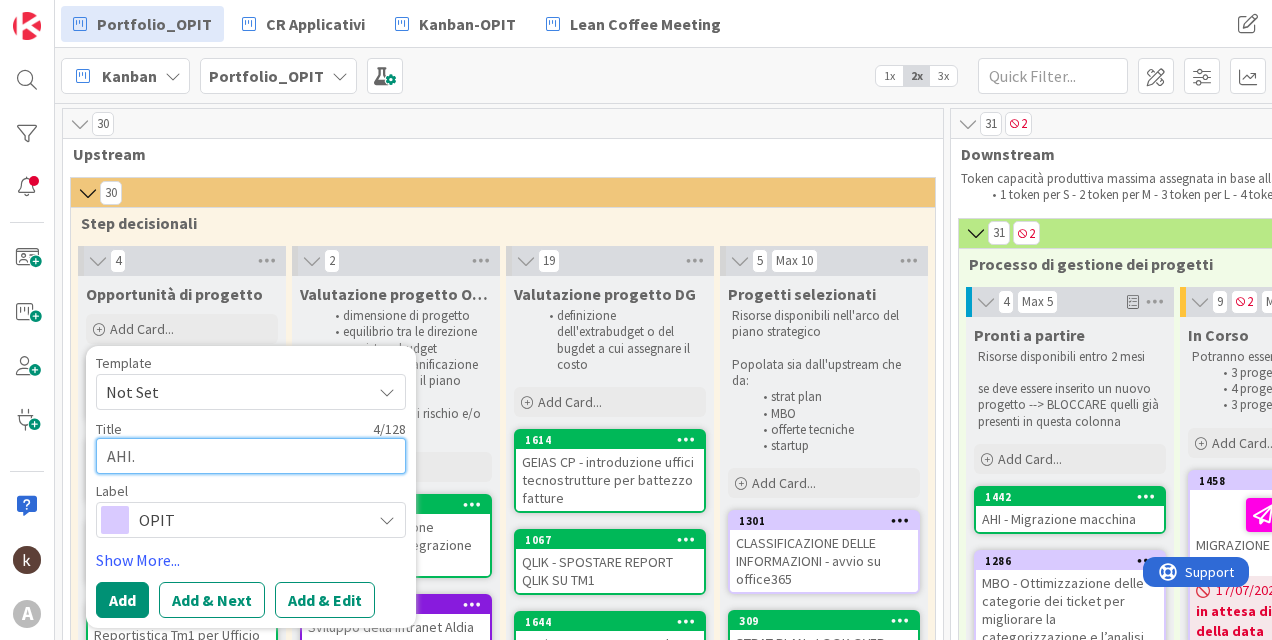 type on "x" 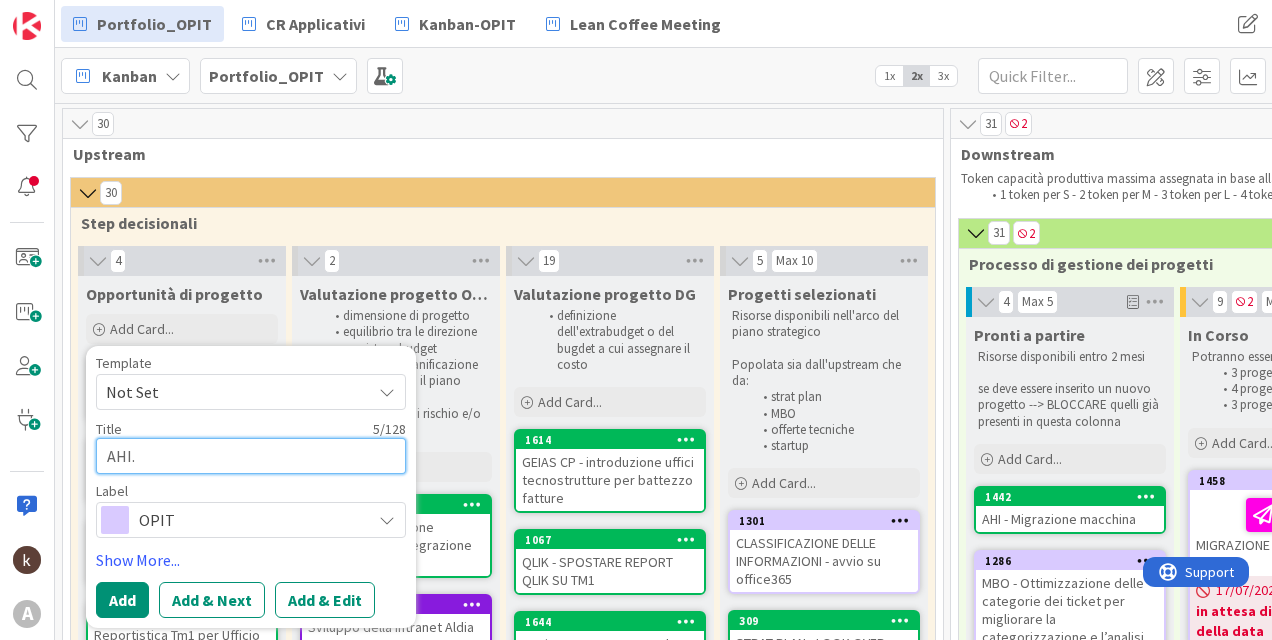 type on "x" 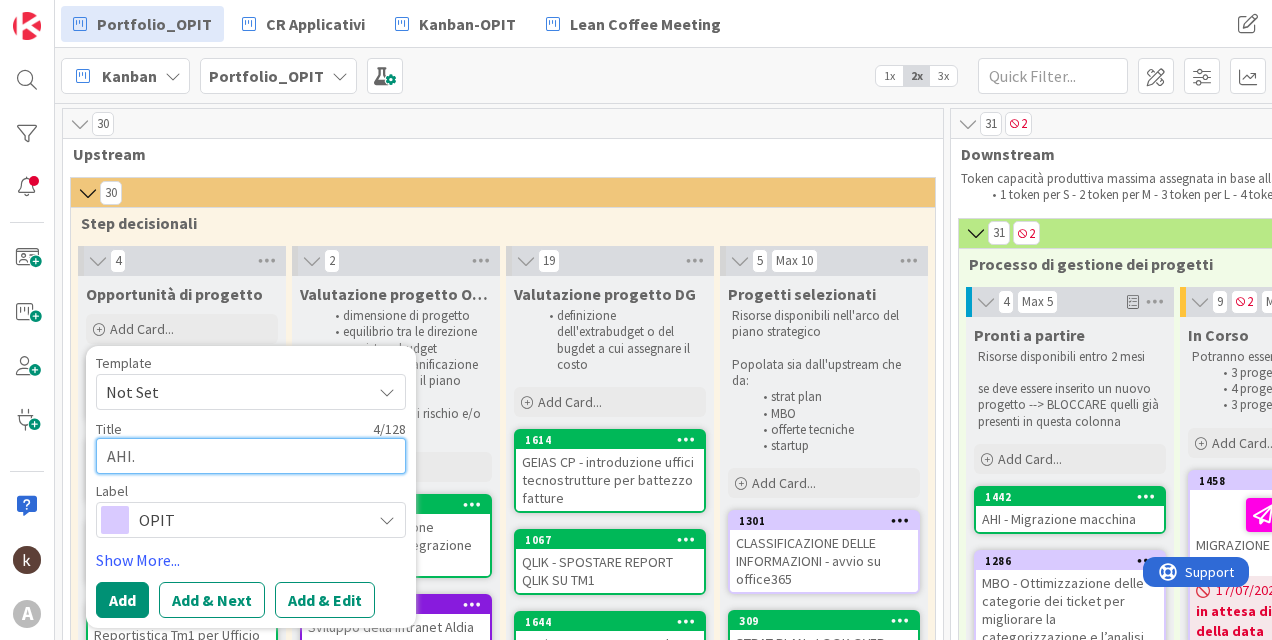 type on "x" 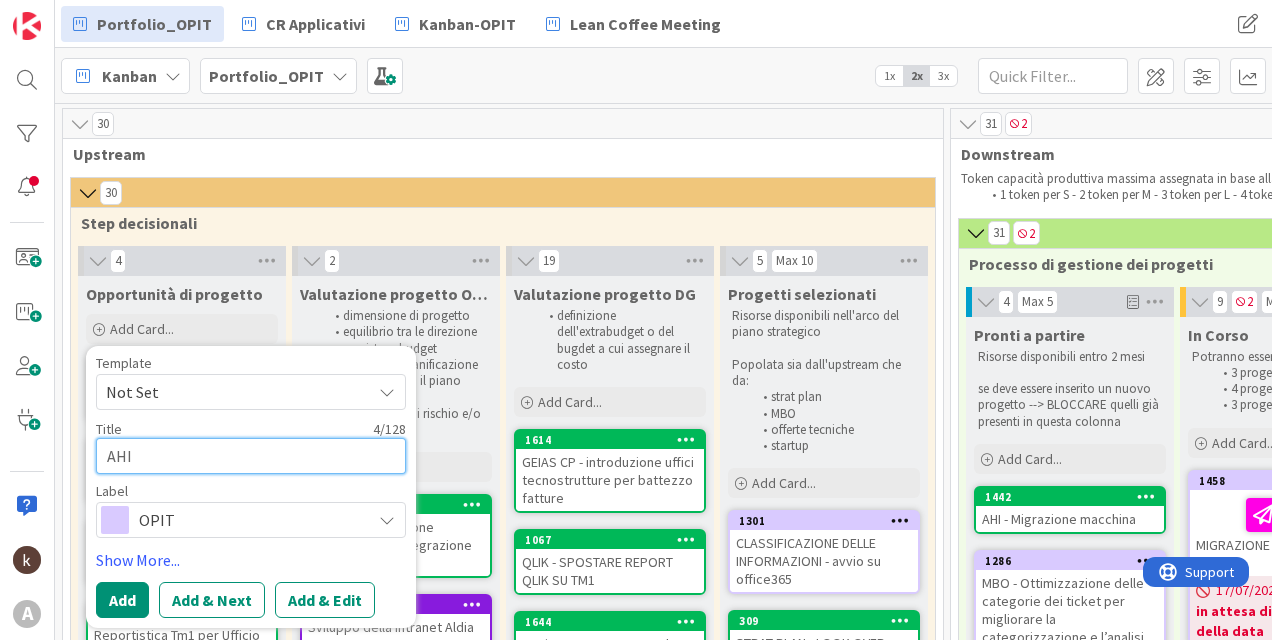 type on "x" 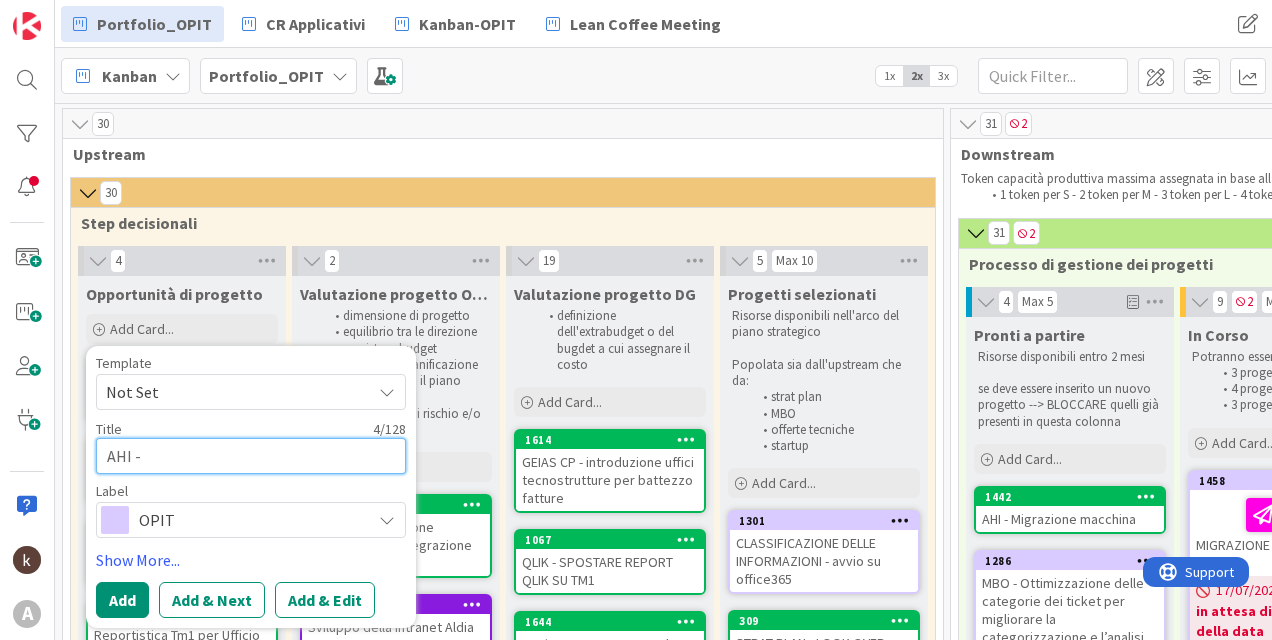 type on "x" 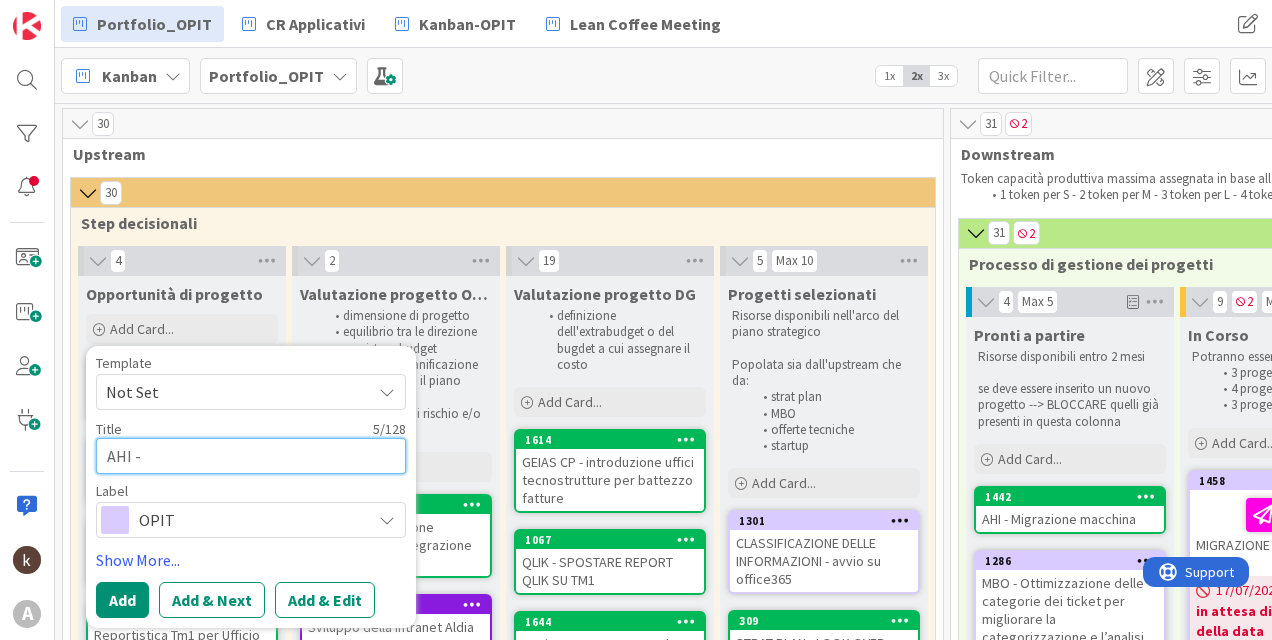 type on "AHI -" 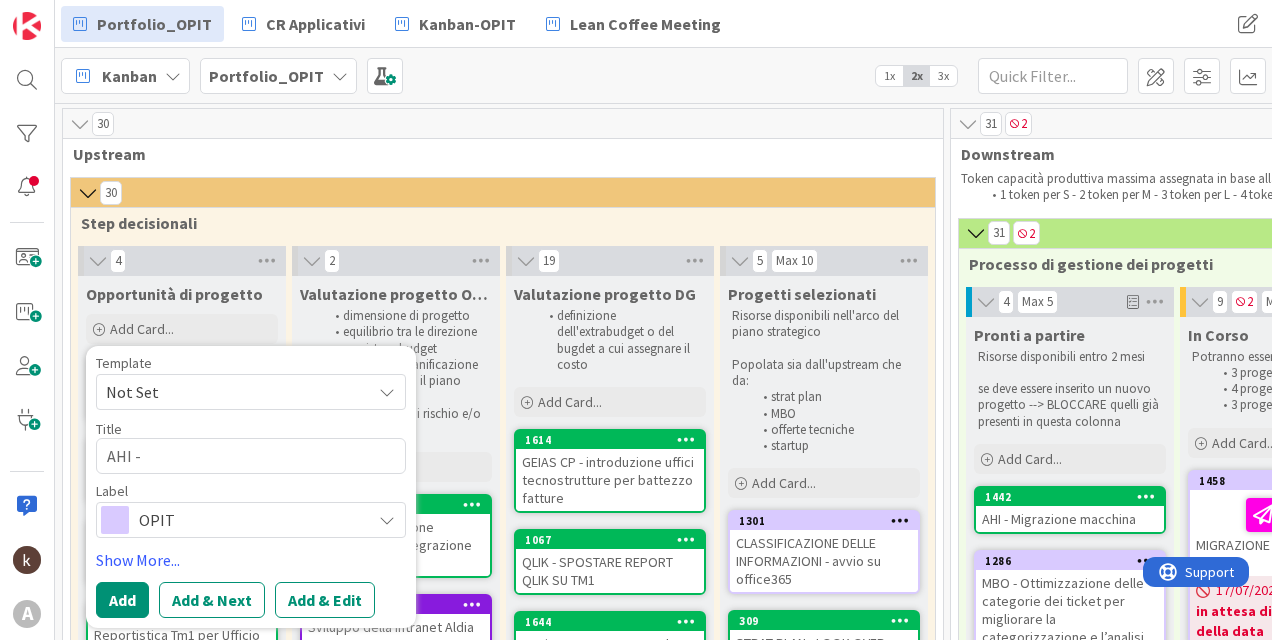 click on "OPIT" at bounding box center (250, 520) 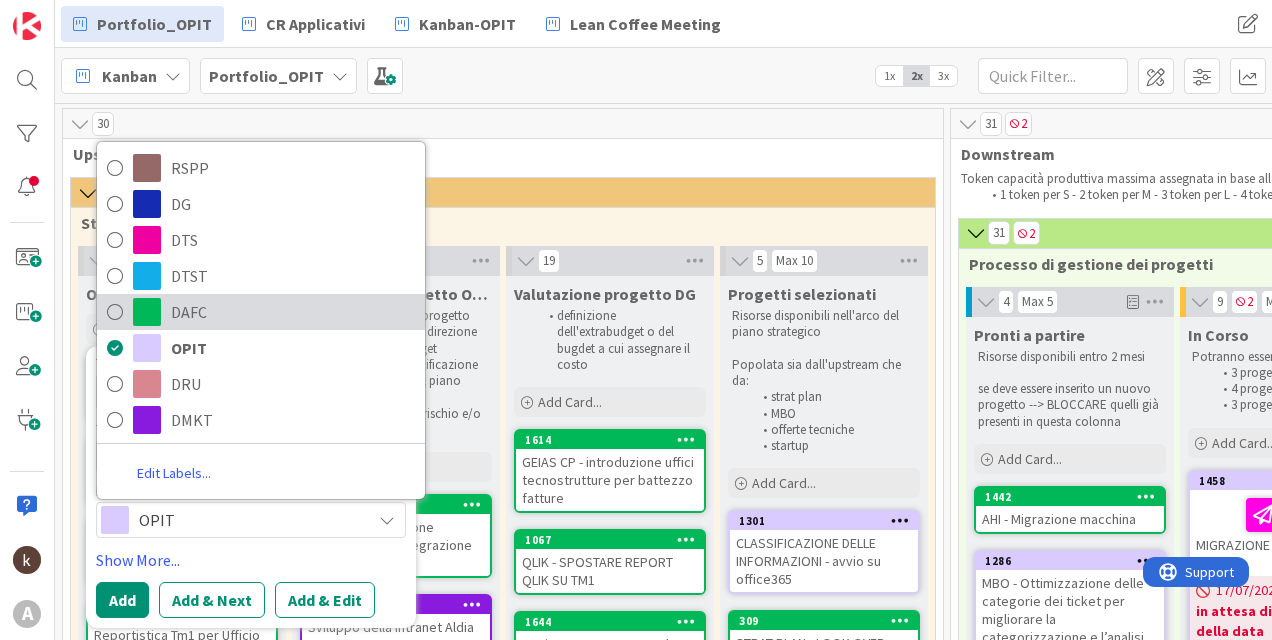click on "DAFC" at bounding box center (261, 312) 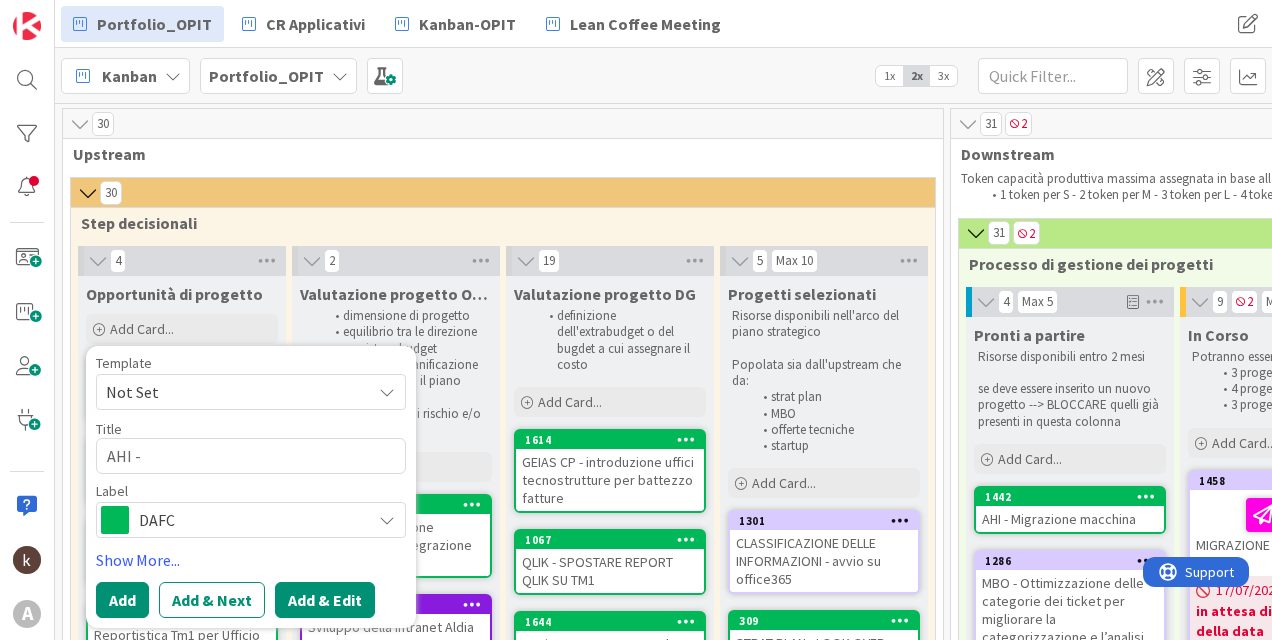 click on "Add & Edit" at bounding box center (325, 600) 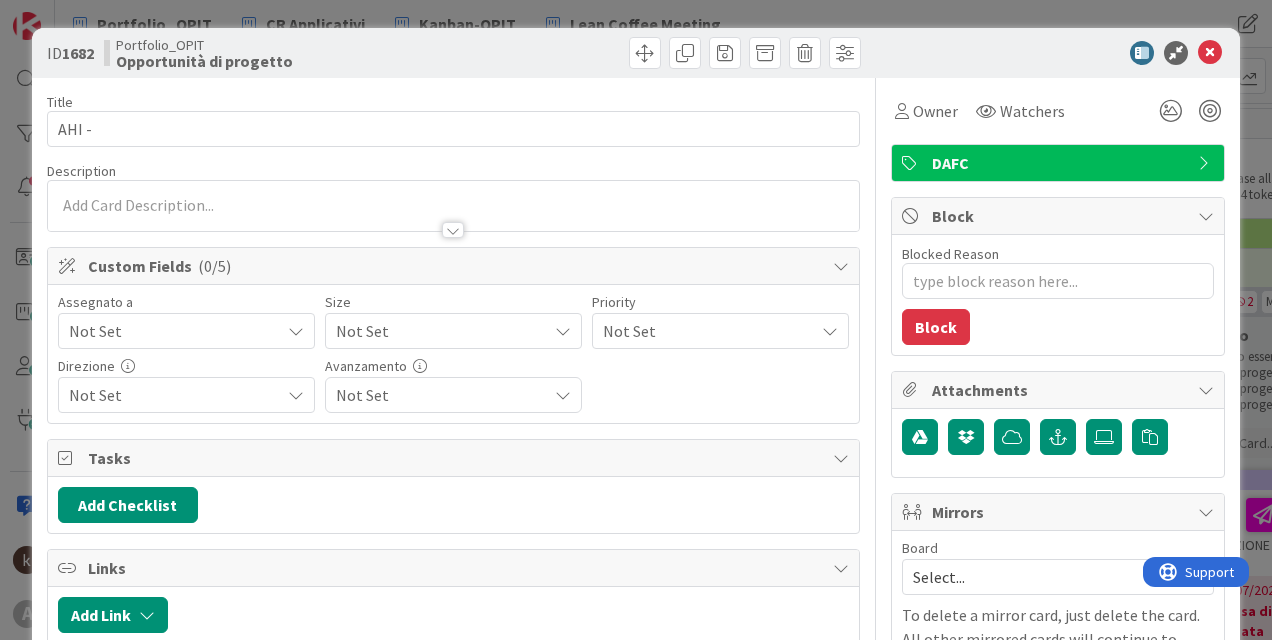 scroll, scrollTop: 0, scrollLeft: 0, axis: both 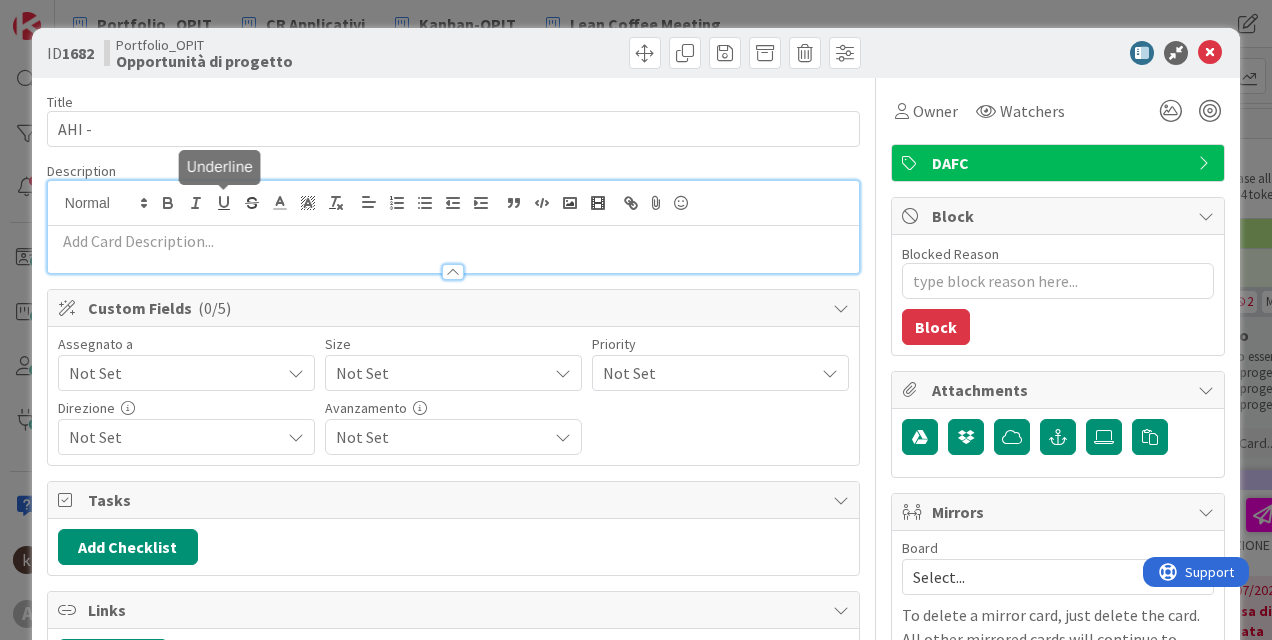 click at bounding box center (453, 227) 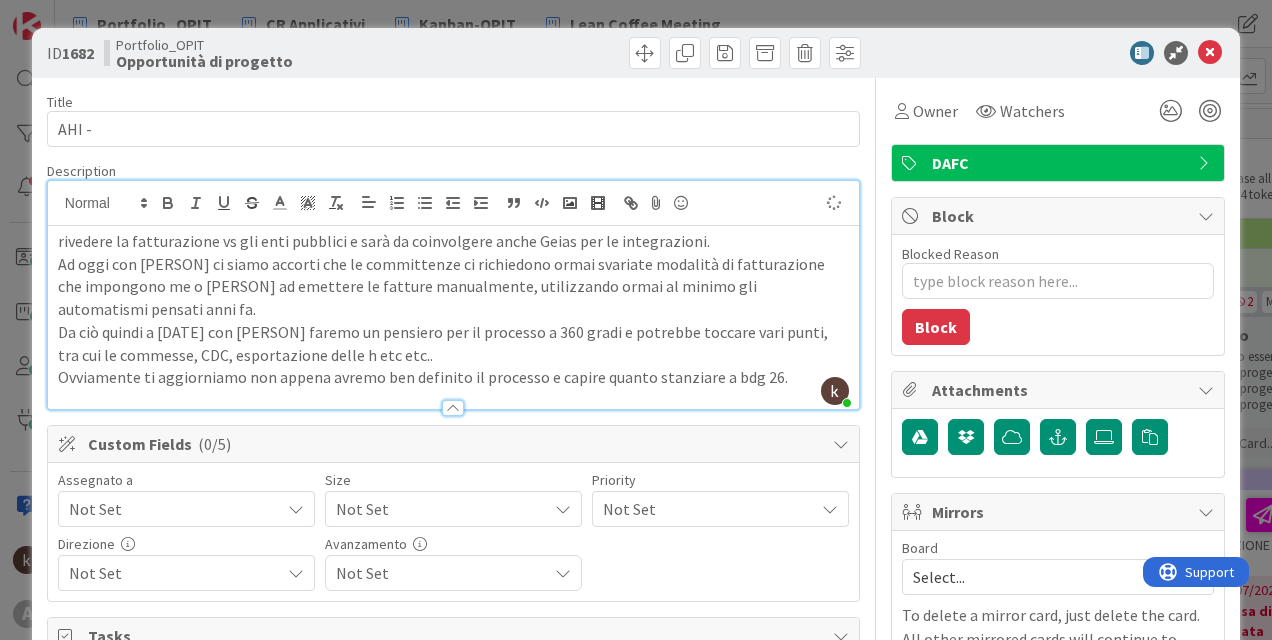 type on "x" 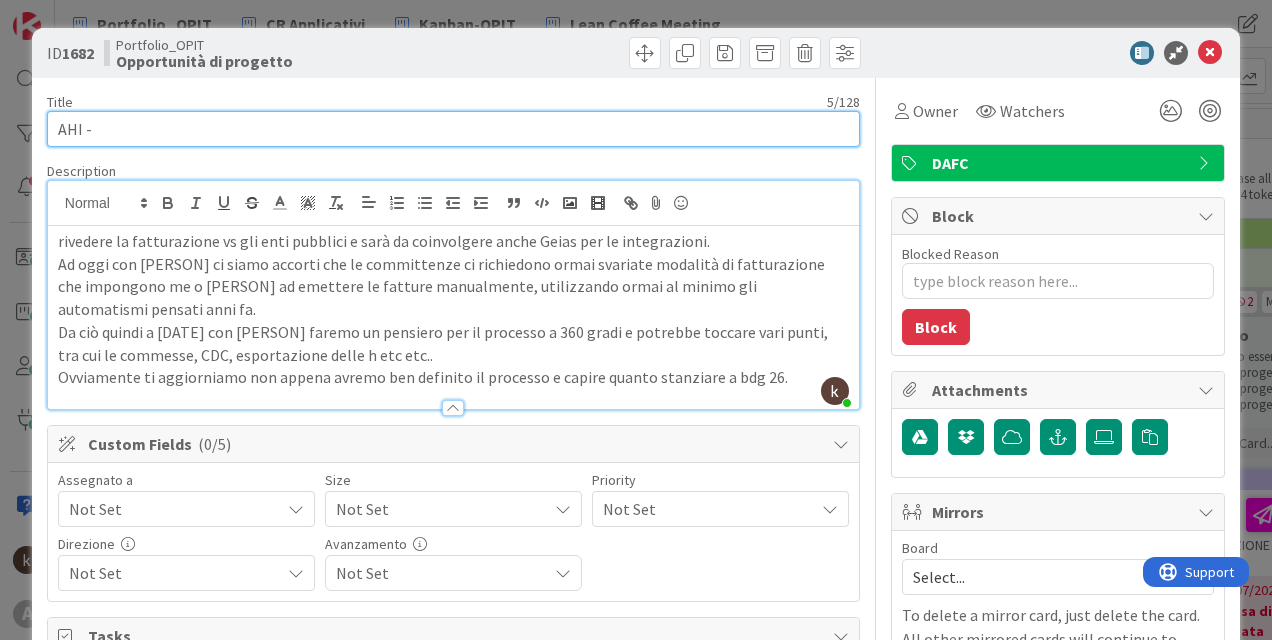 click on "AHI -" at bounding box center (453, 129) 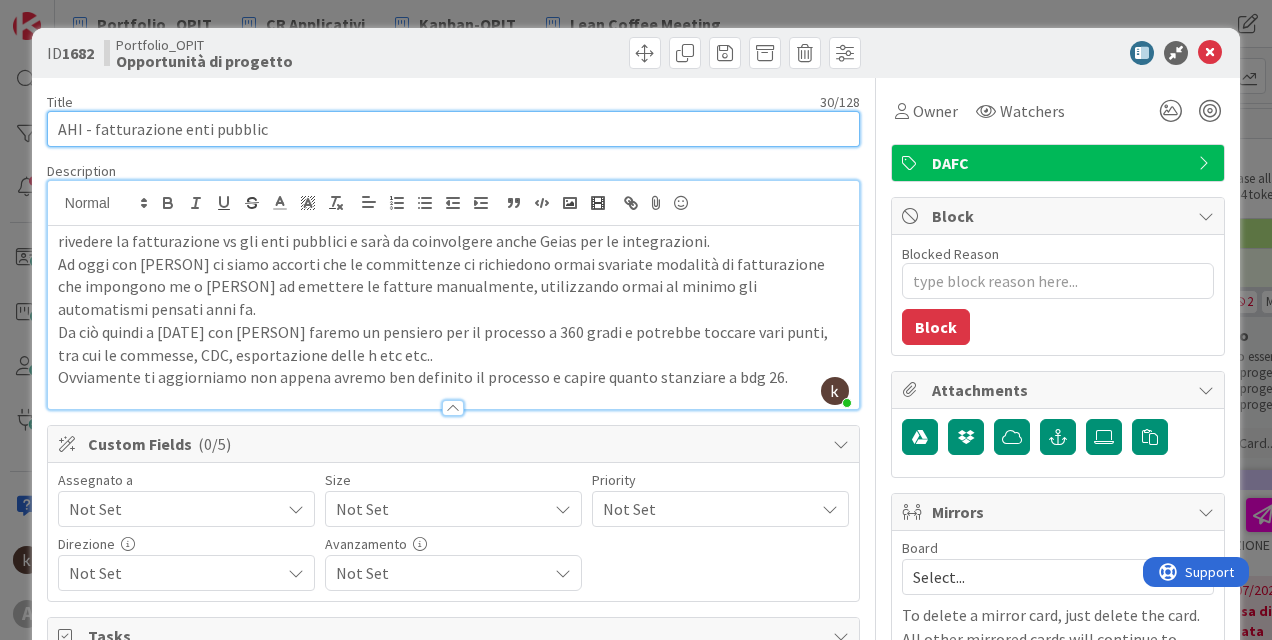 type on "AHI - fatturazione enti pubblici" 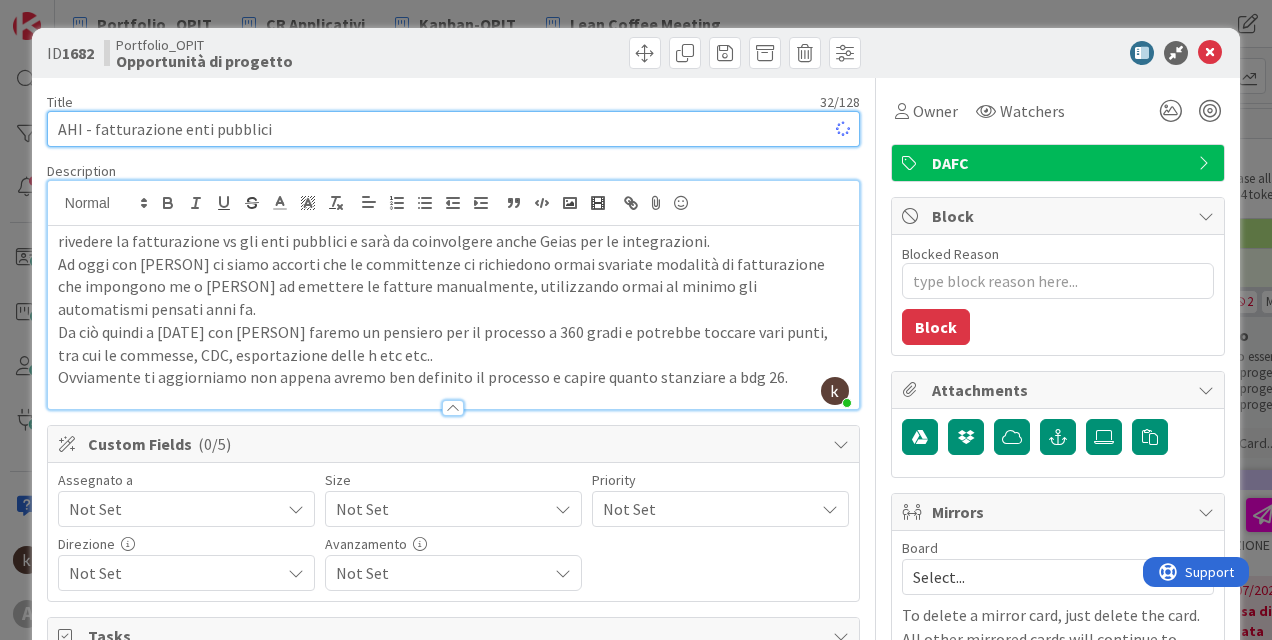 type on "x" 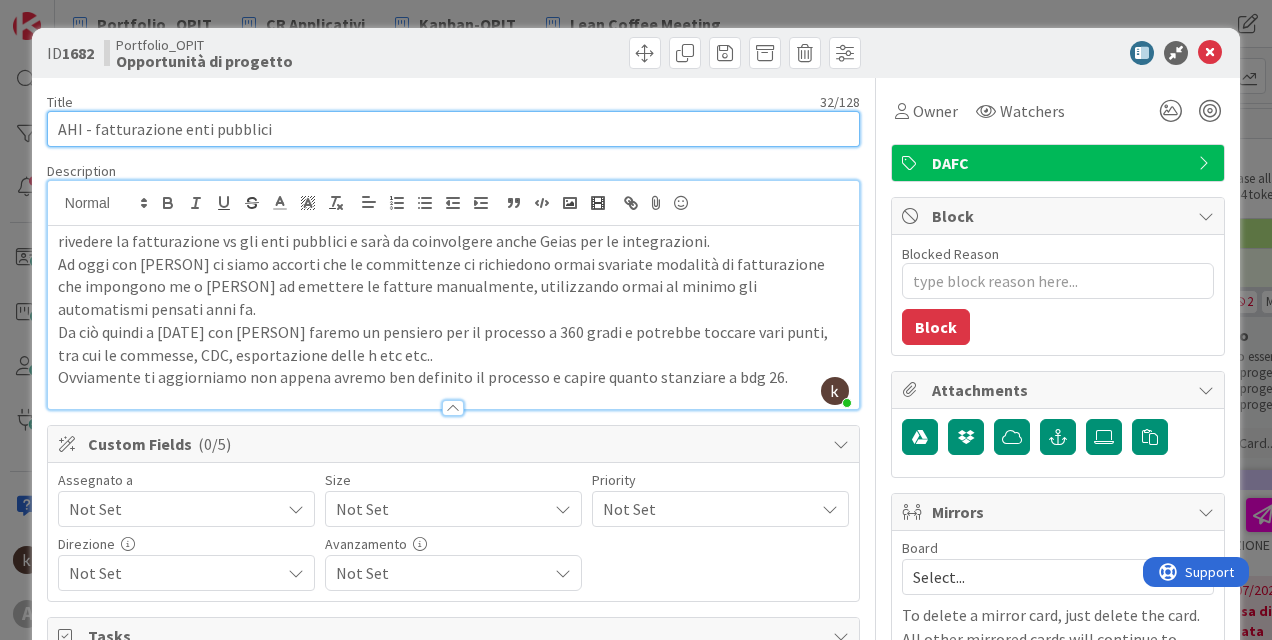 type on "AHI - fatturazione enti pubblici" 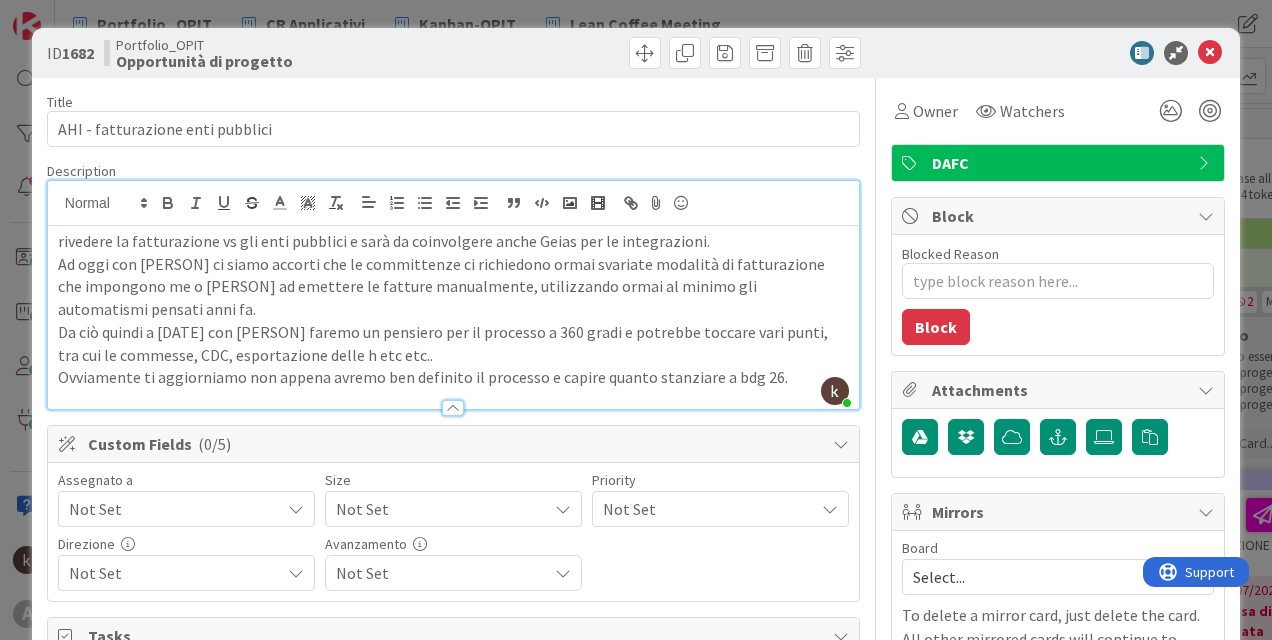 click on "Da ciò quindi a [DATE] con [PERSON] faremo un pensiero per il processo a 360 gradi e potrebbe toccare vari punti, tra cui le commesse, CDC, esportazione delle h etc etc.." at bounding box center (453, 343) 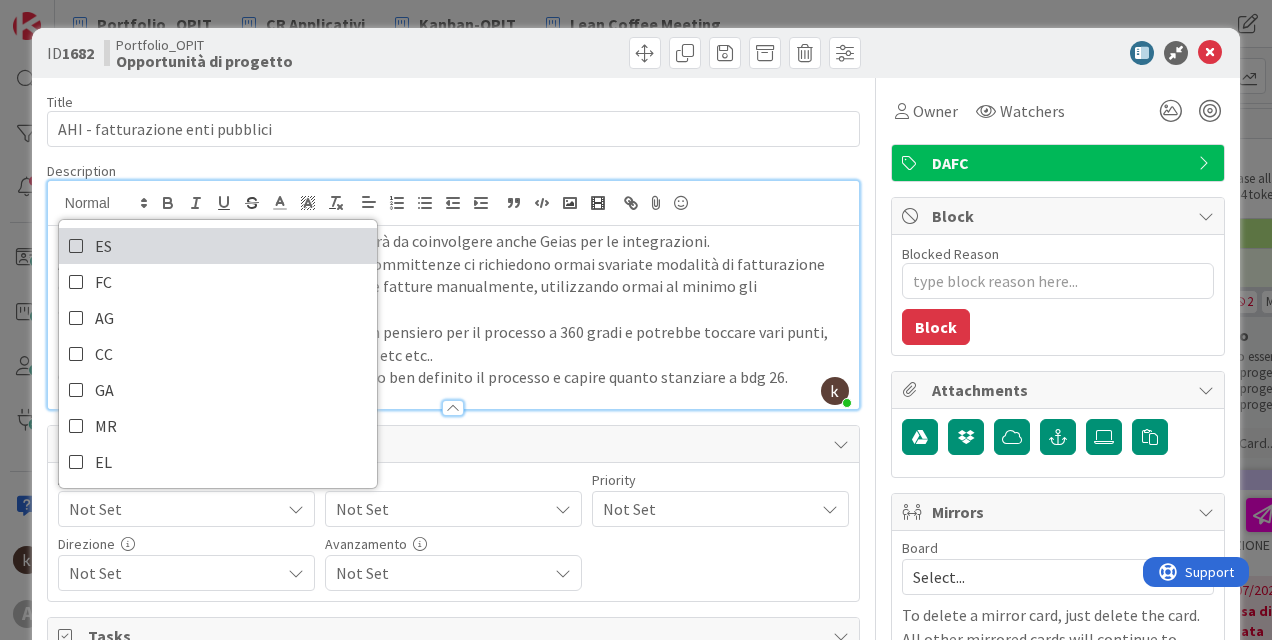 click on "ES" at bounding box center (218, 246) 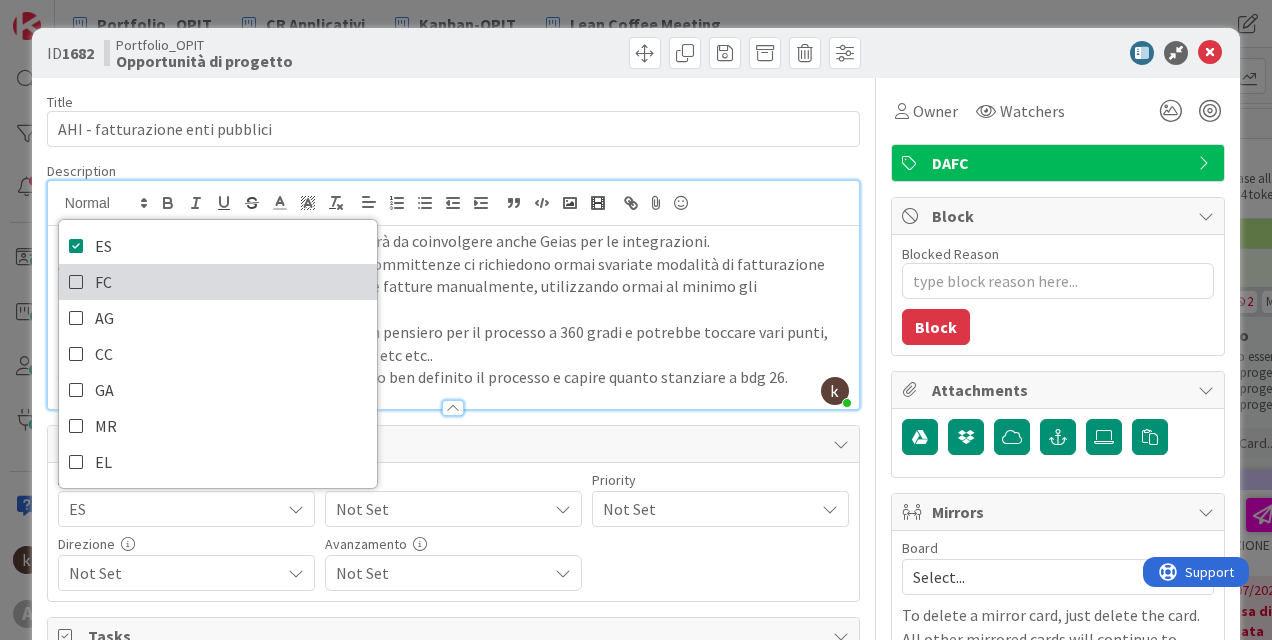 click on "FC" at bounding box center [218, 282] 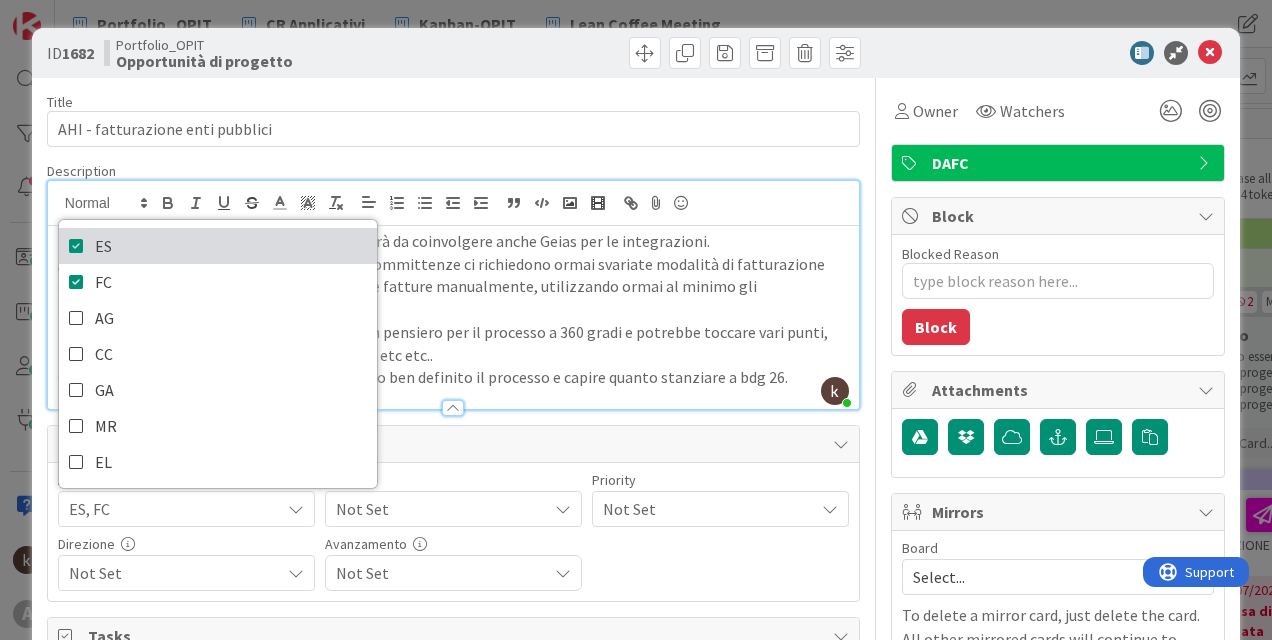 click on "ES" at bounding box center (218, 246) 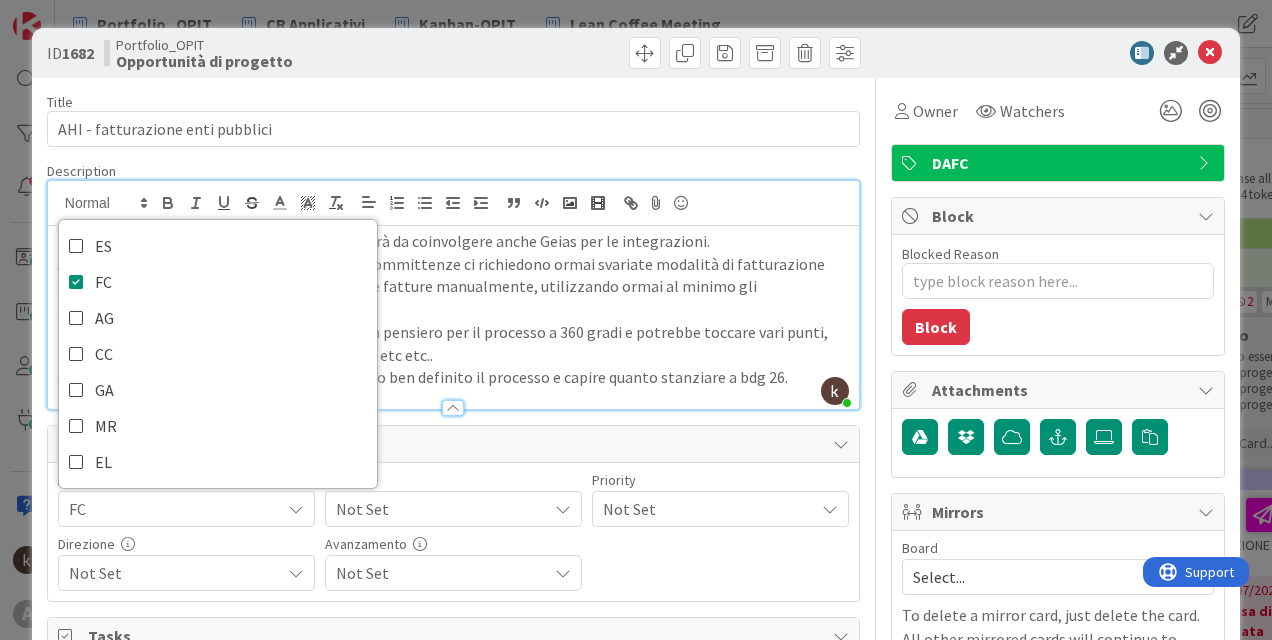 click on "Not Set" at bounding box center (436, 509) 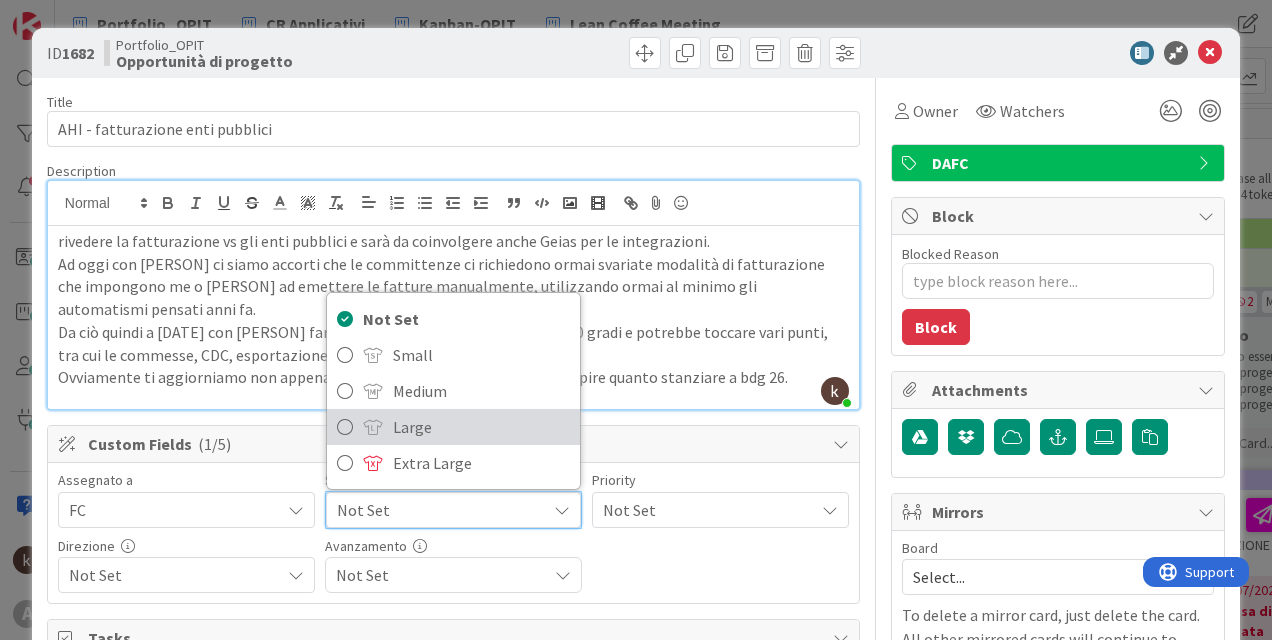 click on "Large" at bounding box center [481, 427] 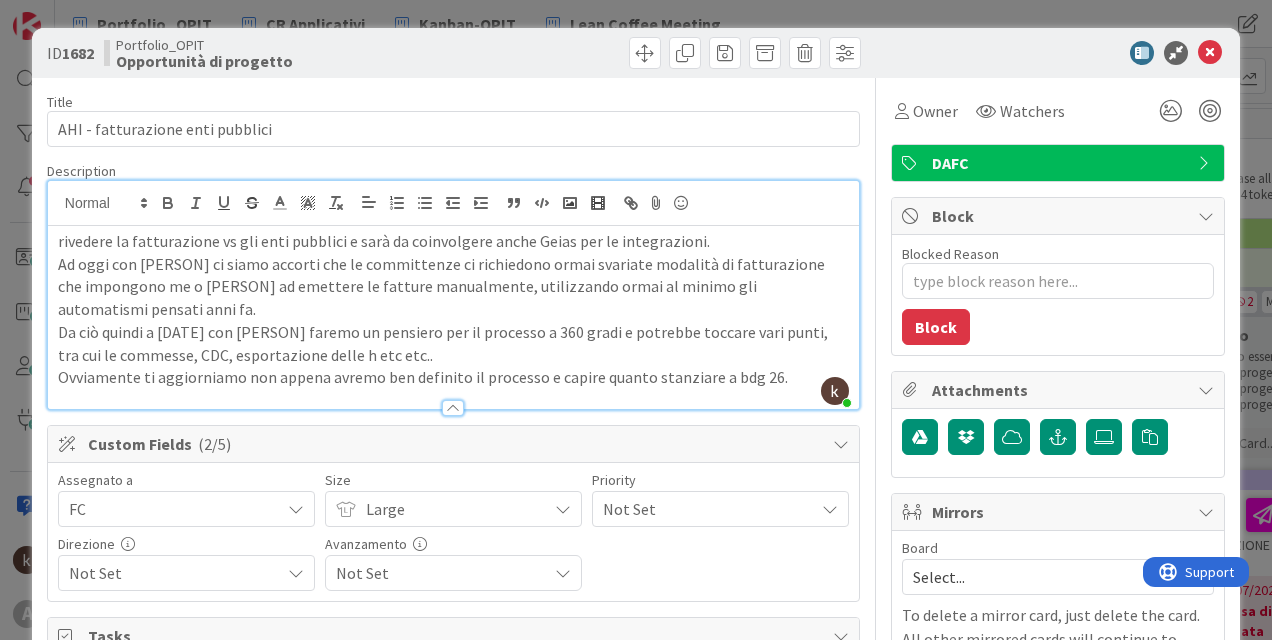 click on "Not Set" at bounding box center [703, 509] 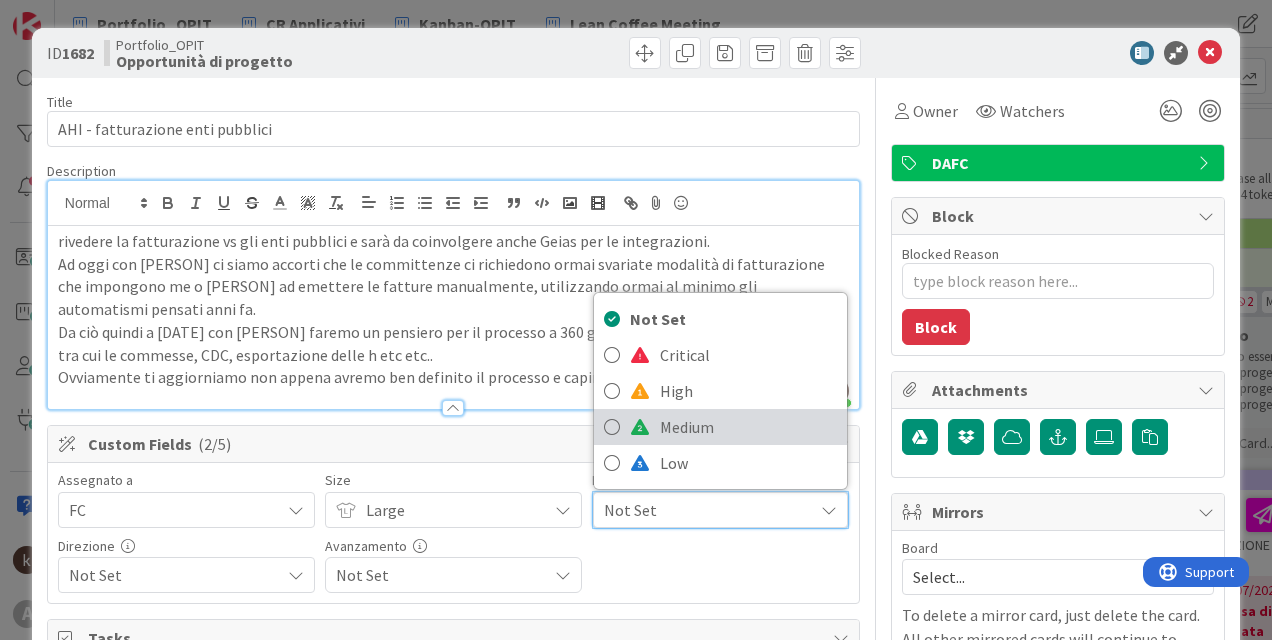 click on "Medium" at bounding box center (748, 427) 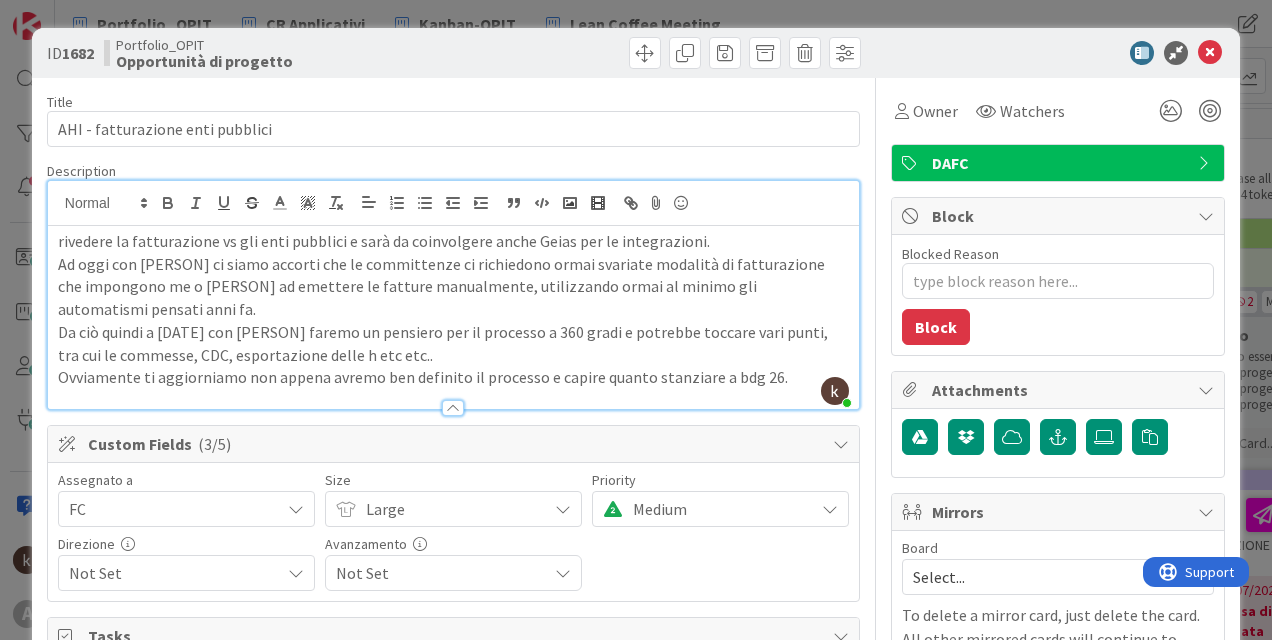click on "Not Set" at bounding box center [174, 573] 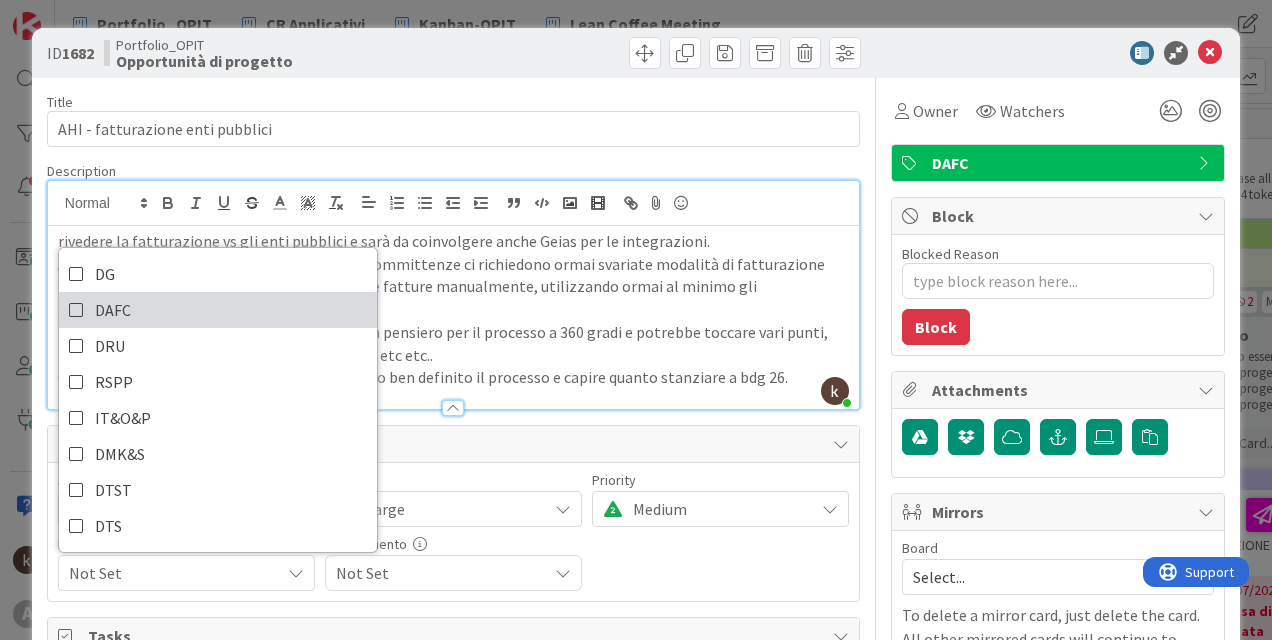 click on "DAFC" at bounding box center [218, 310] 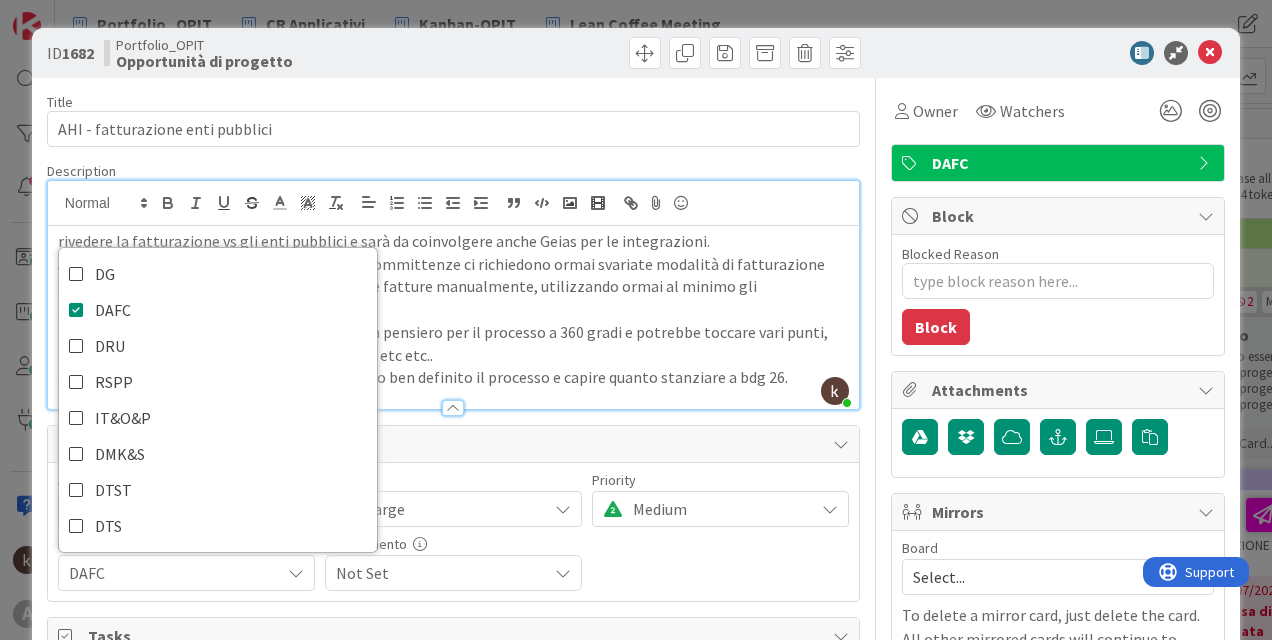 click on "Title 32 / 128 AHI - fatturazione enti pubblici Description kanban helpdesk just joined rivedere la fatturazione vs gli enti pubblici e sarà da coinvolgere anche Geias per le integrazioni. Ad oggi con [PERSON] ci siamo accorti che le committenze ci richiedono ormai svariate modalità di fatturazione che impongono me o [PERSON] ad emettere le fatture manualmente, utilizzando ormai al minimo gli automatismi pensati anni fa.  Da ciò quindi a [DATE] con [PERSON] faremo un pensiero per il processo a 360 gradi e potrebbe toccare vari punti, tra cui le commesse, CDC, esportazione delle h etc etc.. Ovviamente ti aggiorniamo non appena avremo ben definito il processo e capire quanto stanziare a bdg 26. Owner Watchers DAFC Custom Fields ( 4/5 ) Assegnato a FC ES FC AG CC GA MR EL Size Large Not Set Small Medium Large Extra Large Priority Medium Not Set Critical High Medium Low Direzione DAFC DG DAFC DRU RSPP IT&O&P DMK&S DTST DTS Avanzamento Not Set Tasks Add Checklist Links Add Link Comments Add Comment History Dates 0" at bounding box center (636, 650) 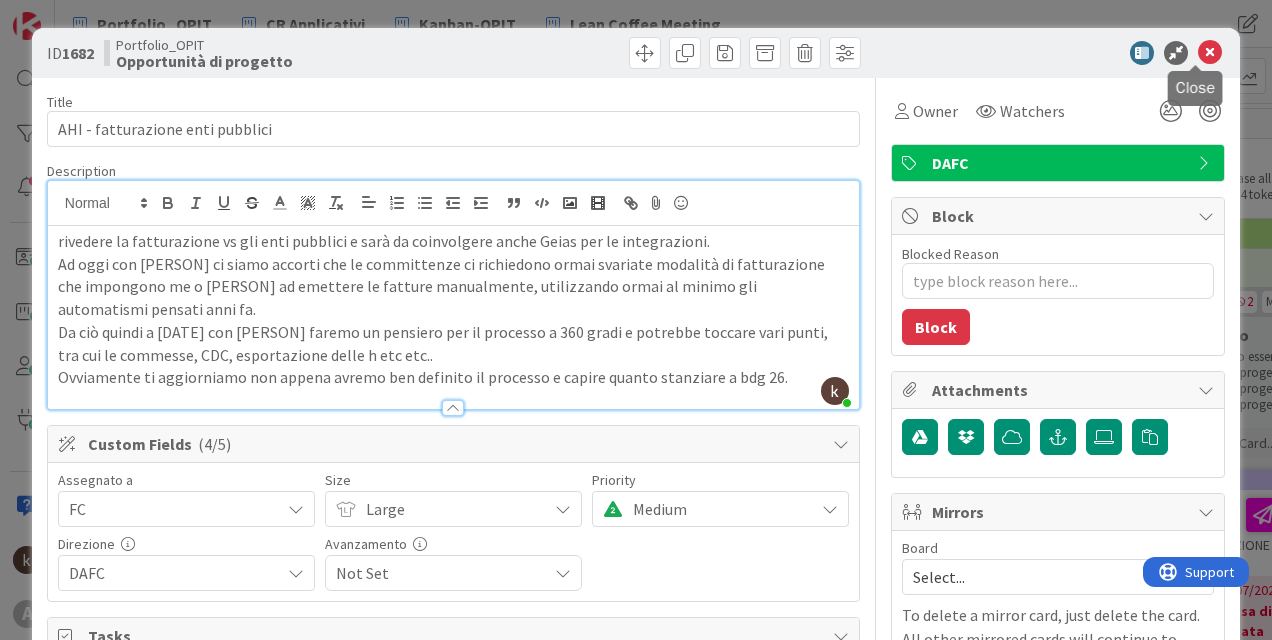 click at bounding box center [1210, 53] 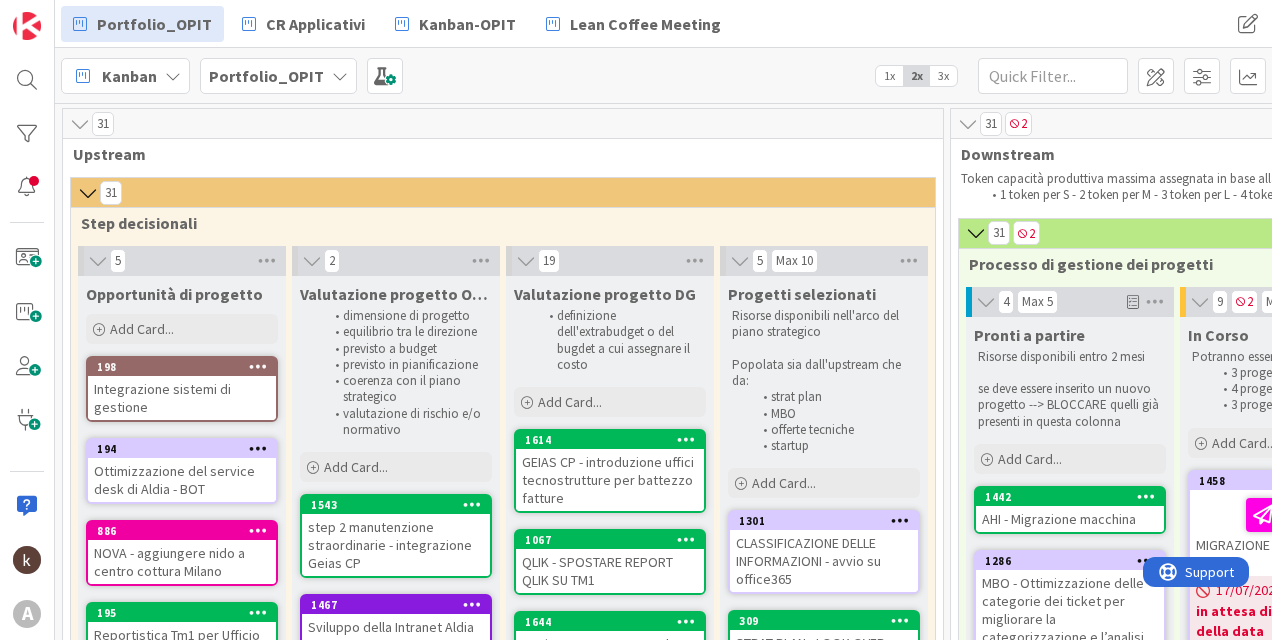 scroll, scrollTop: 0, scrollLeft: 0, axis: both 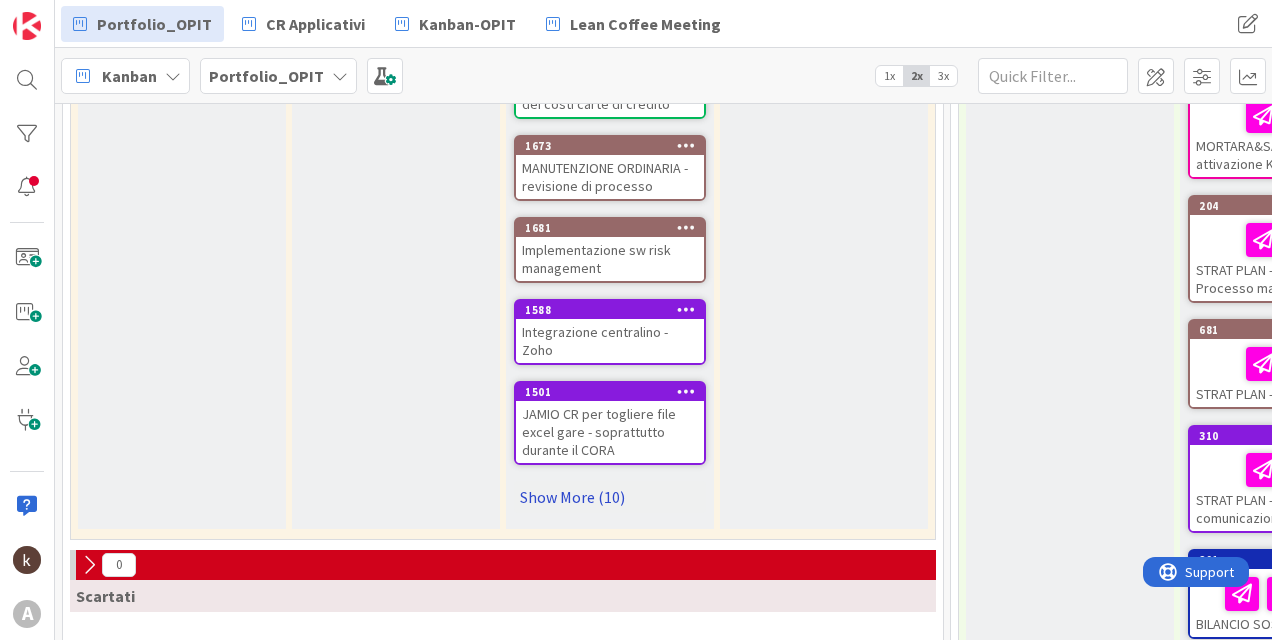 click on "Show More (10)" at bounding box center [610, 497] 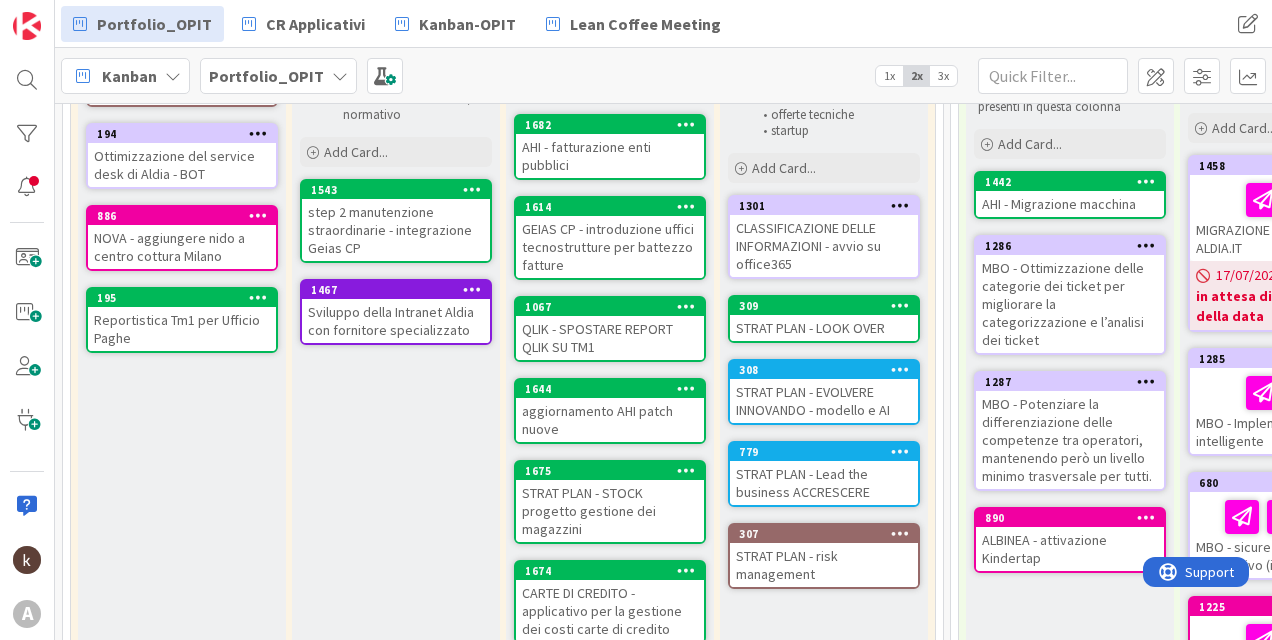 scroll, scrollTop: 0, scrollLeft: 0, axis: both 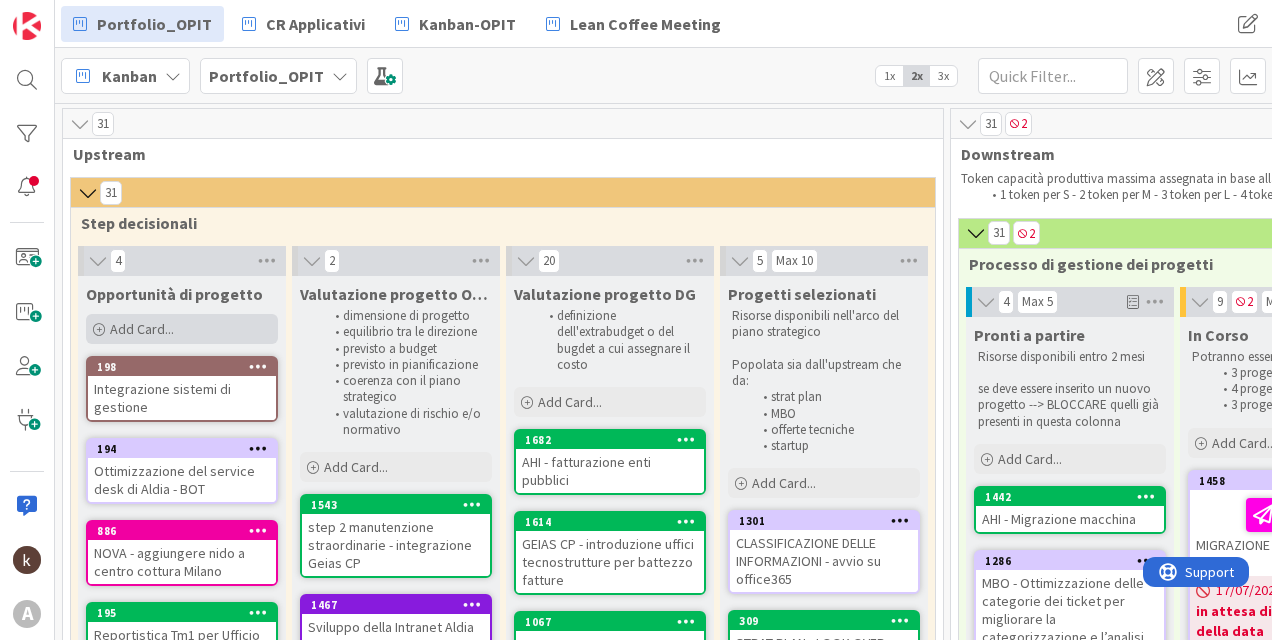 click on "Add Card..." at bounding box center [182, 329] 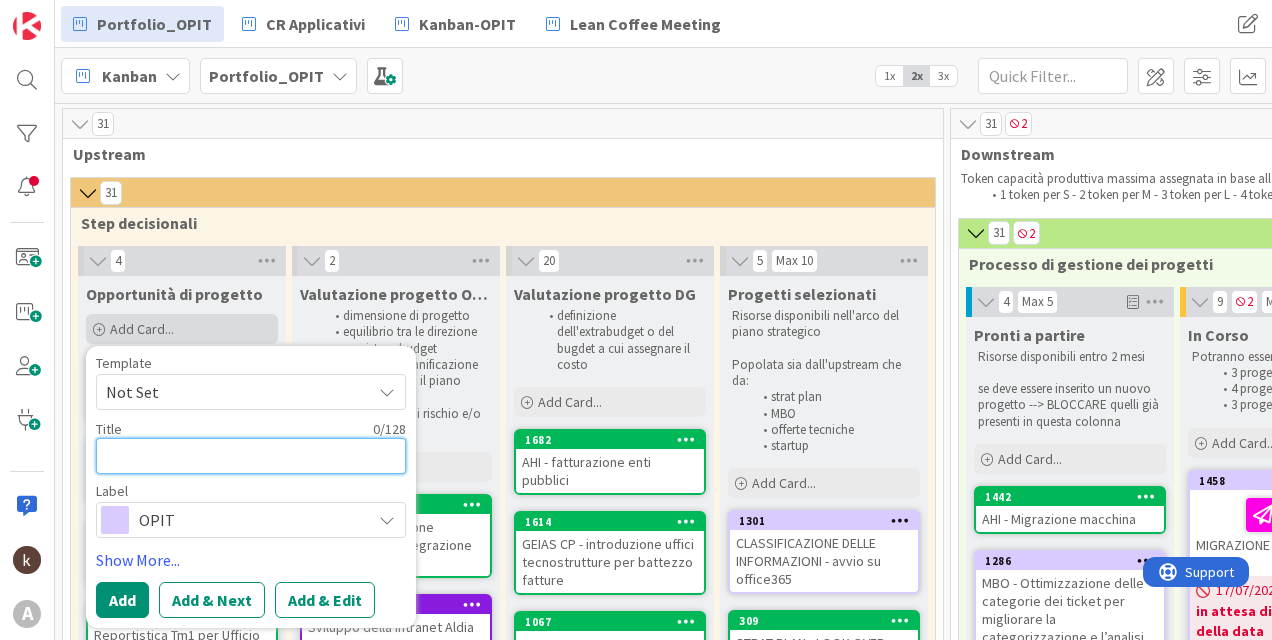 type on "x" 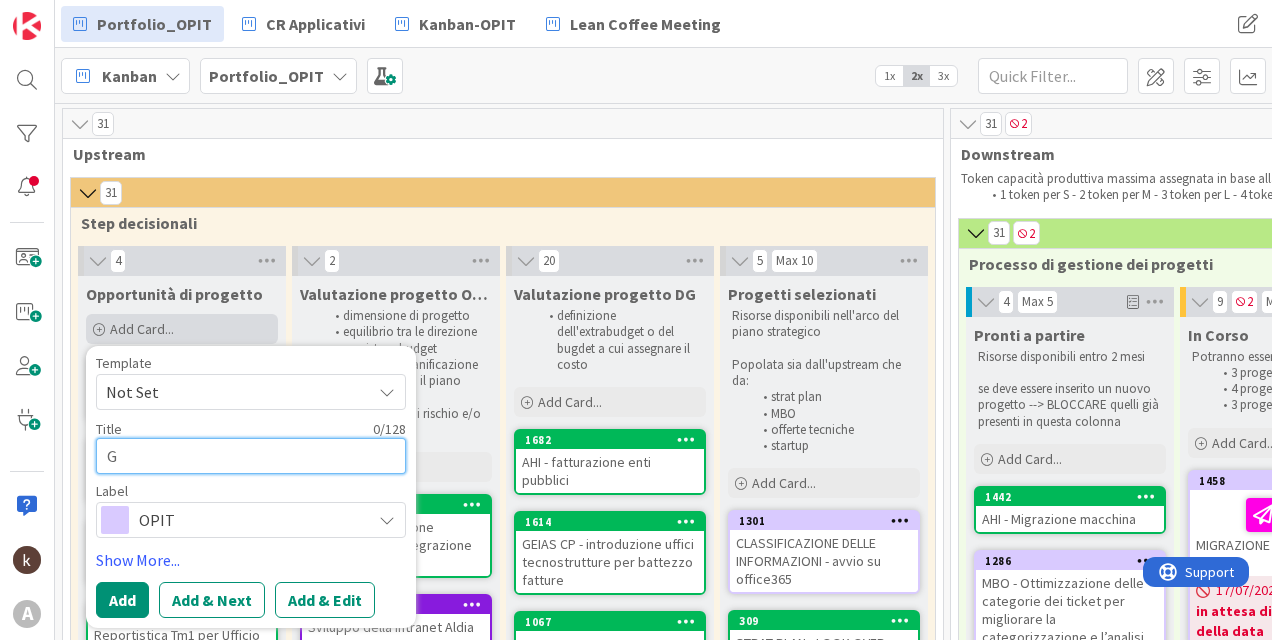 type on "x" 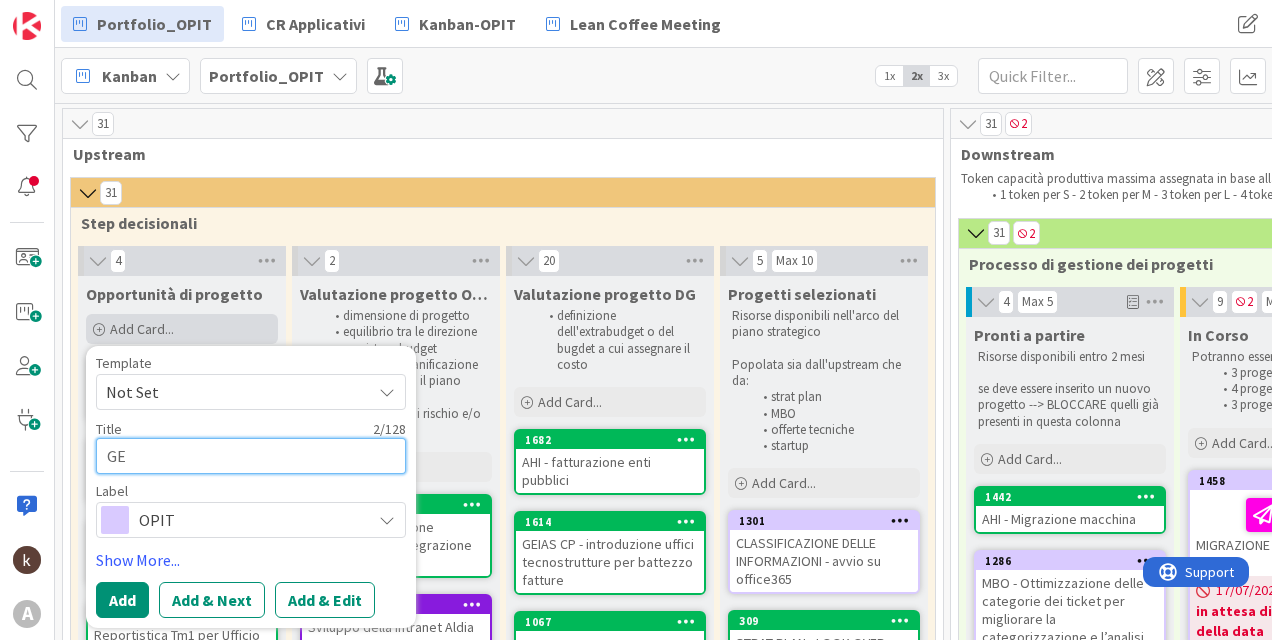 type on "x" 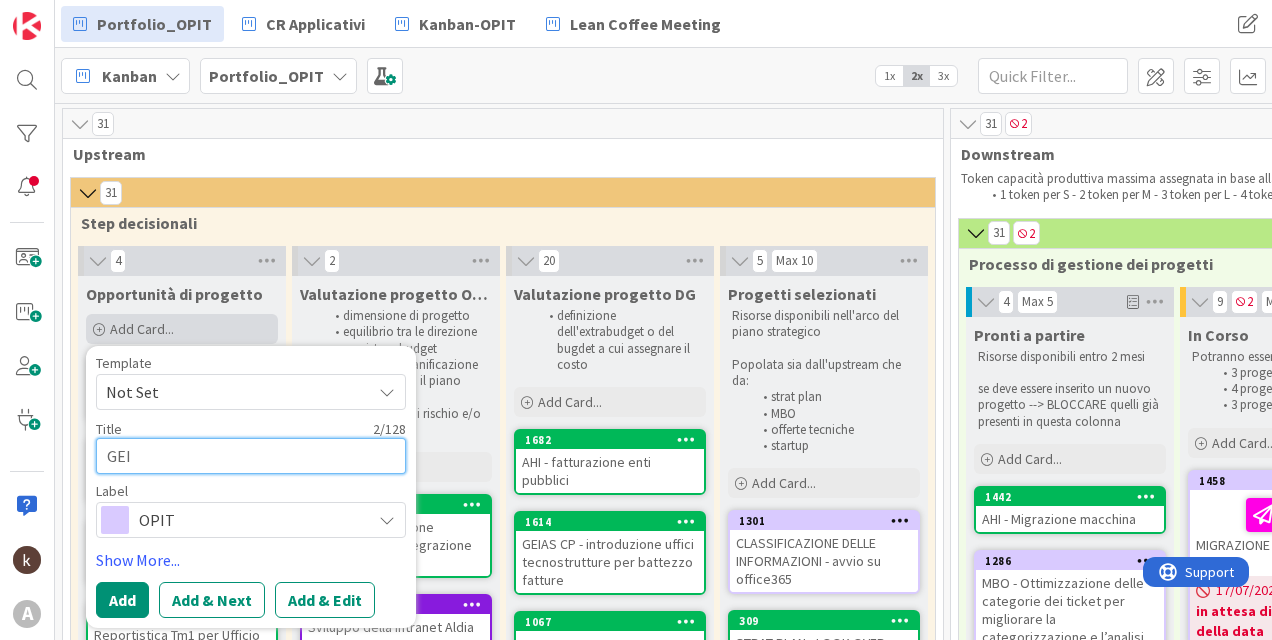 type on "x" 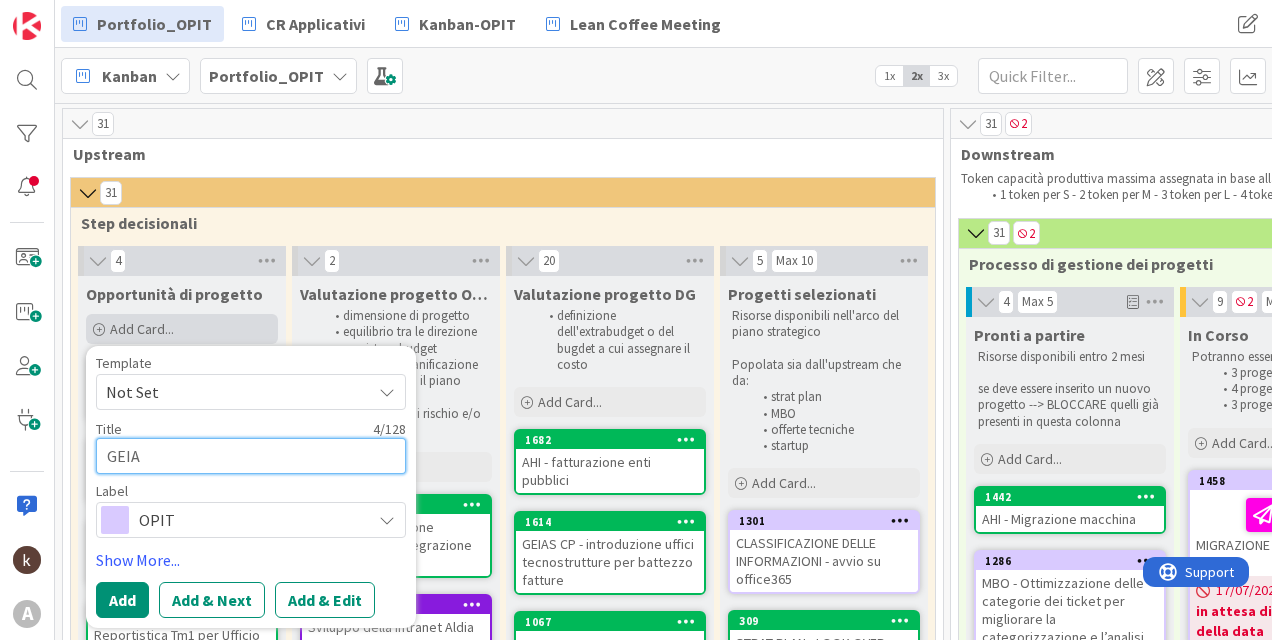 type on "x" 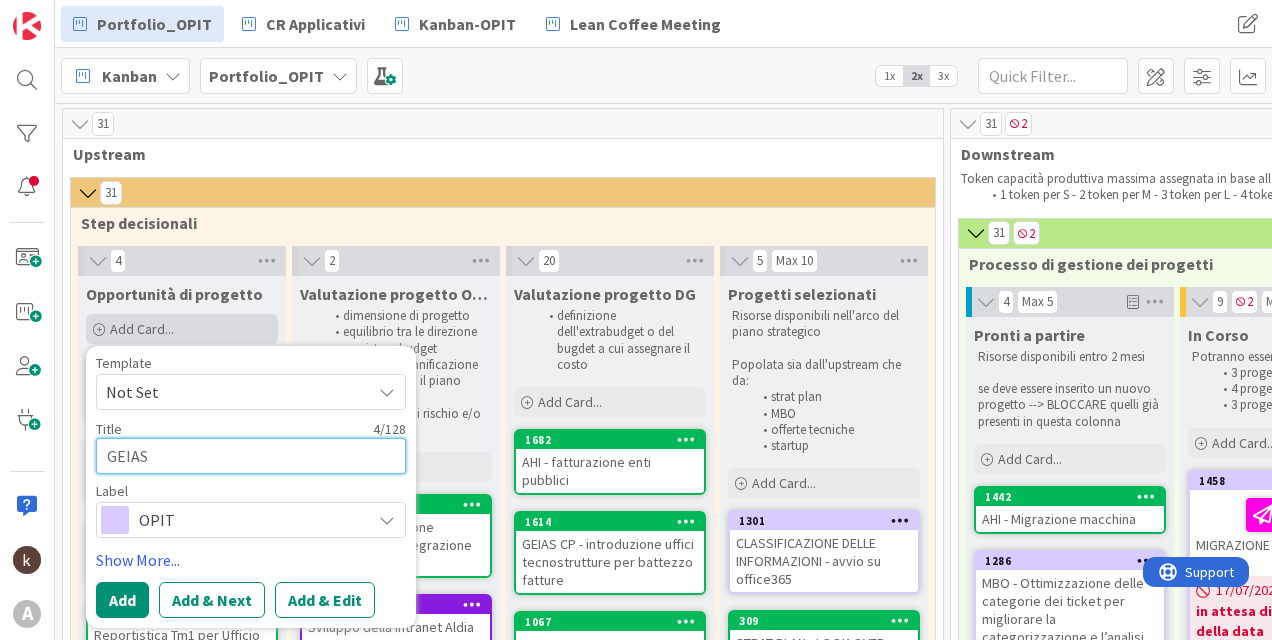 type on "GEIAS" 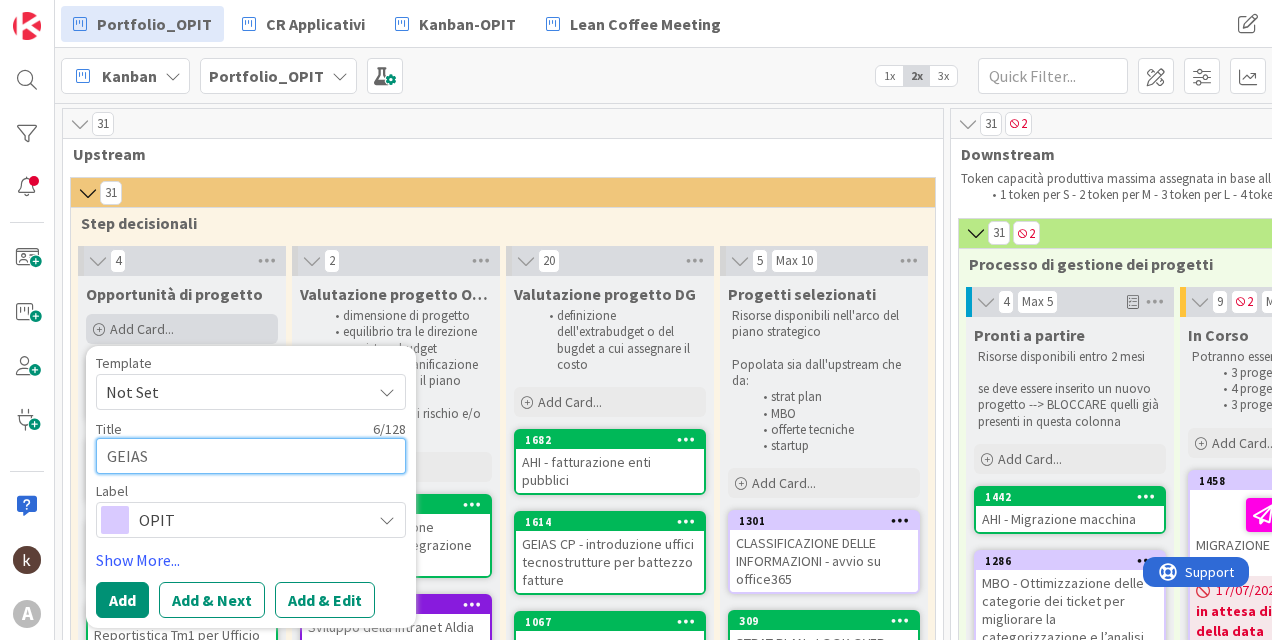 type on "x" 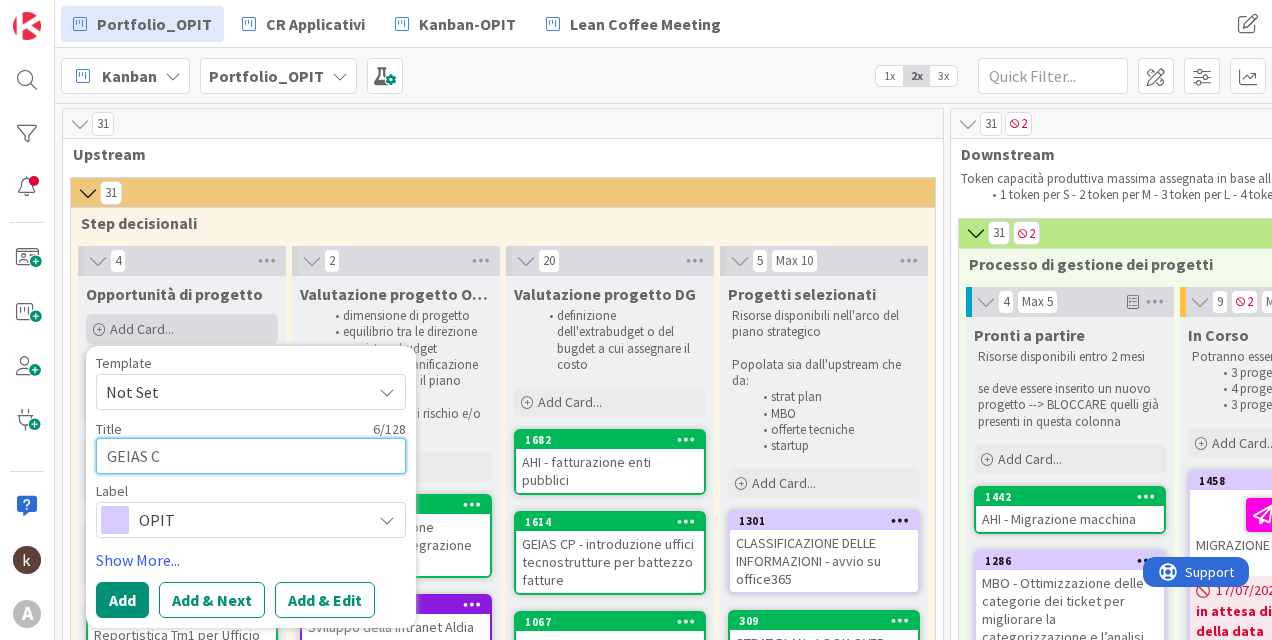 type on "GEIAS CP" 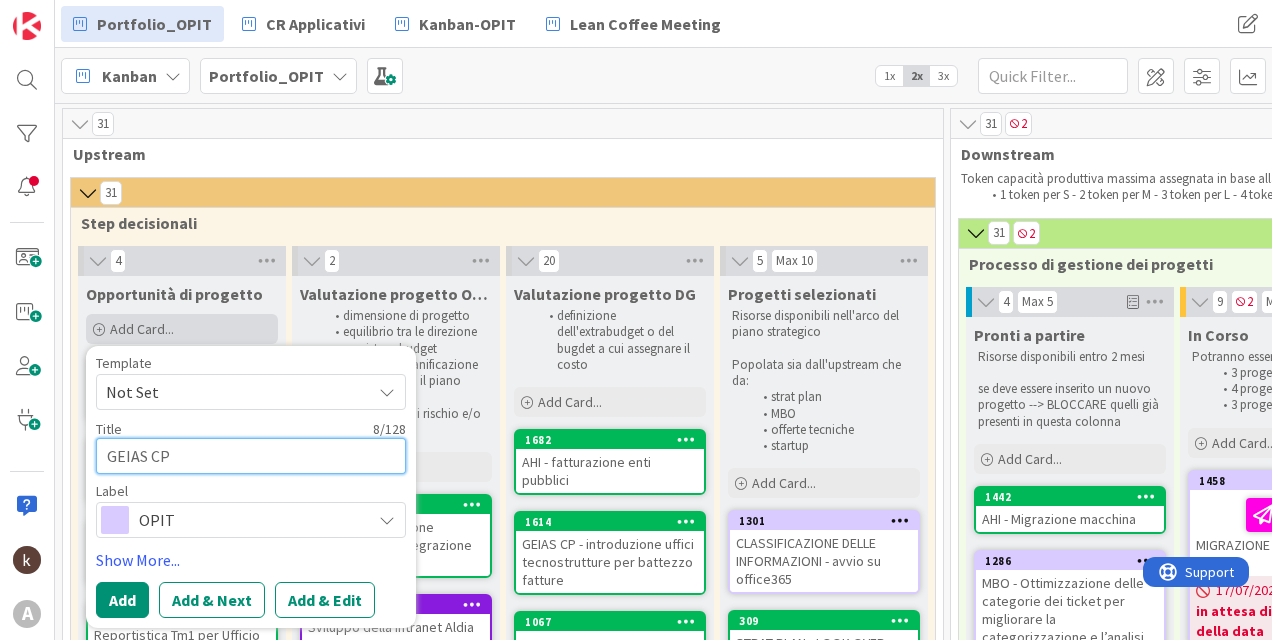 type on "x" 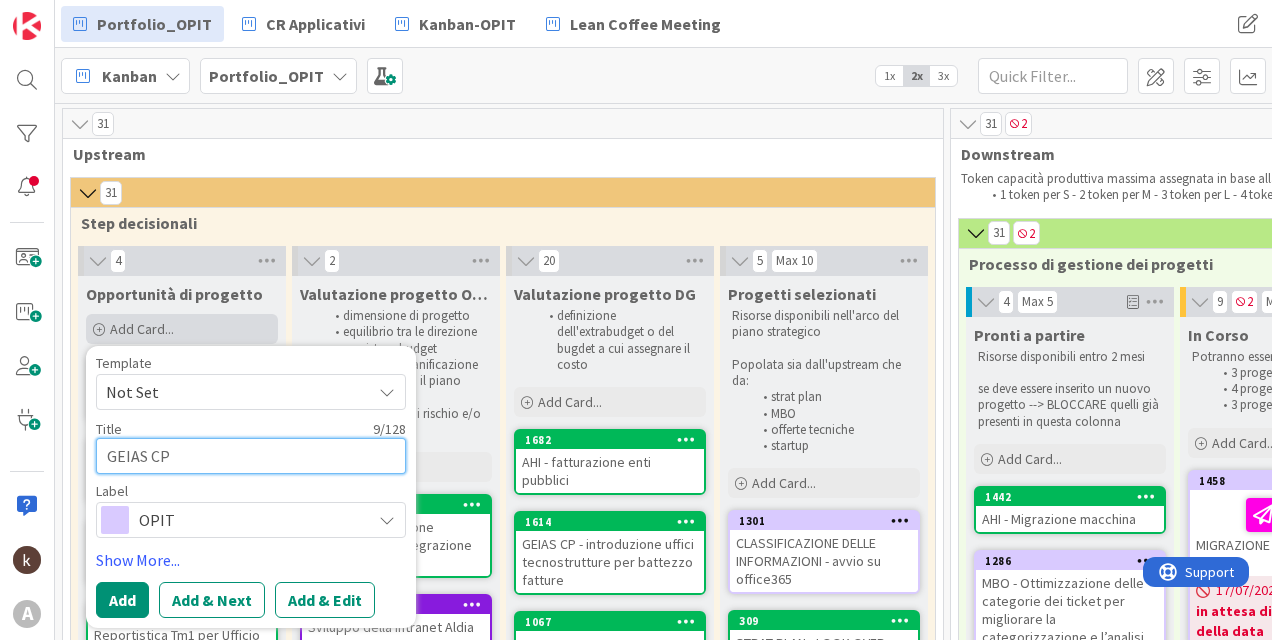type on "x" 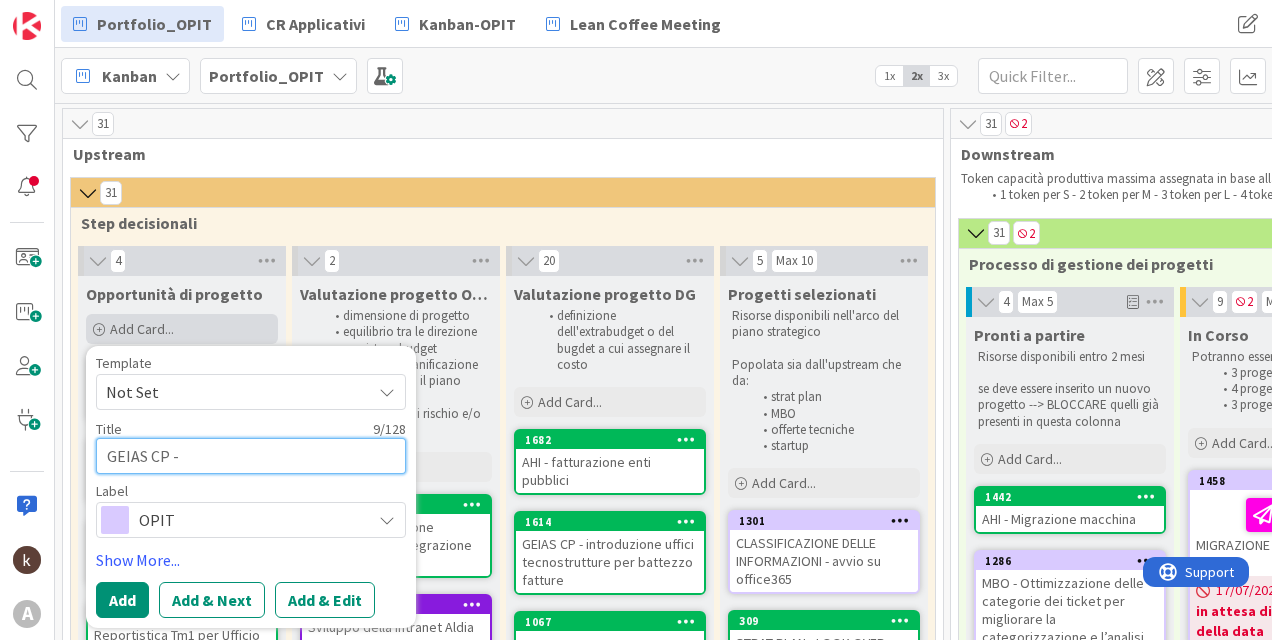 type on "x" 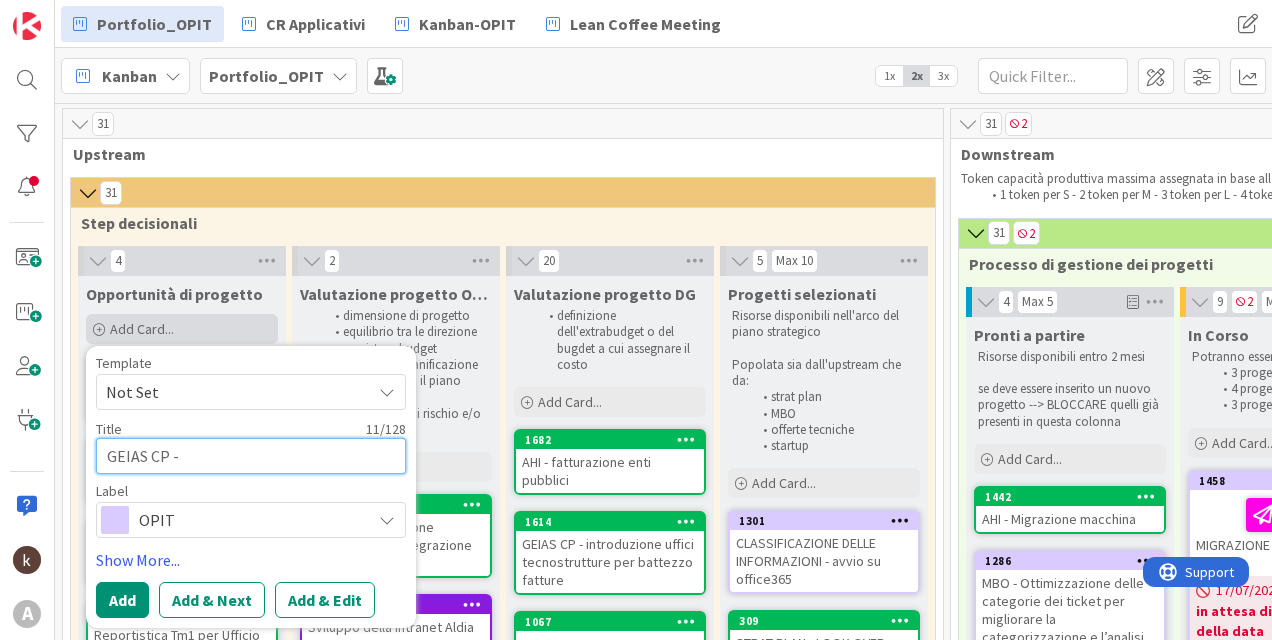 paste on "pre-contabilizzazione di quanto caricano su Geias vs AHI, in modo tale da portare avanti anche il processo di reingeg" 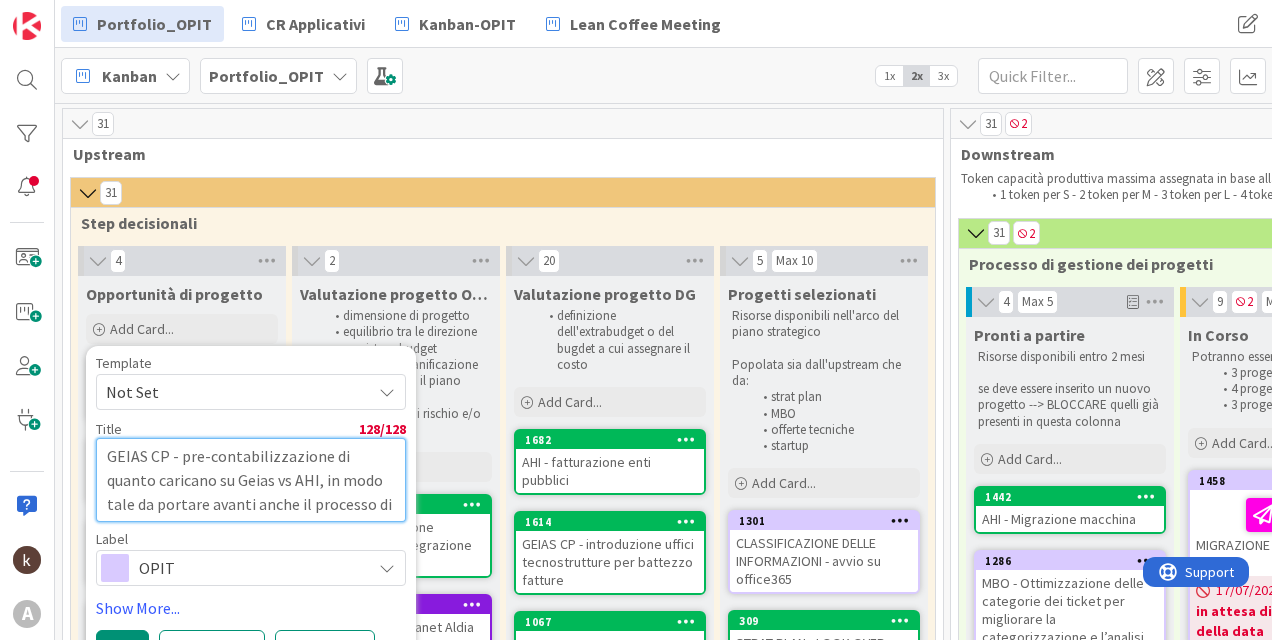 drag, startPoint x: 272, startPoint y: 481, endPoint x: 259, endPoint y: 512, distance: 33.61547 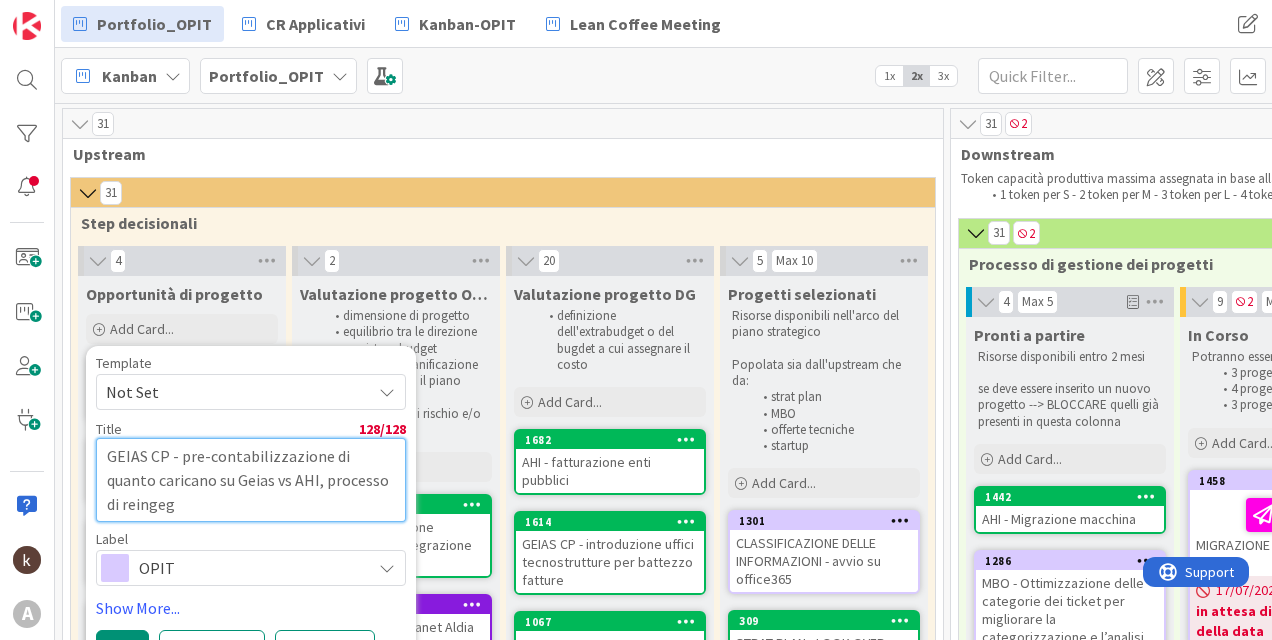 type on "x" 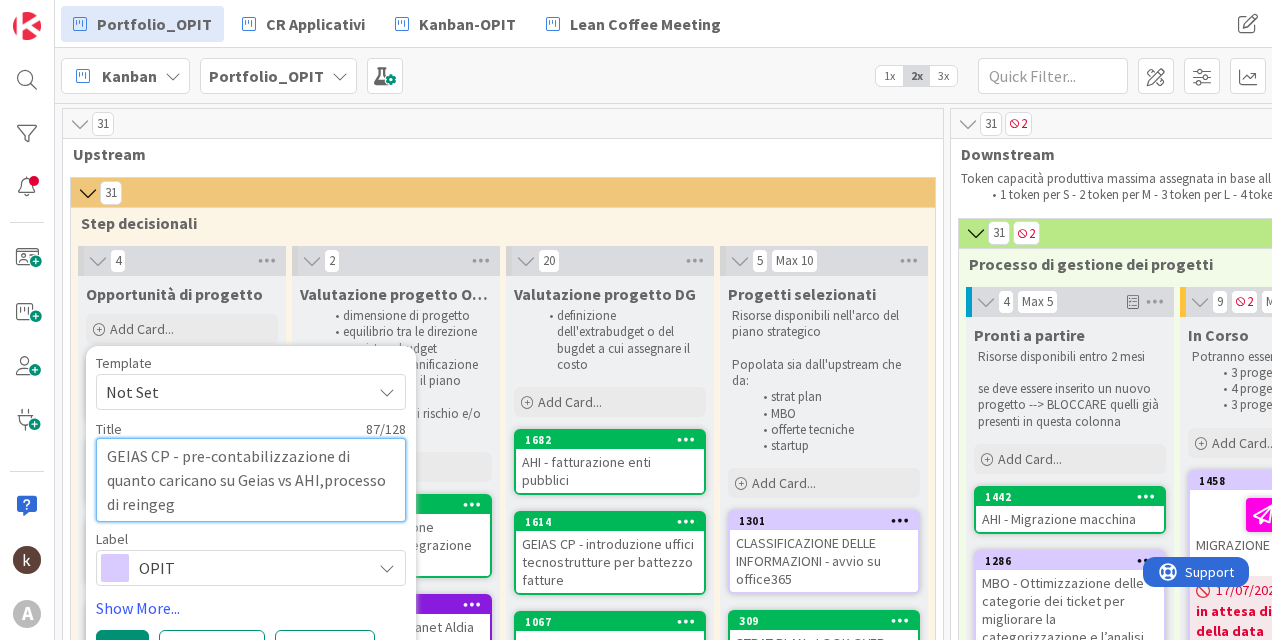 type on "x" 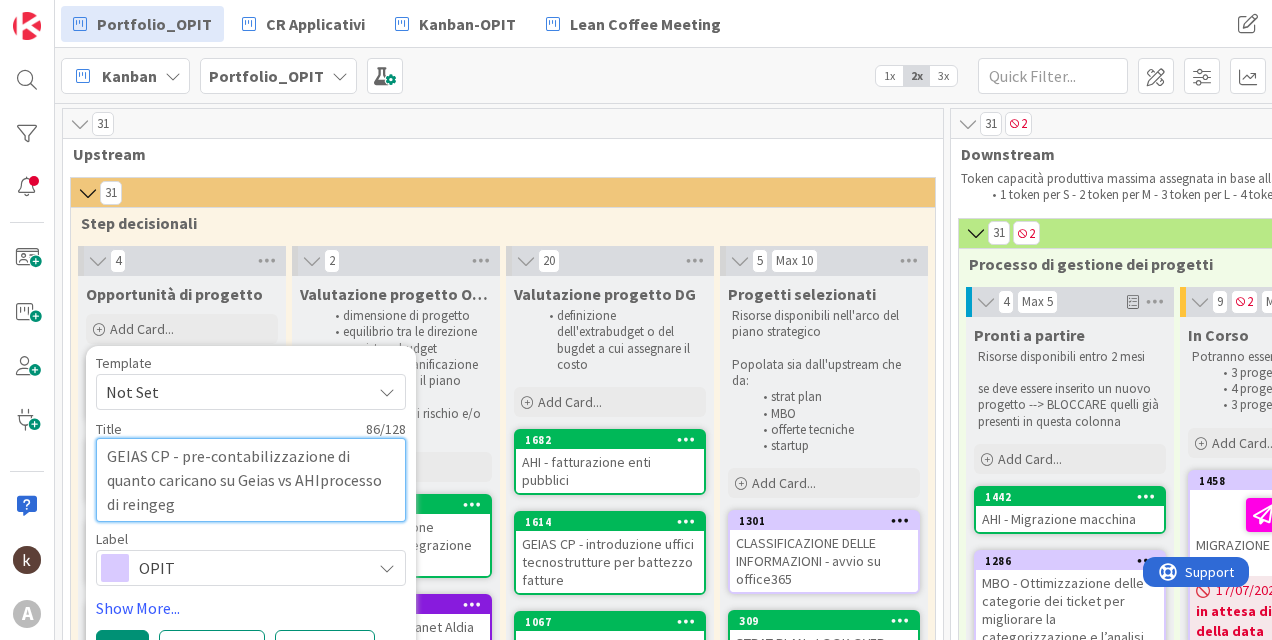 type on "x" 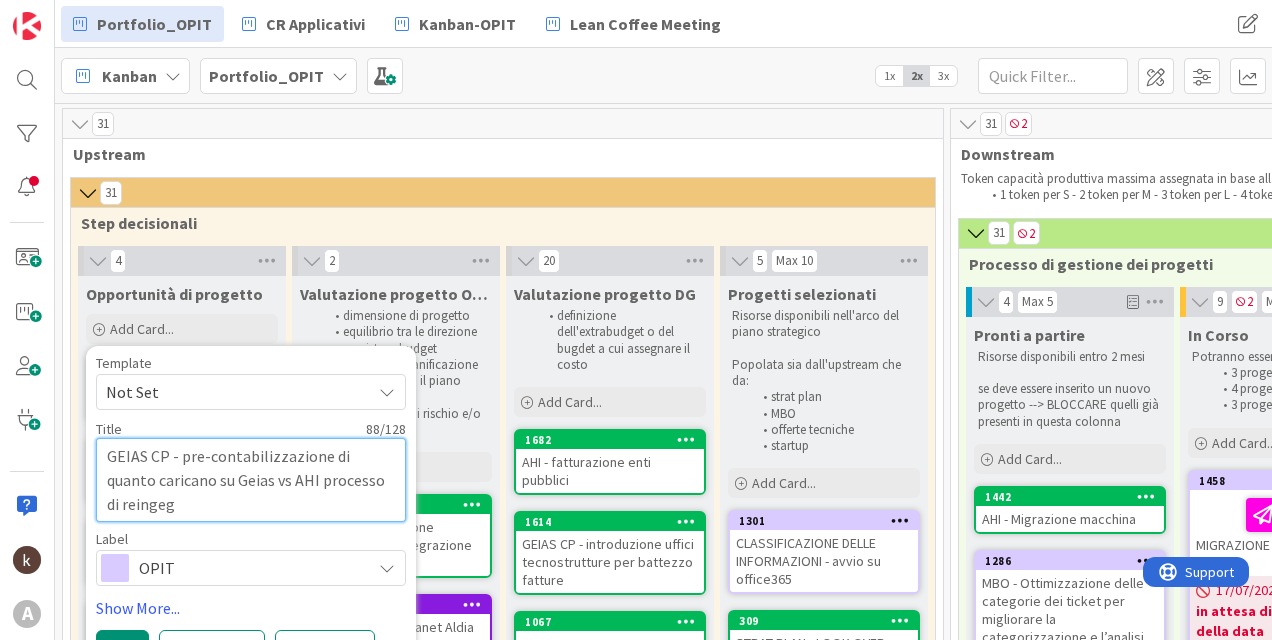 type on "x" 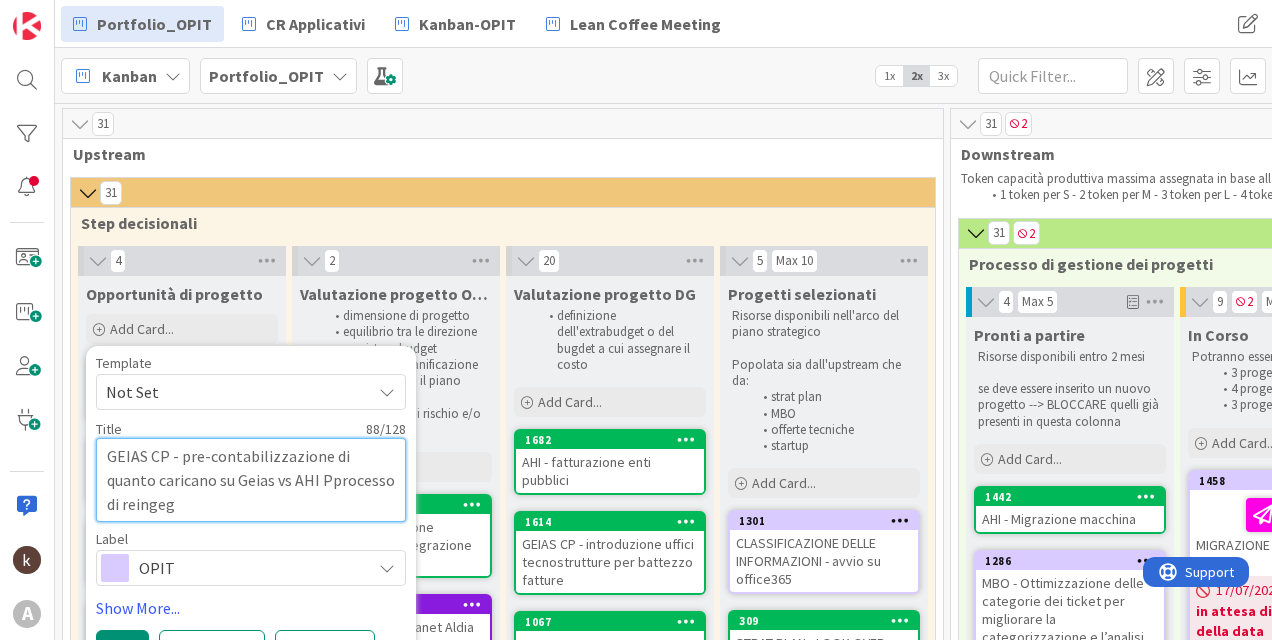 type on "x" 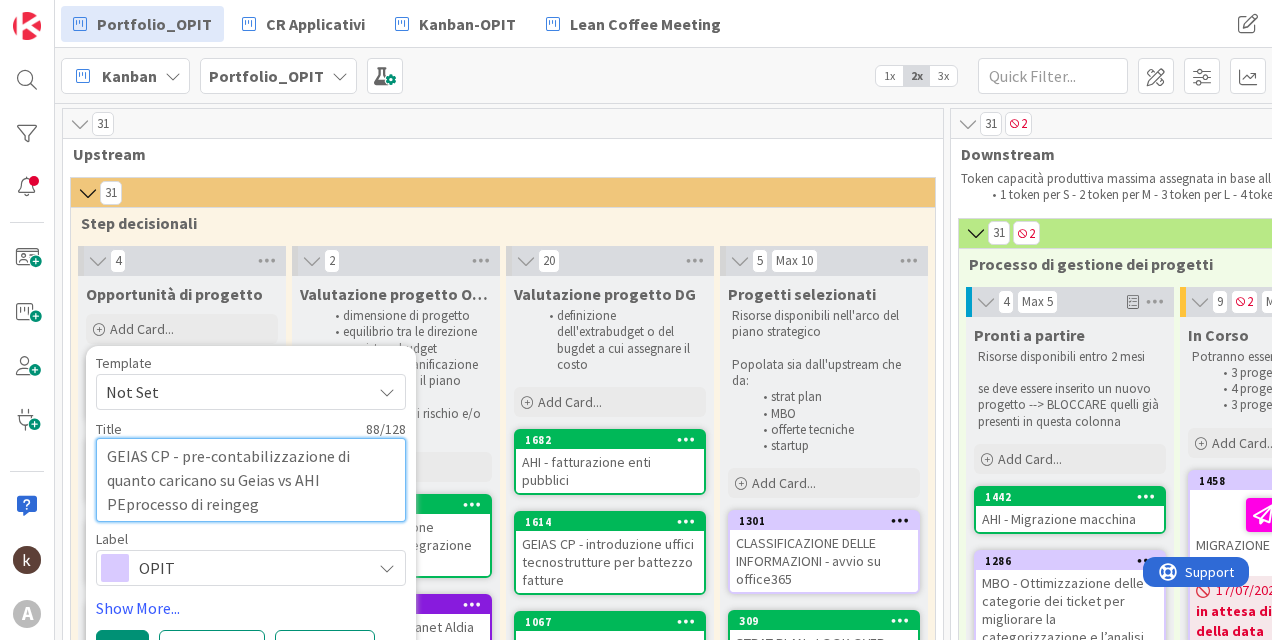 type on "x" 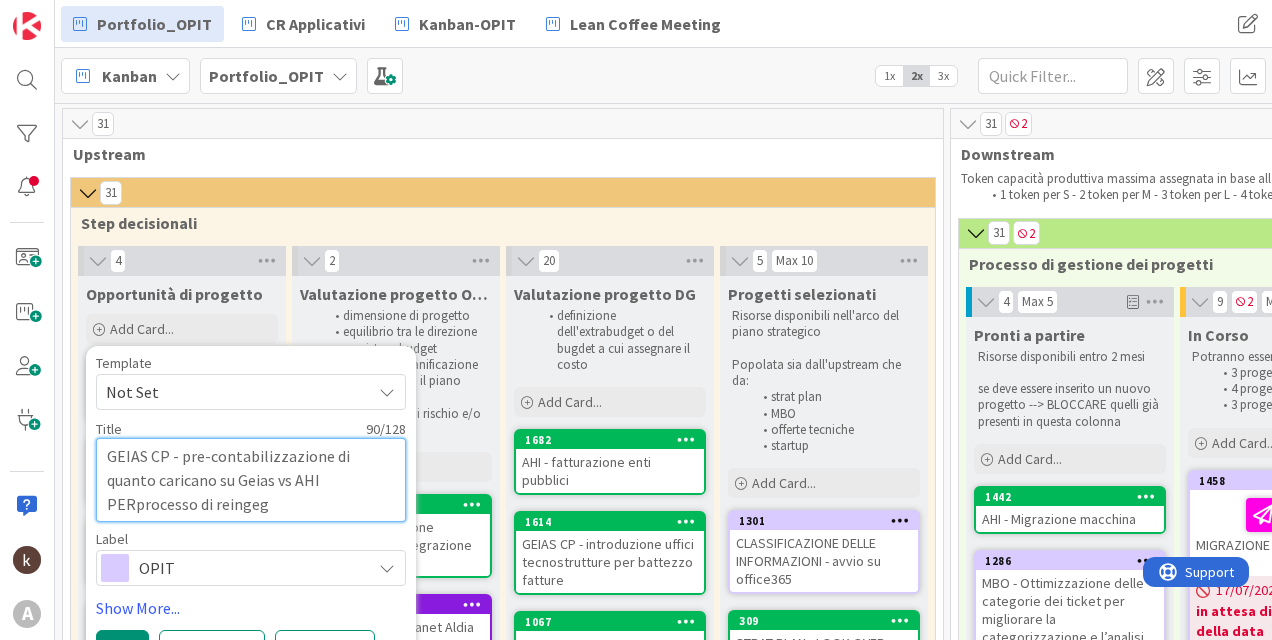 type on "GEIAS CP - pre-contabilizzazione di quanto caricano su Geias vs AHI PER processo di reingeg" 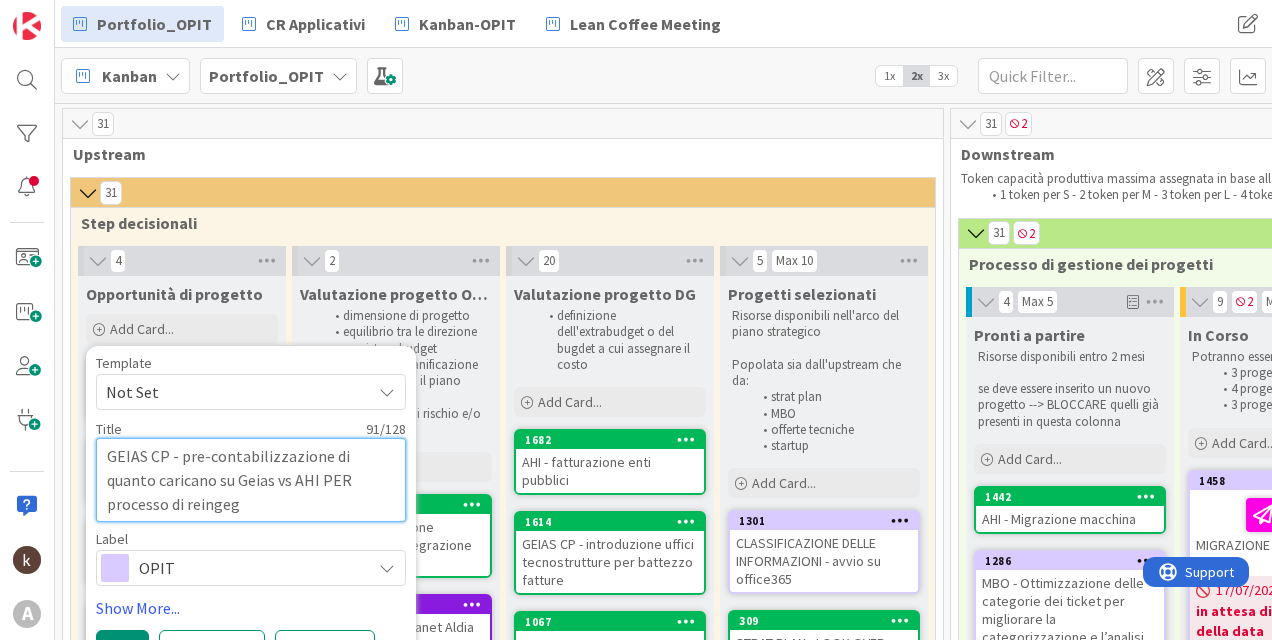 type on "x" 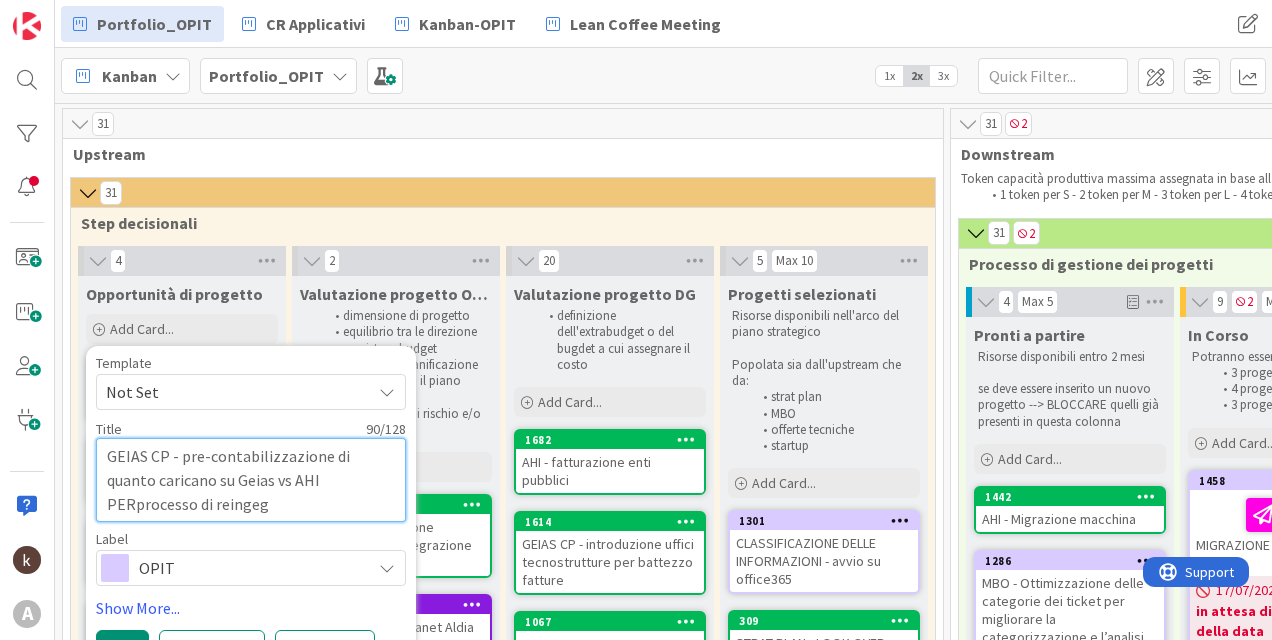 type on "x" 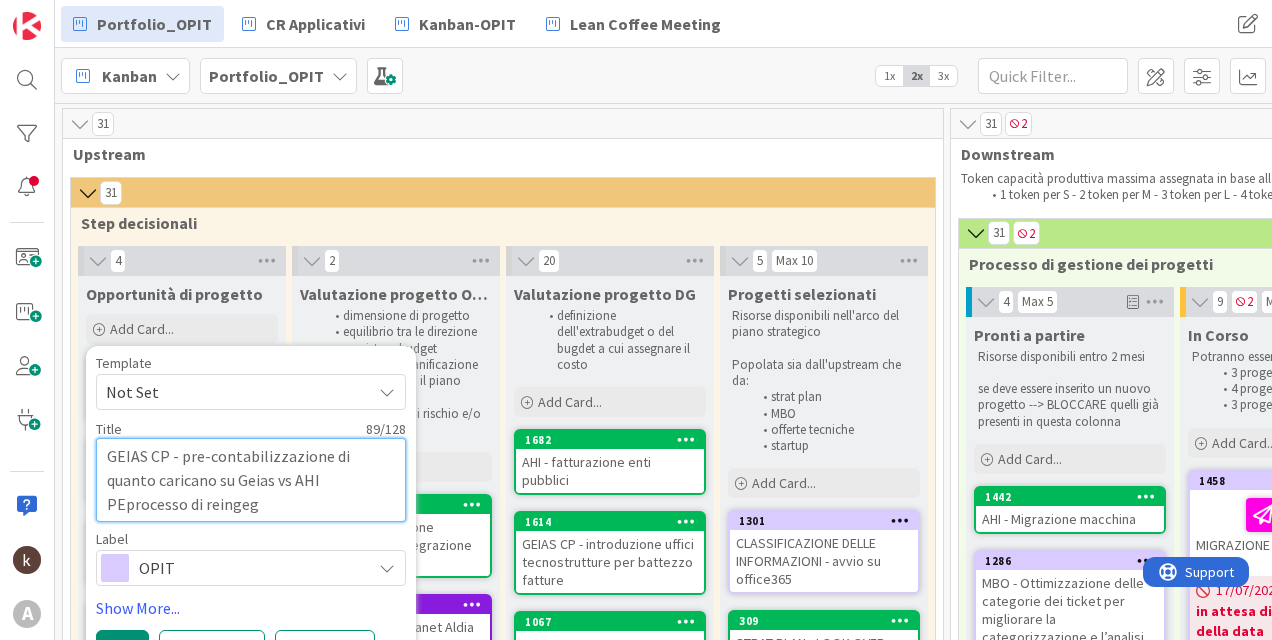 type on "x" 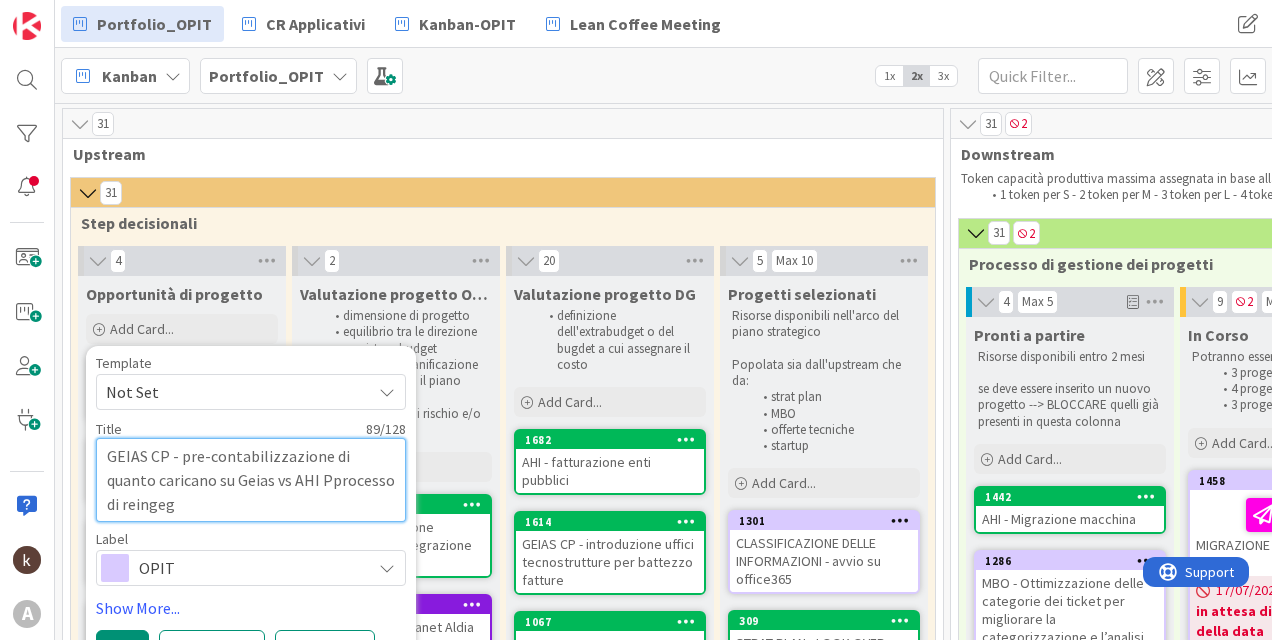 type on "x" 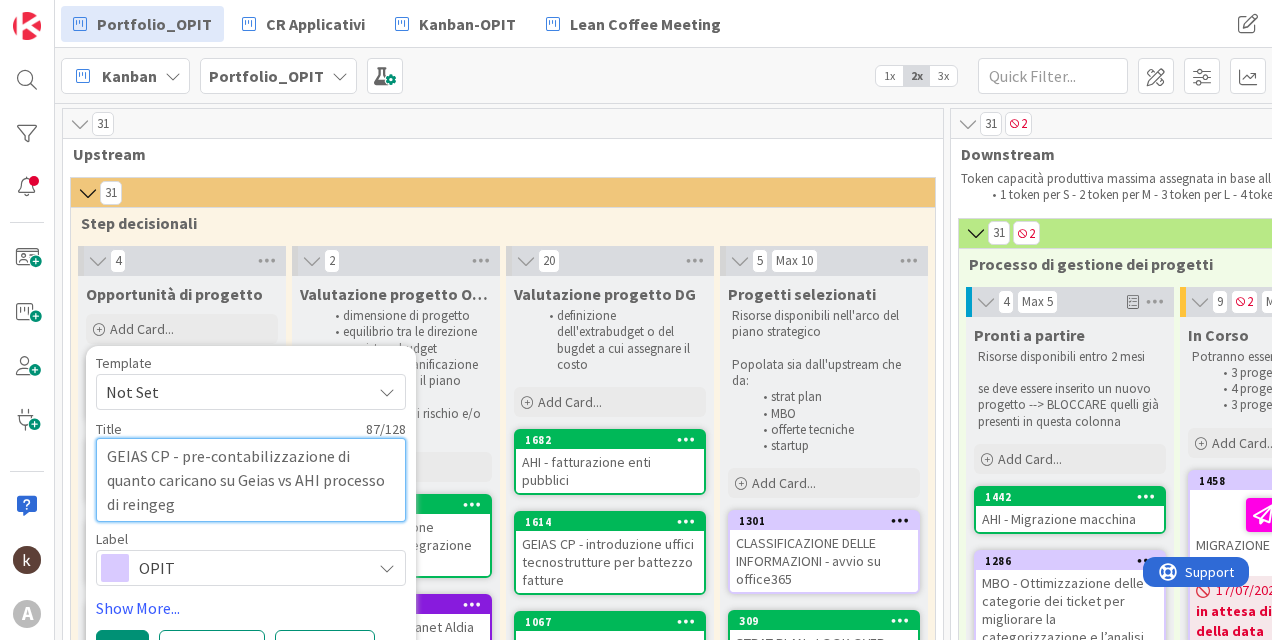 type on "x" 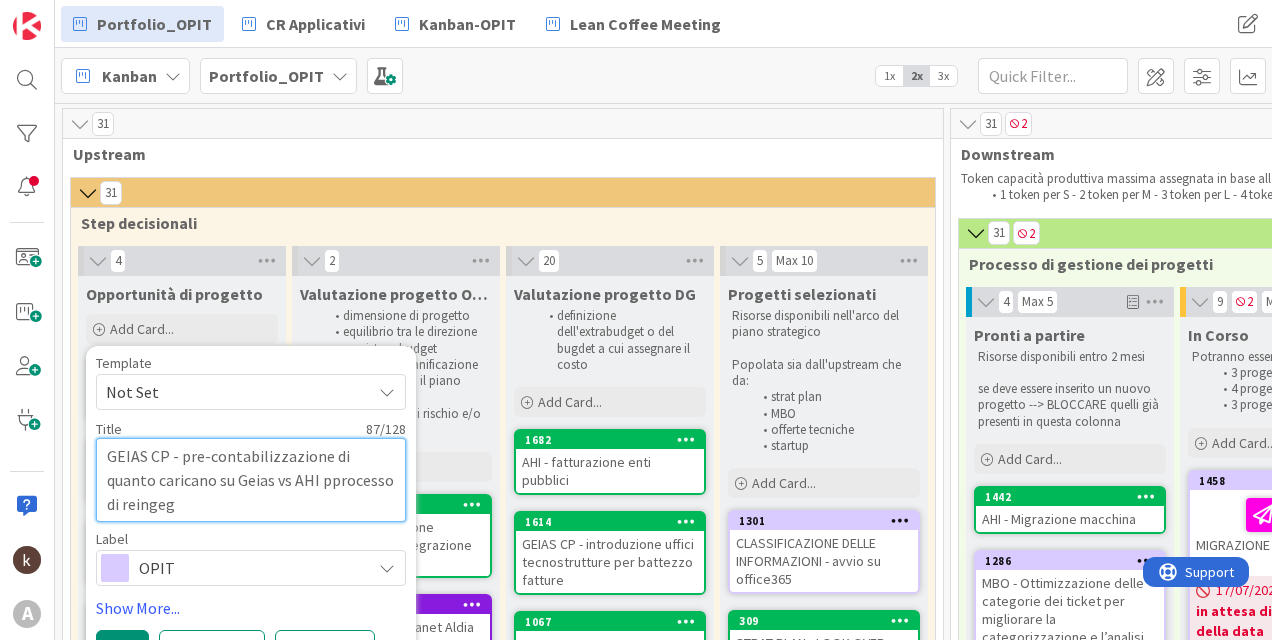 type on "x" 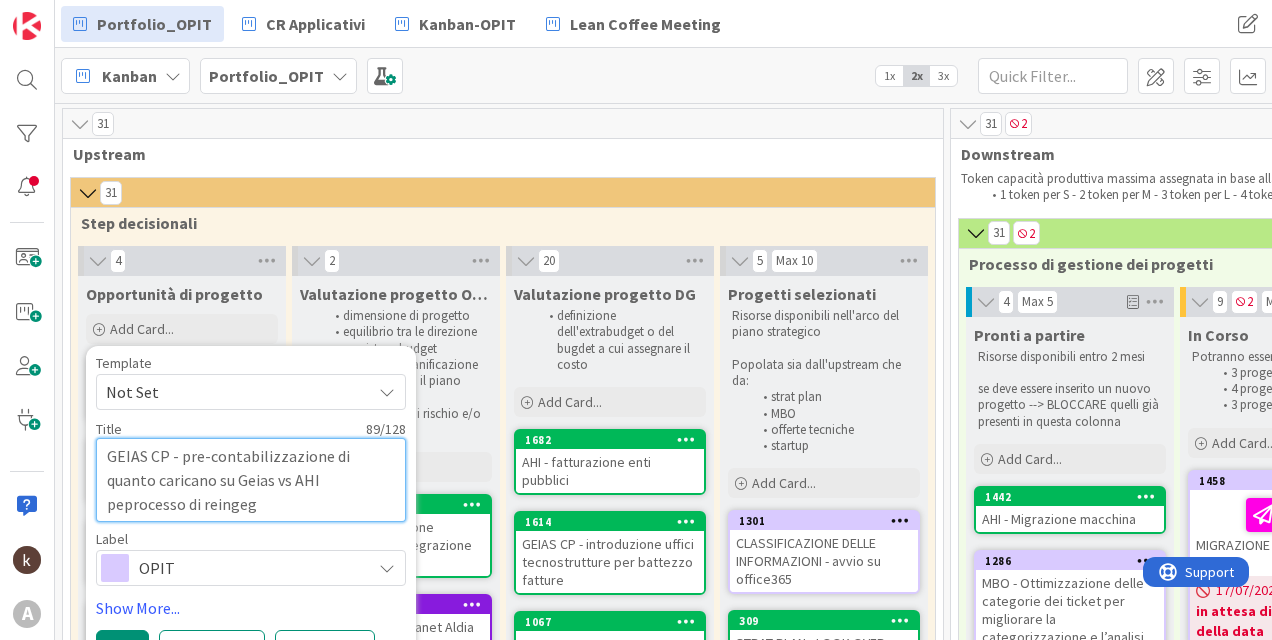 type on "x" 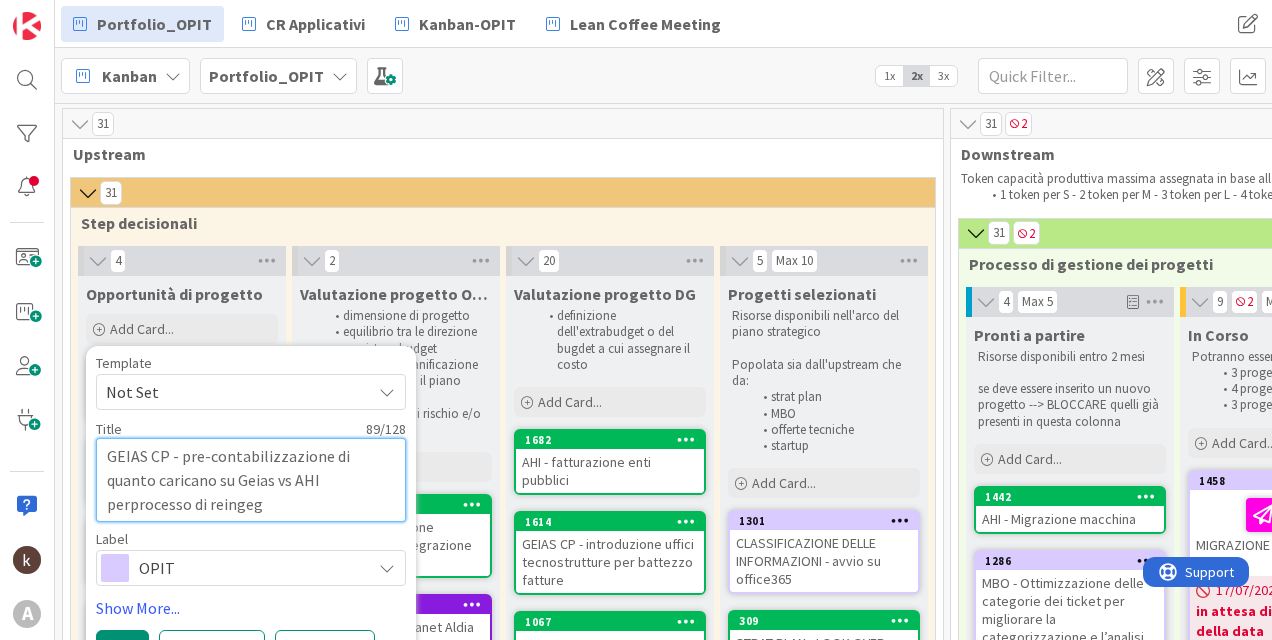 type on "x" 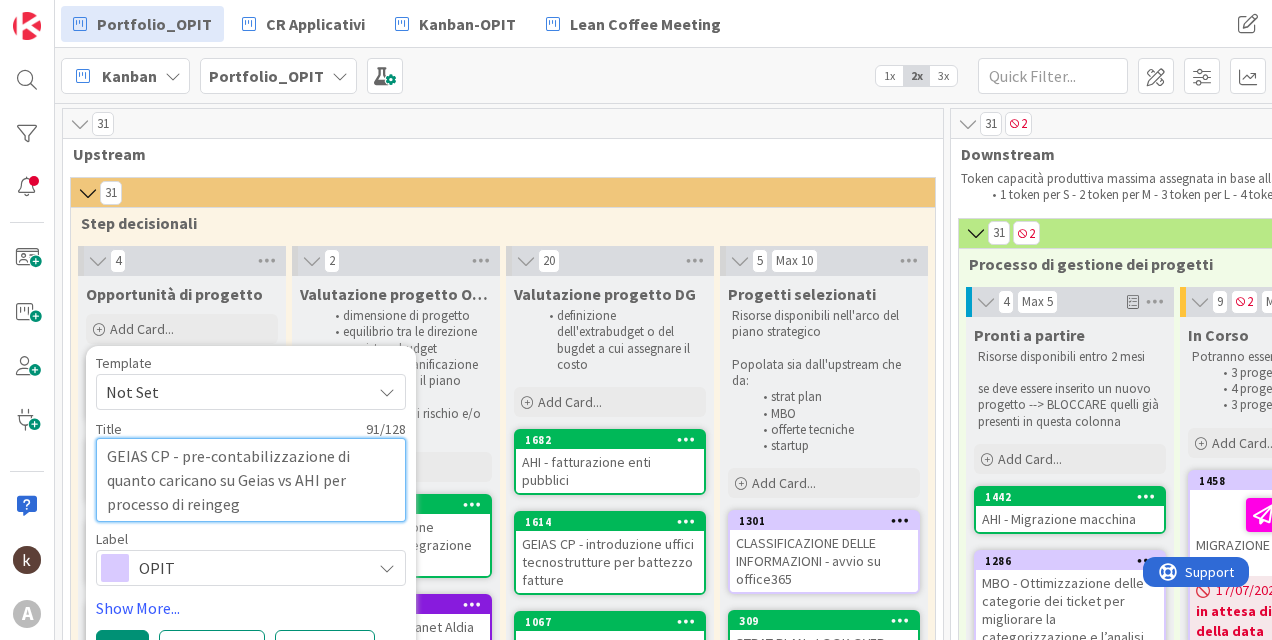 type on "x" 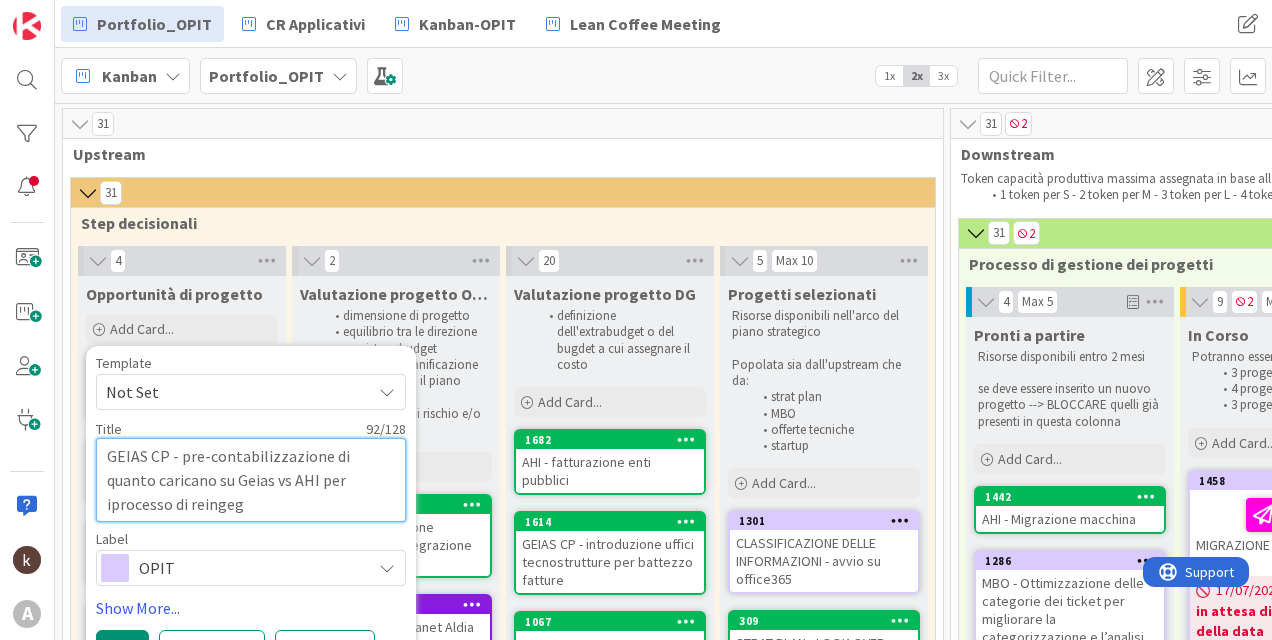 type on "x" 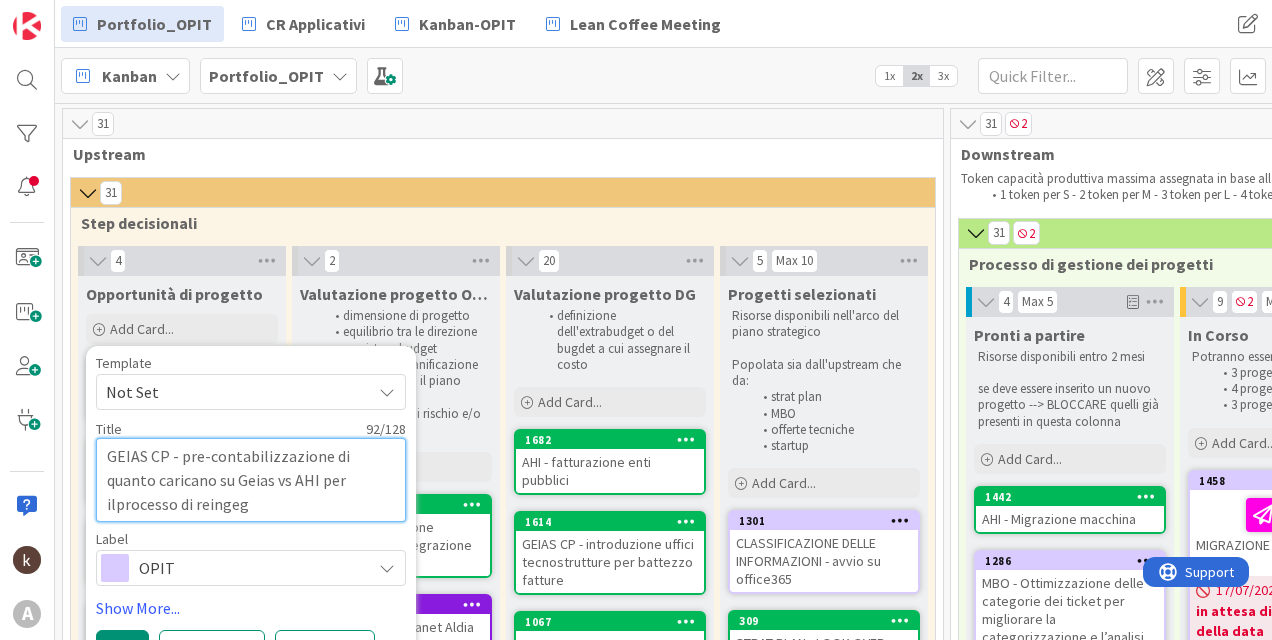 type on "GEIAS CP - pre-contabilizzazione di quanto caricano su Geias vs AHI per il processo di reingeg" 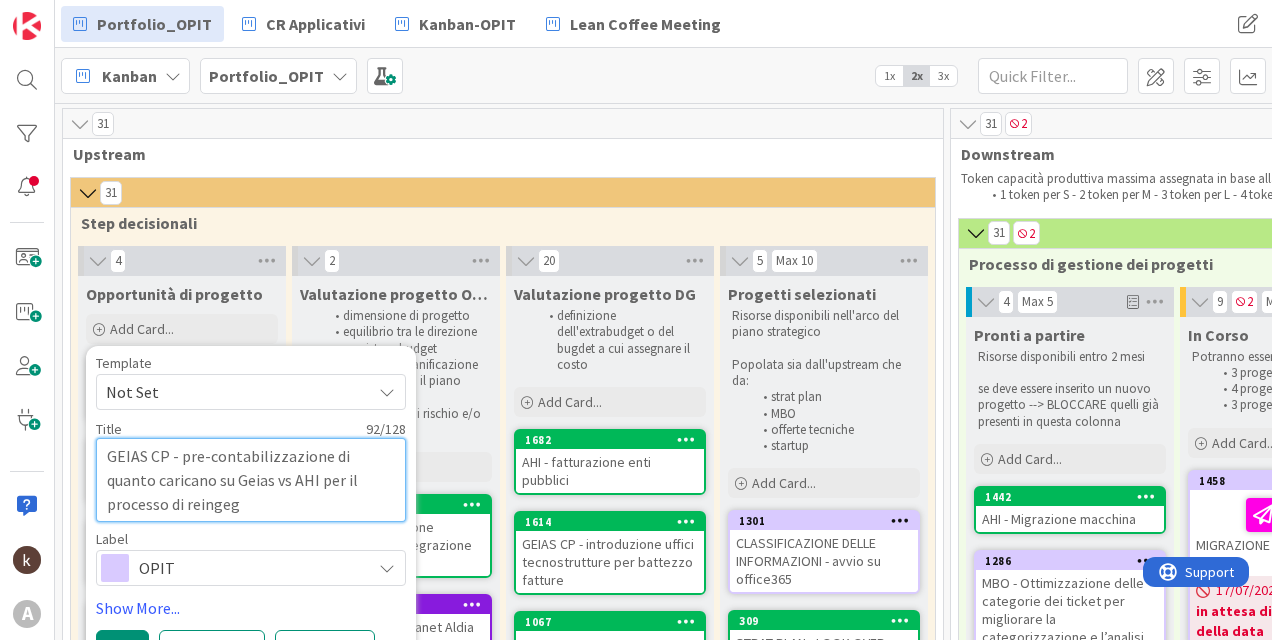 type on "x" 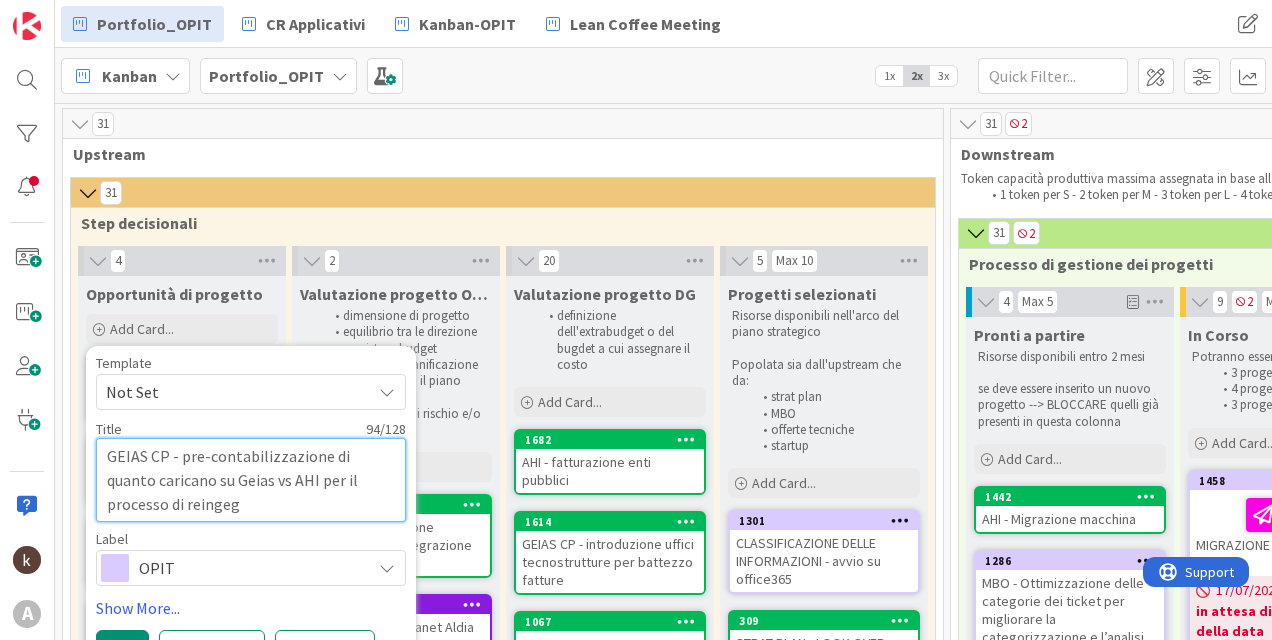 type on "GEIAS CP - pre-contabilizzazione di quanto caricano su Geias vs AHI per il processo di reingeg" 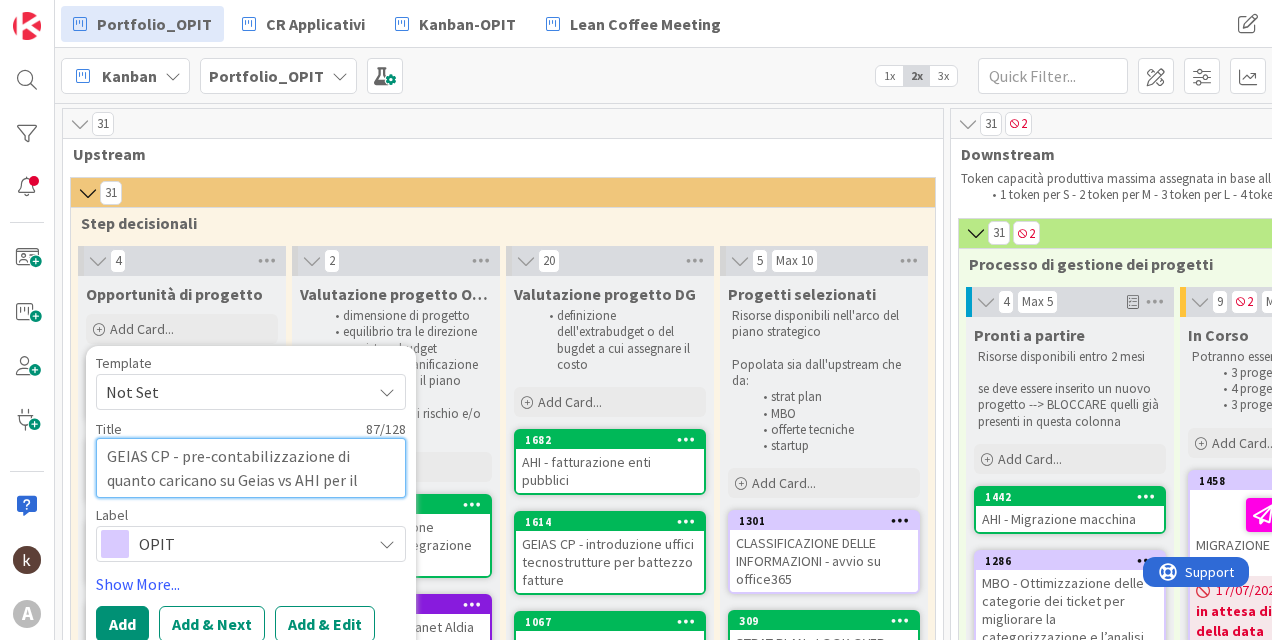 paste on "reingegnerizzazione della contabilità pas" 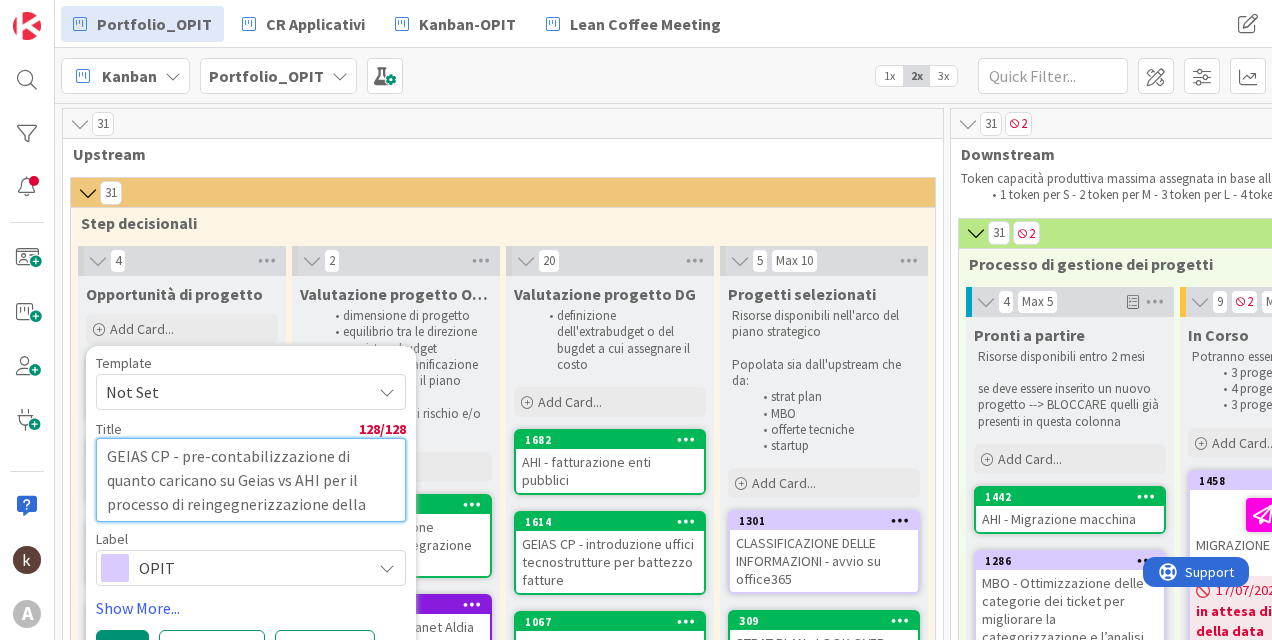 click on "GEIAS CP - pre-contabilizzazione di quanto caricano su Geias vs AHI per il processo di reingegnerizzazione della contabilità pas" at bounding box center [251, 480] 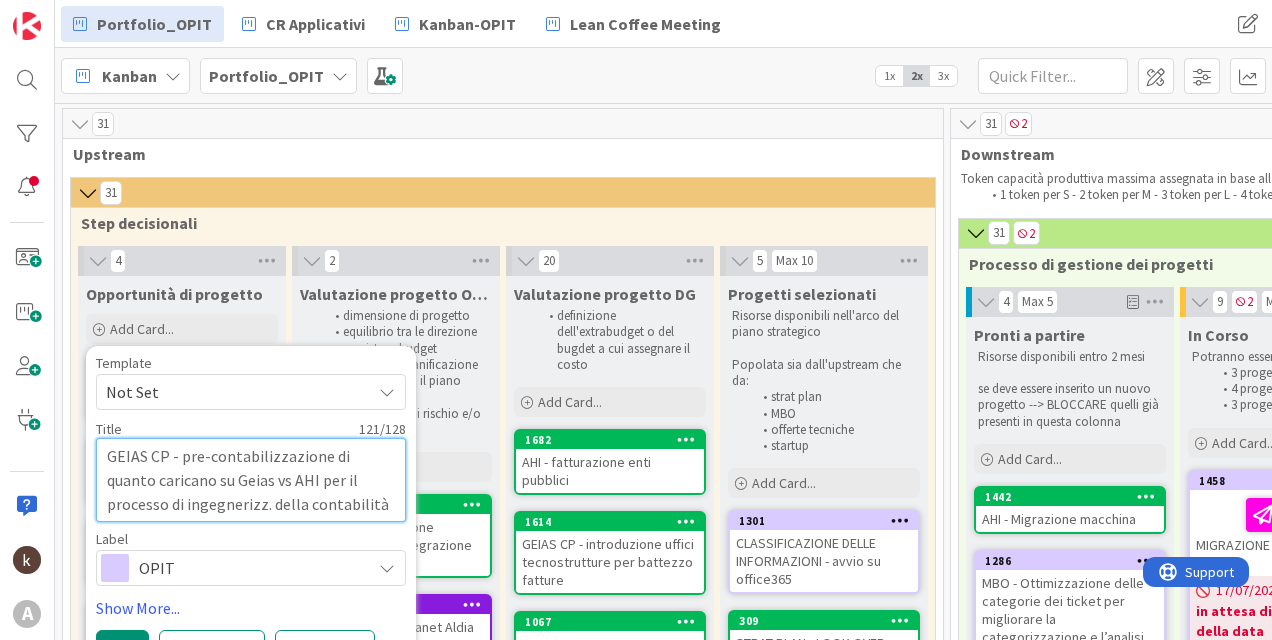 click on "GEIAS CP - pre-contabilizzazione di quanto caricano su Geias vs AHI per il processo di ingegnerizz. della contabilità pas" at bounding box center (251, 480) 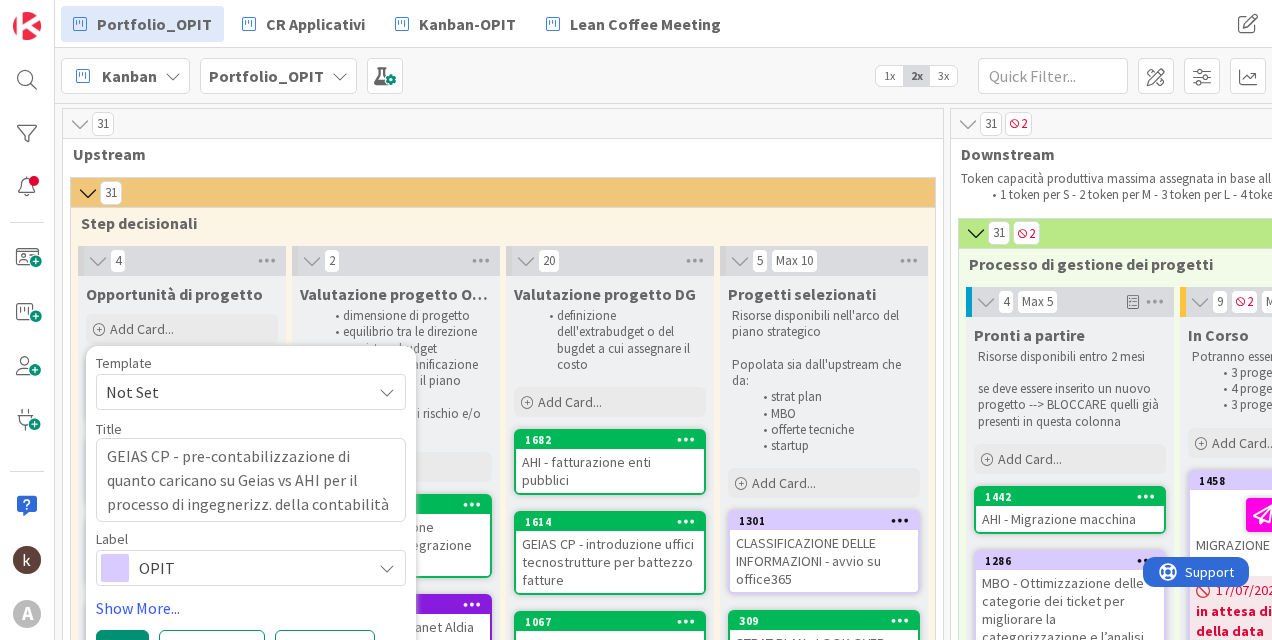 click on "OPIT" at bounding box center [250, 568] 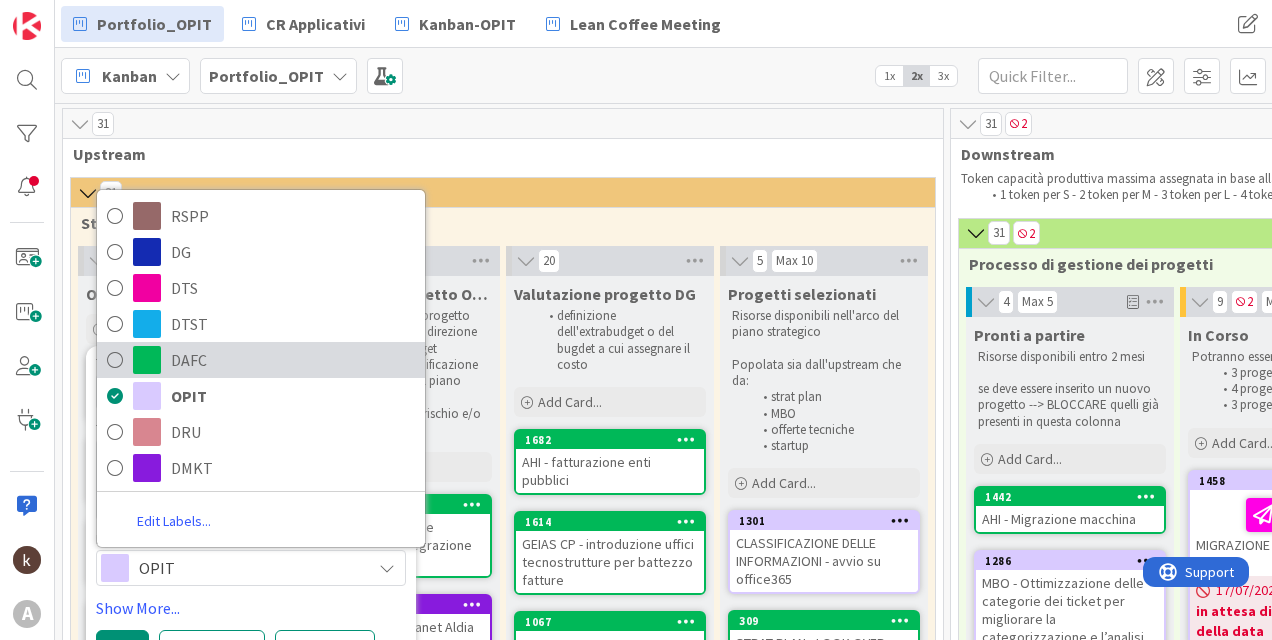 click on "DAFC" at bounding box center [293, 360] 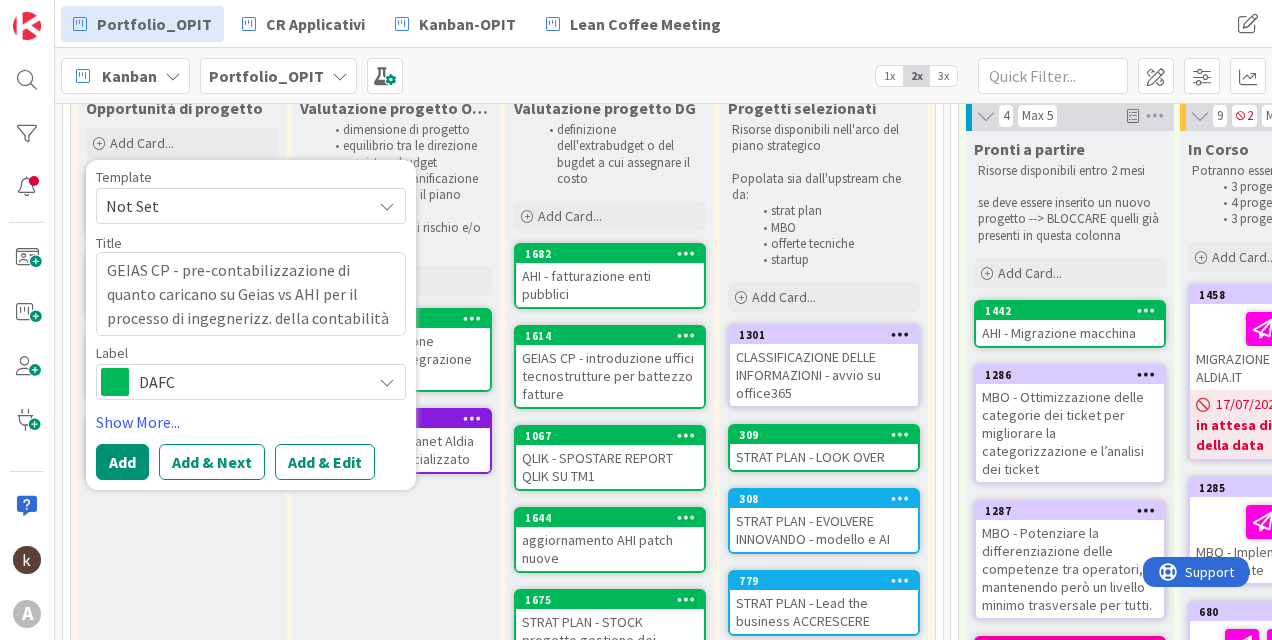 scroll, scrollTop: 187, scrollLeft: 0, axis: vertical 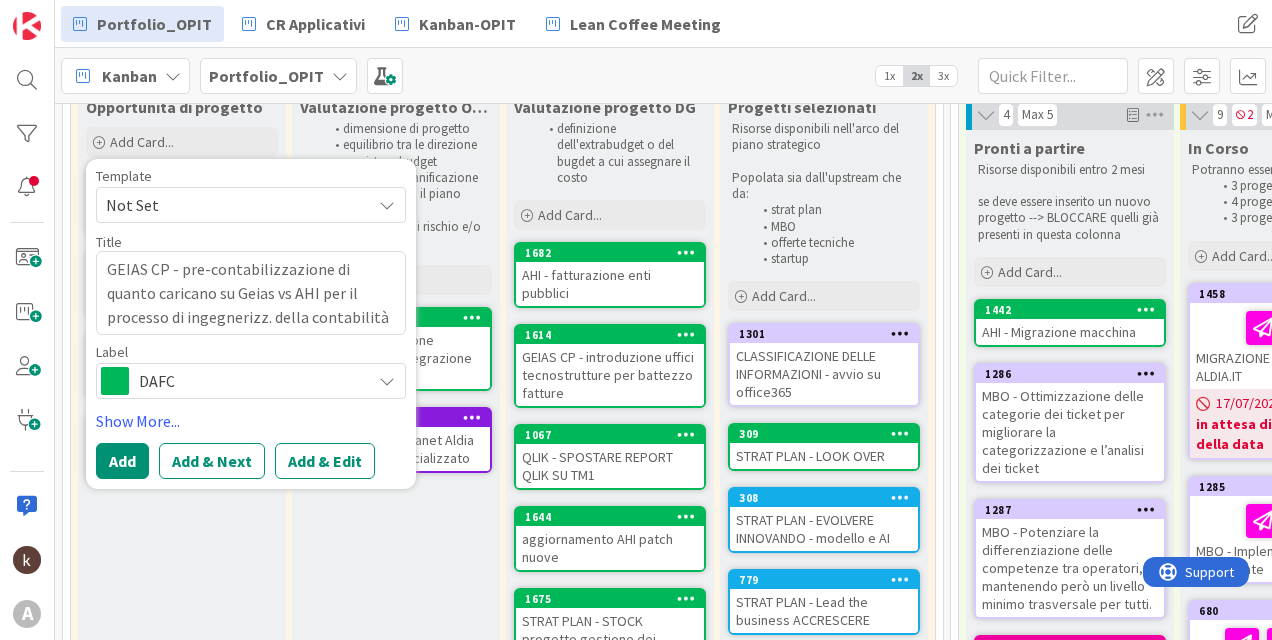 click on "Template Not Set Title 125 / 128 GEIAS CP - pre-contabilizzazione di quanto caricano su Geias vs AHI per il processo di ingegnerizz. della contabilità passiva Label DAFC RSPP DG DTS DTST DAFC OPIT DRU DMKT Edit Labels... Show More... Add Add & Next Add & Edit" at bounding box center [251, 324] 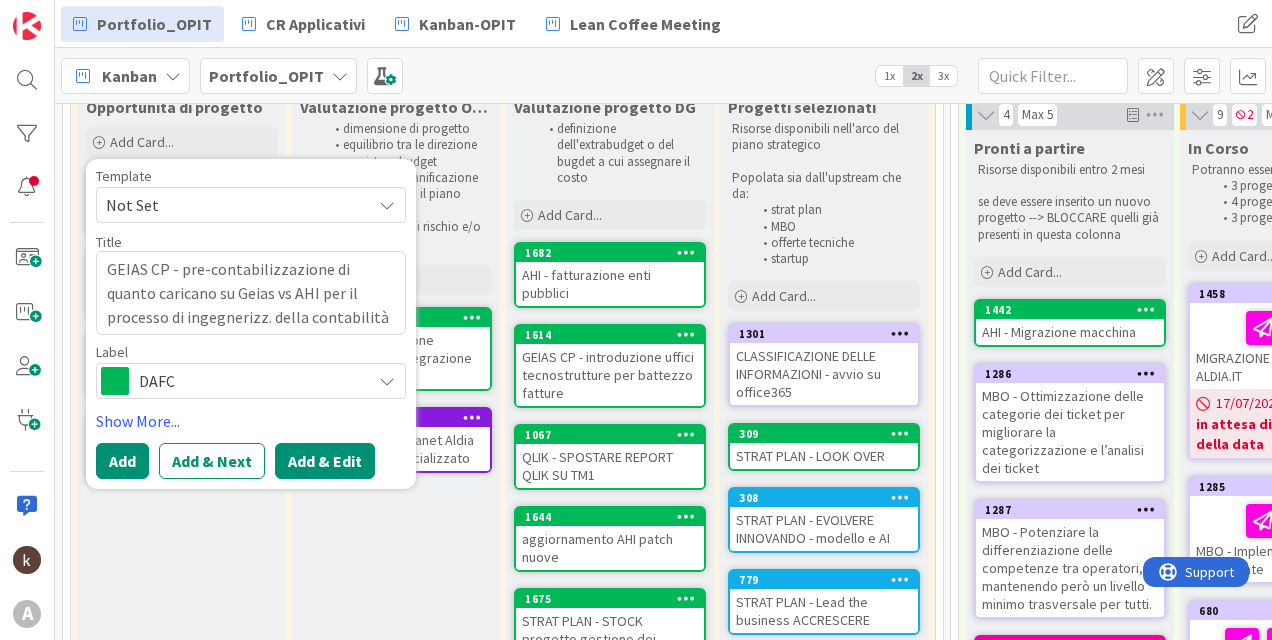 click on "Add & Edit" at bounding box center (325, 461) 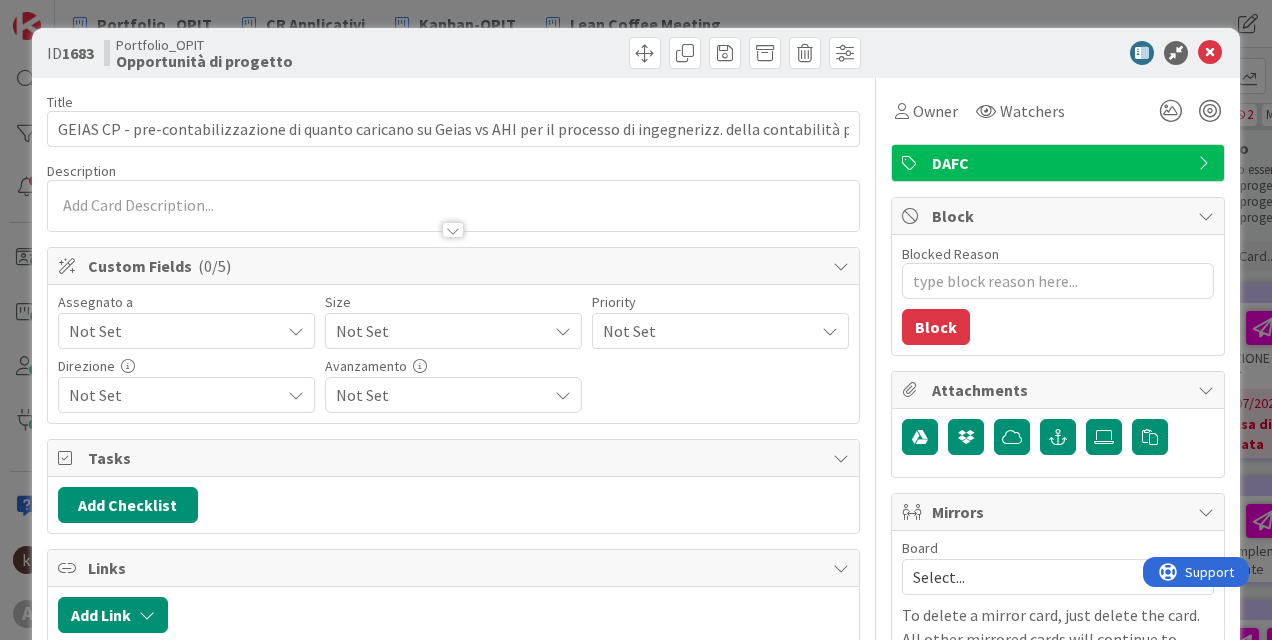 scroll, scrollTop: 0, scrollLeft: 0, axis: both 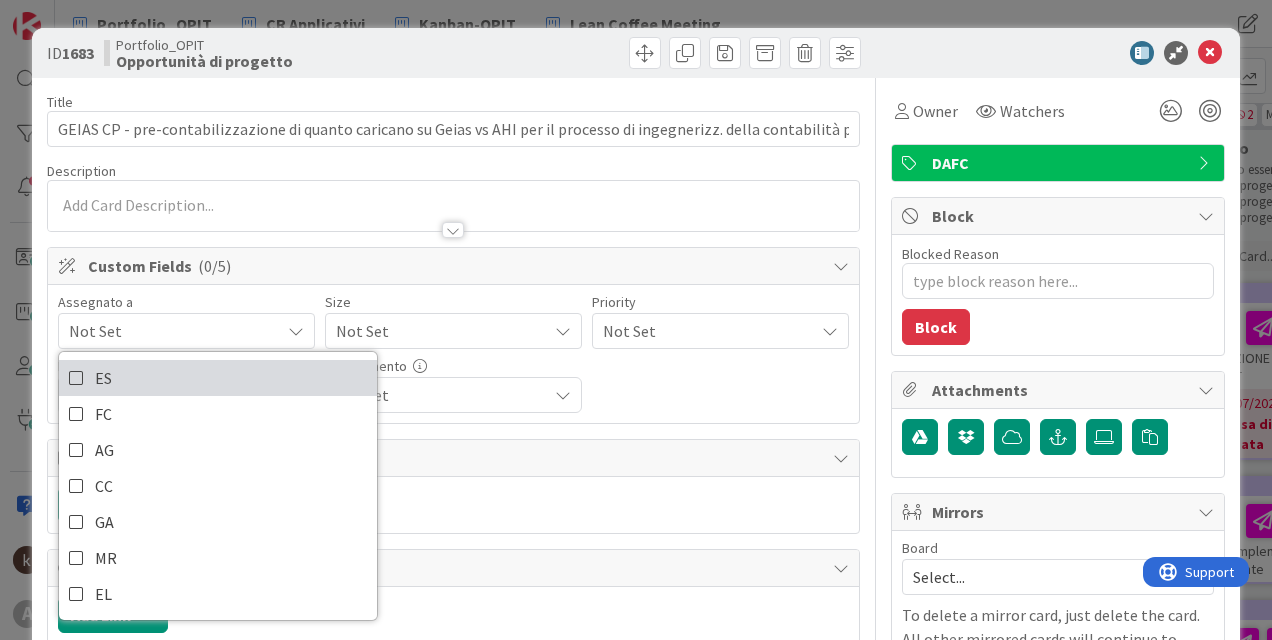 click on "ES" at bounding box center (218, 378) 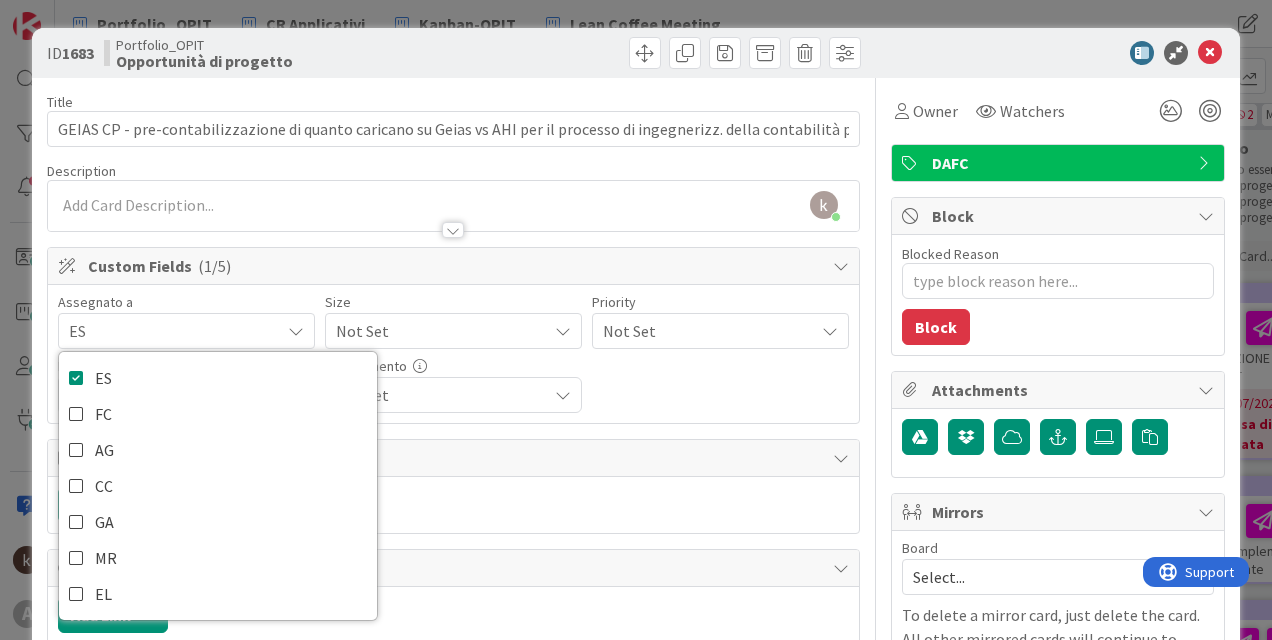 click on "Not Set" at bounding box center (436, 331) 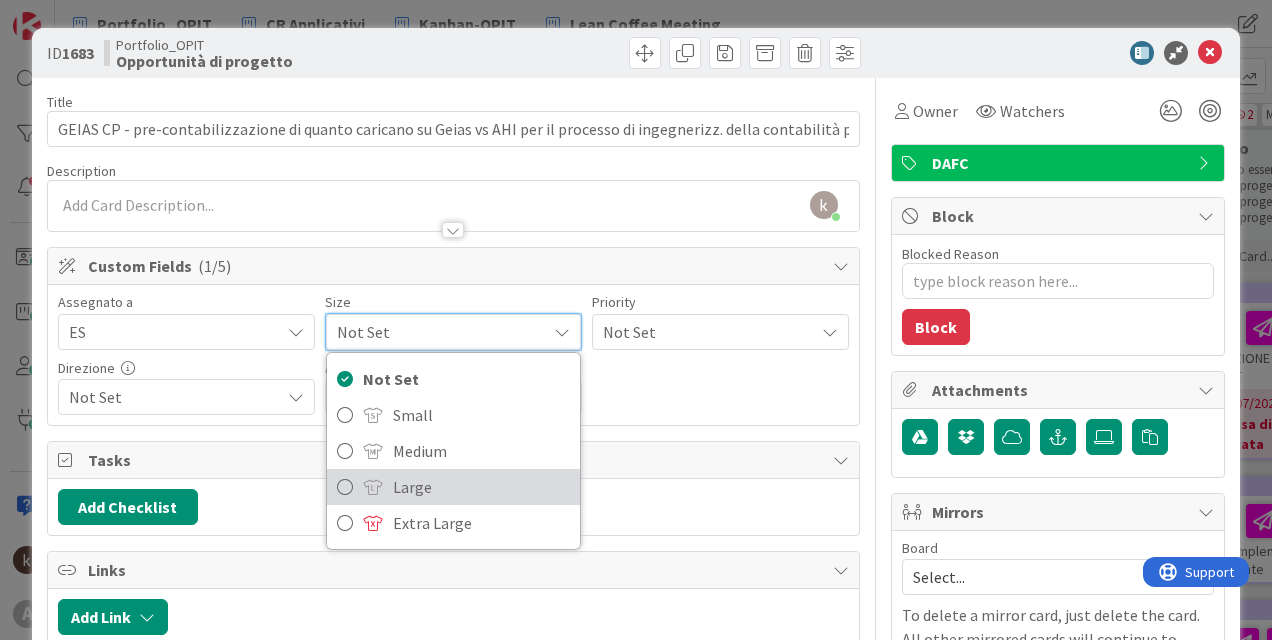 click on "Large" at bounding box center [481, 487] 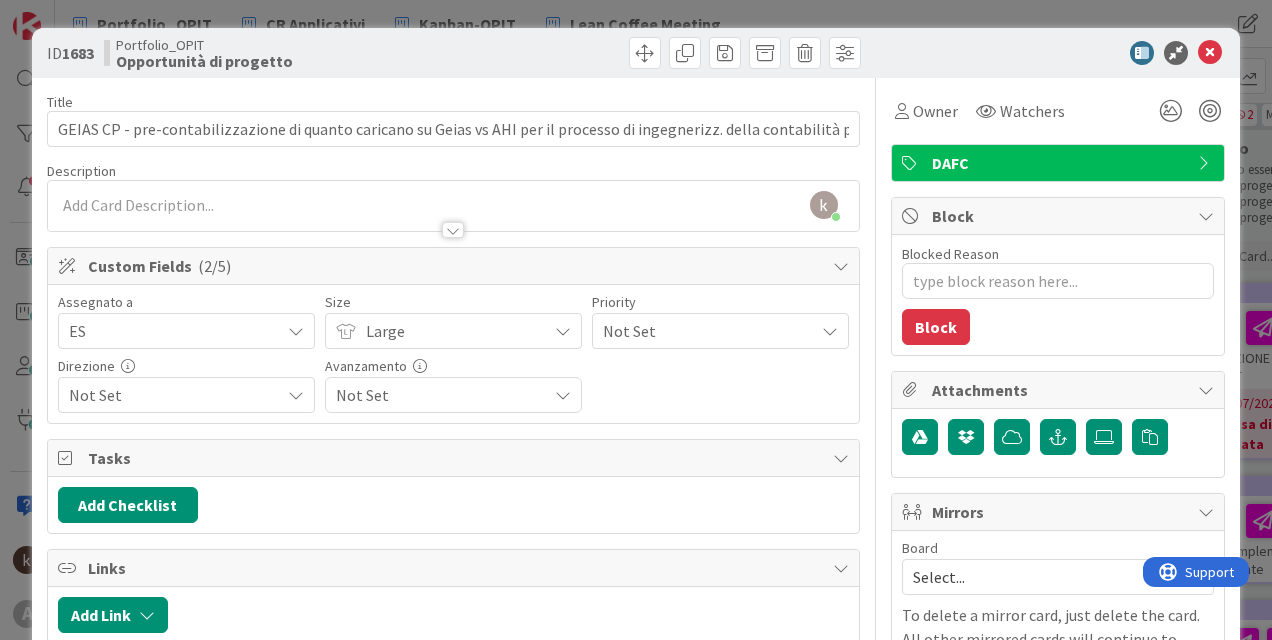 click on "Not Set" at bounding box center (703, 331) 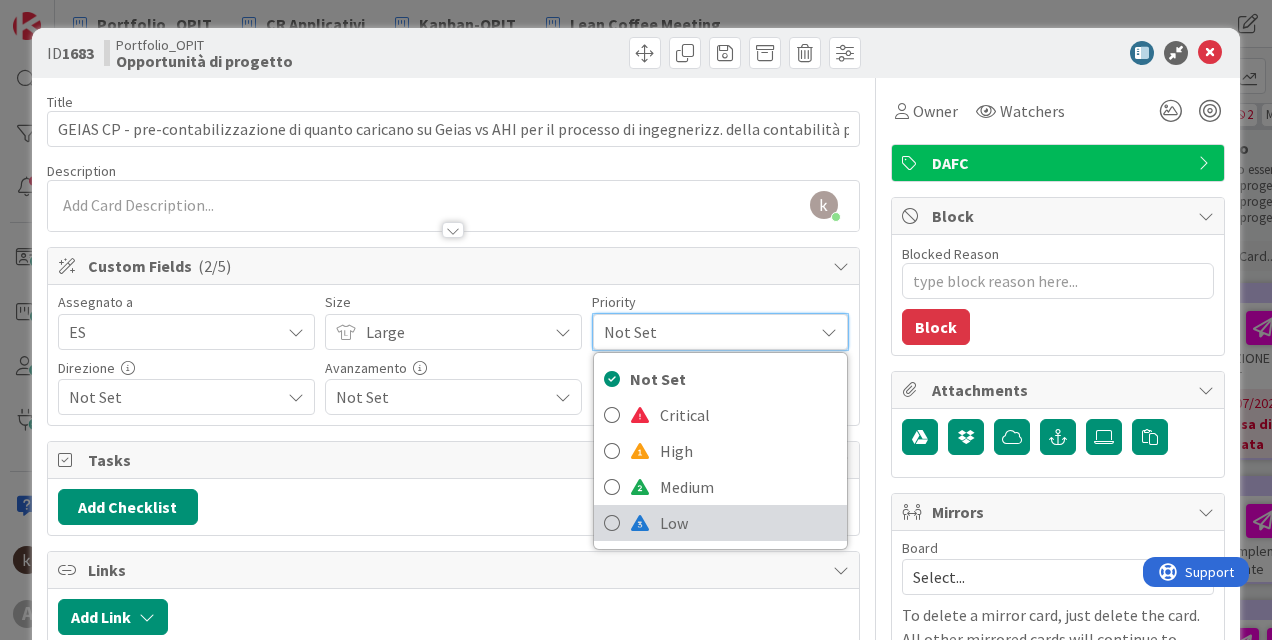 click at bounding box center (640, 523) 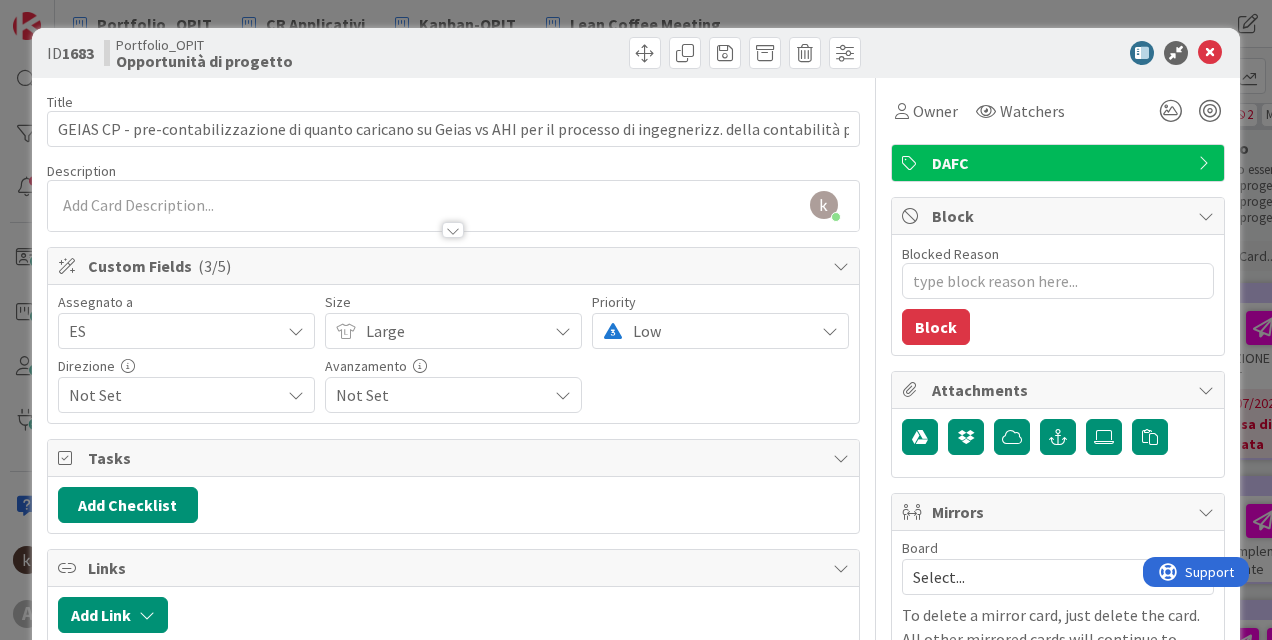 click on "Not Set" at bounding box center (174, 395) 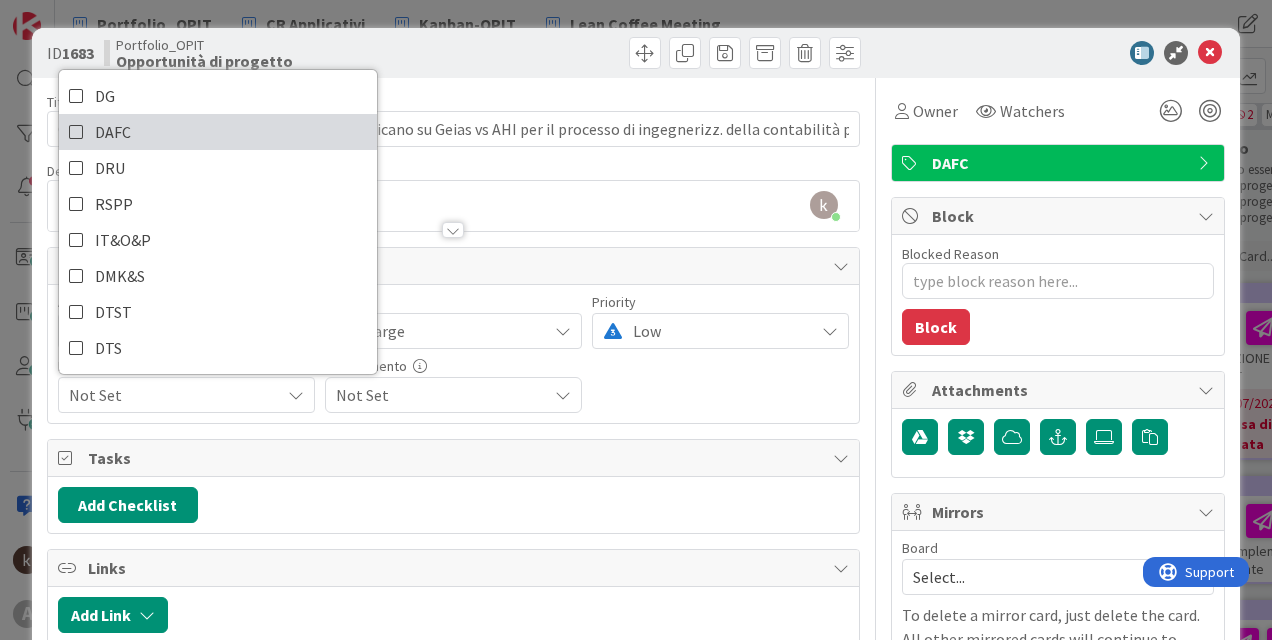 click on "DAFC" at bounding box center (218, 132) 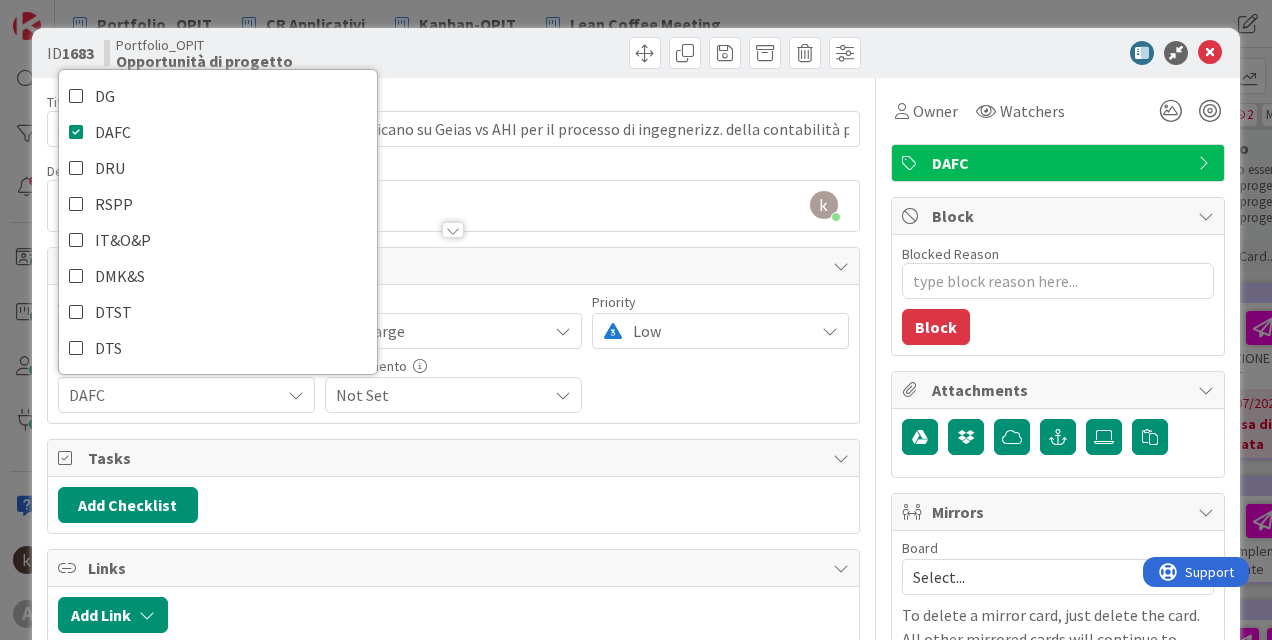 click on "Assegnato a ES ES FC AG CC GA MR EL Size Large Not Set Small Medium Large Extra Large Priority Low Not Set Critical High Medium Low Direzione DAFC DG DAFC DRU RSPP IT&O&P DMK&S DTST DTS Avanzamento Not Set" at bounding box center (453, 354) 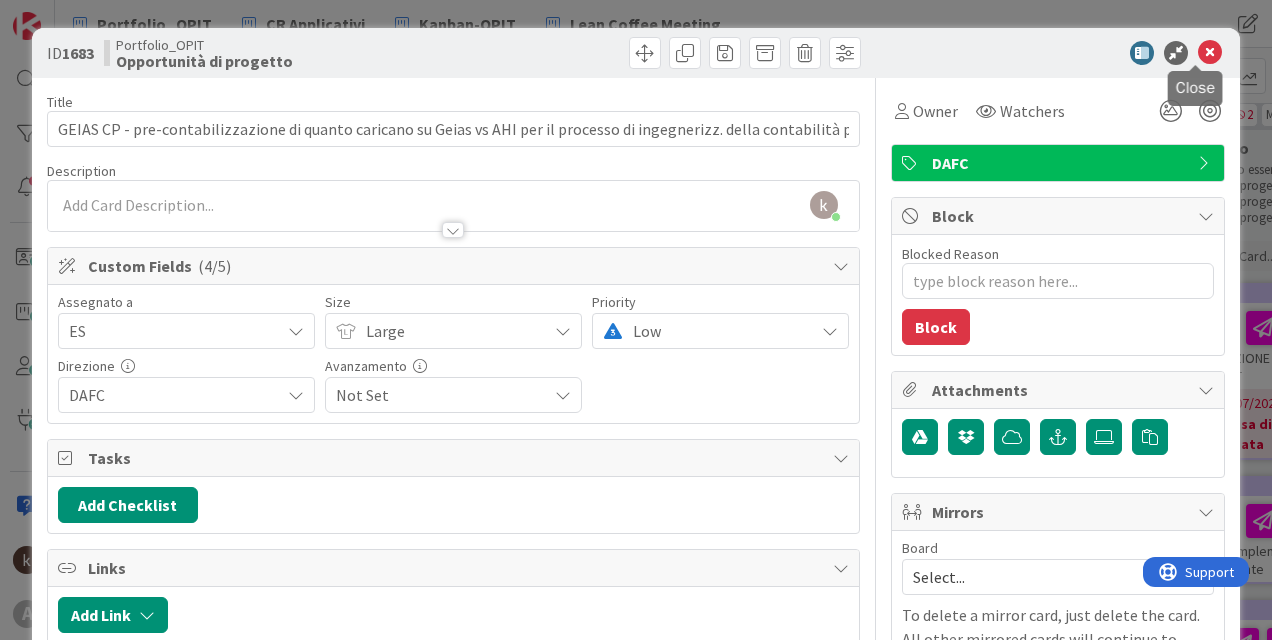 click at bounding box center [1210, 53] 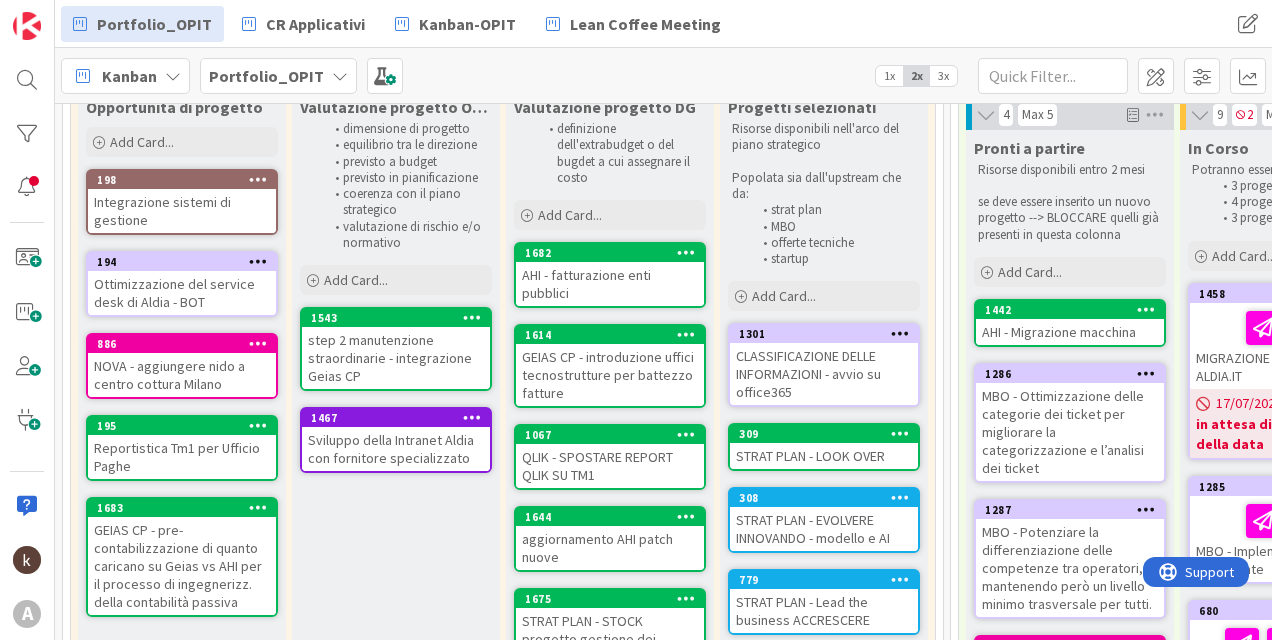 scroll, scrollTop: 450, scrollLeft: 0, axis: vertical 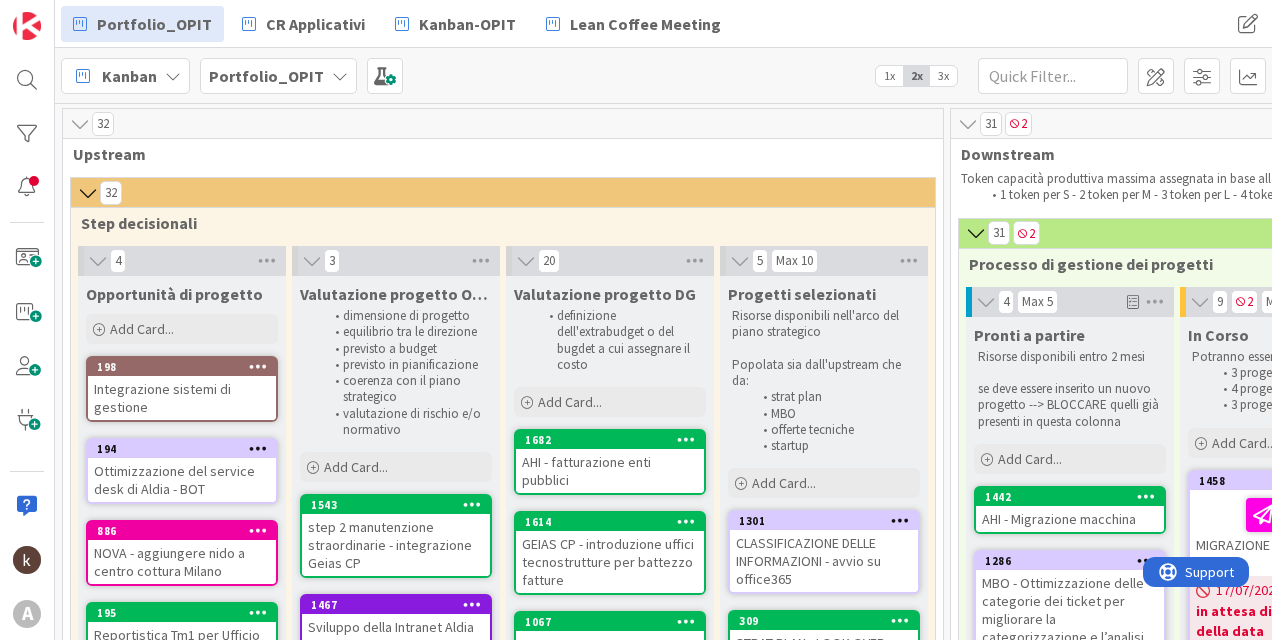 click on "Ottimizzazione del service desk di Aldia - BOT" at bounding box center [182, 480] 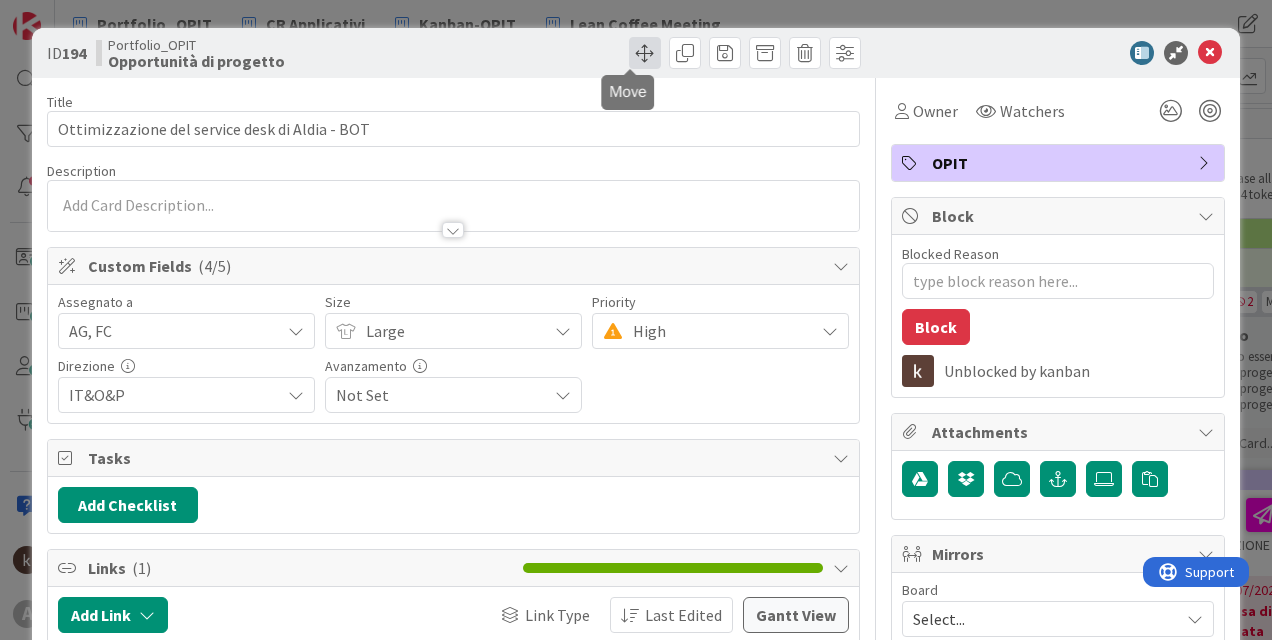 scroll, scrollTop: 0, scrollLeft: 0, axis: both 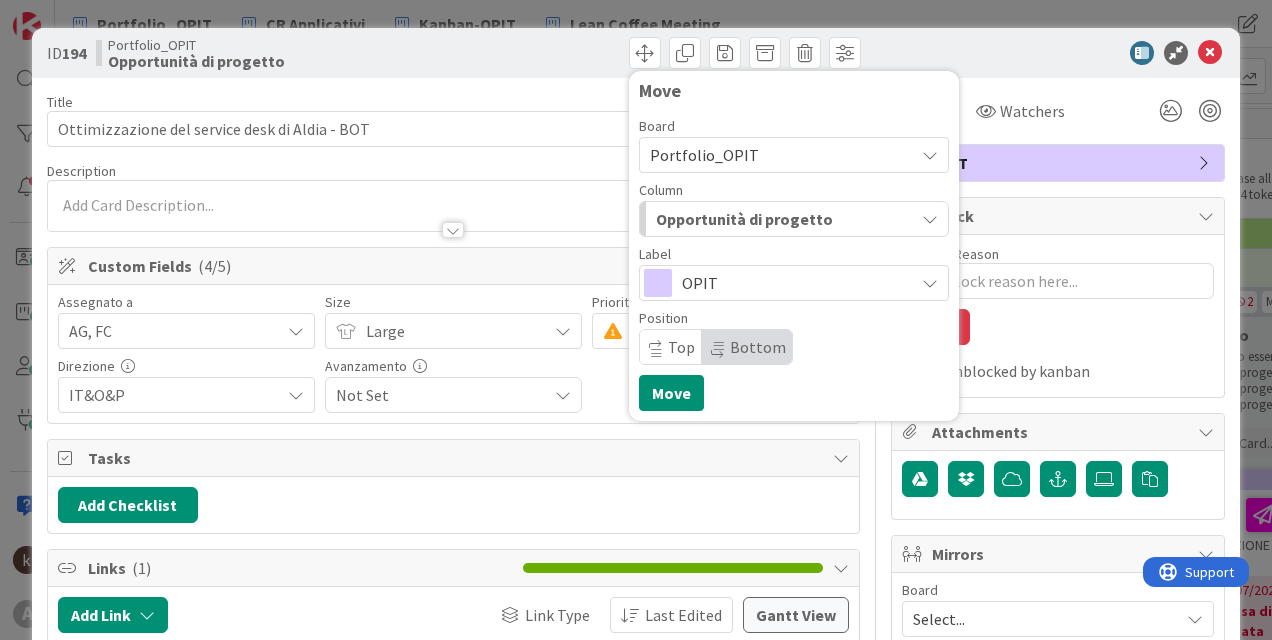 click on "Opportunità di progetto" at bounding box center [744, 219] 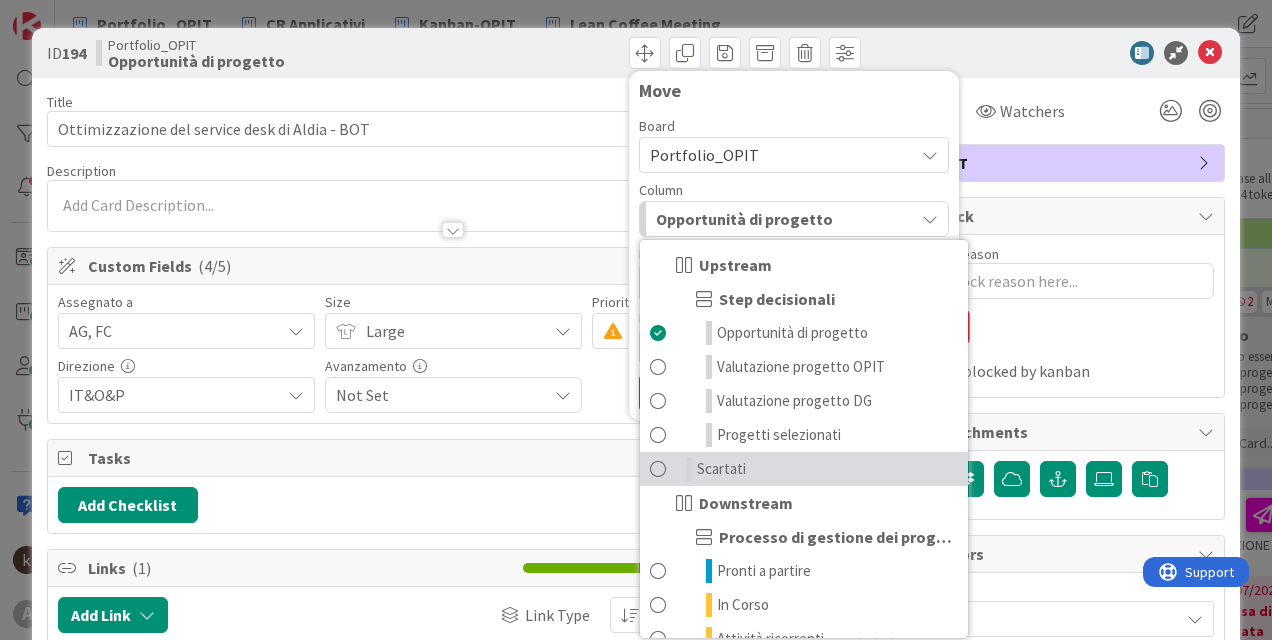 click at bounding box center (689, 469) 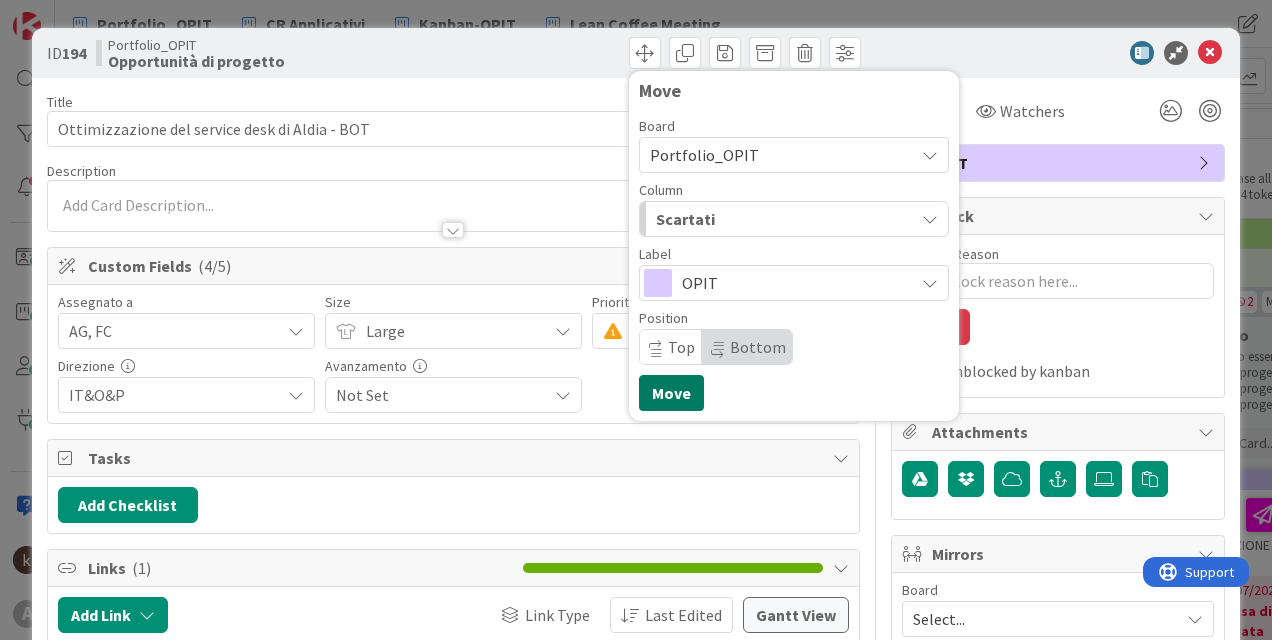click on "Move" at bounding box center [671, 393] 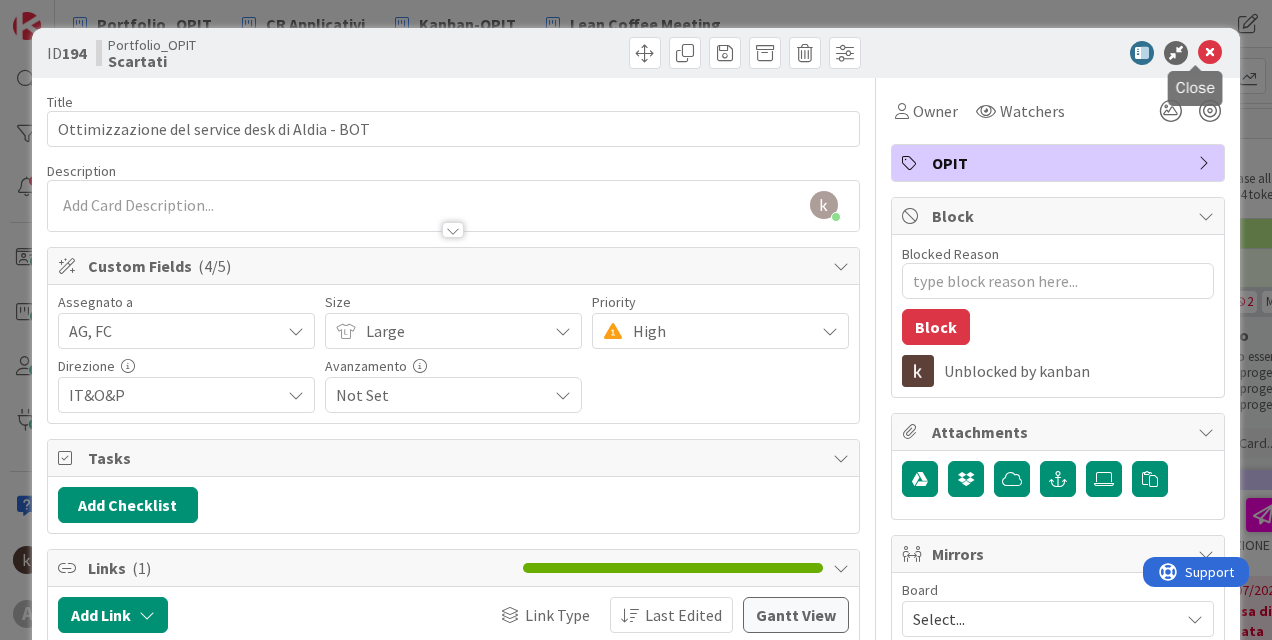 click at bounding box center [1210, 53] 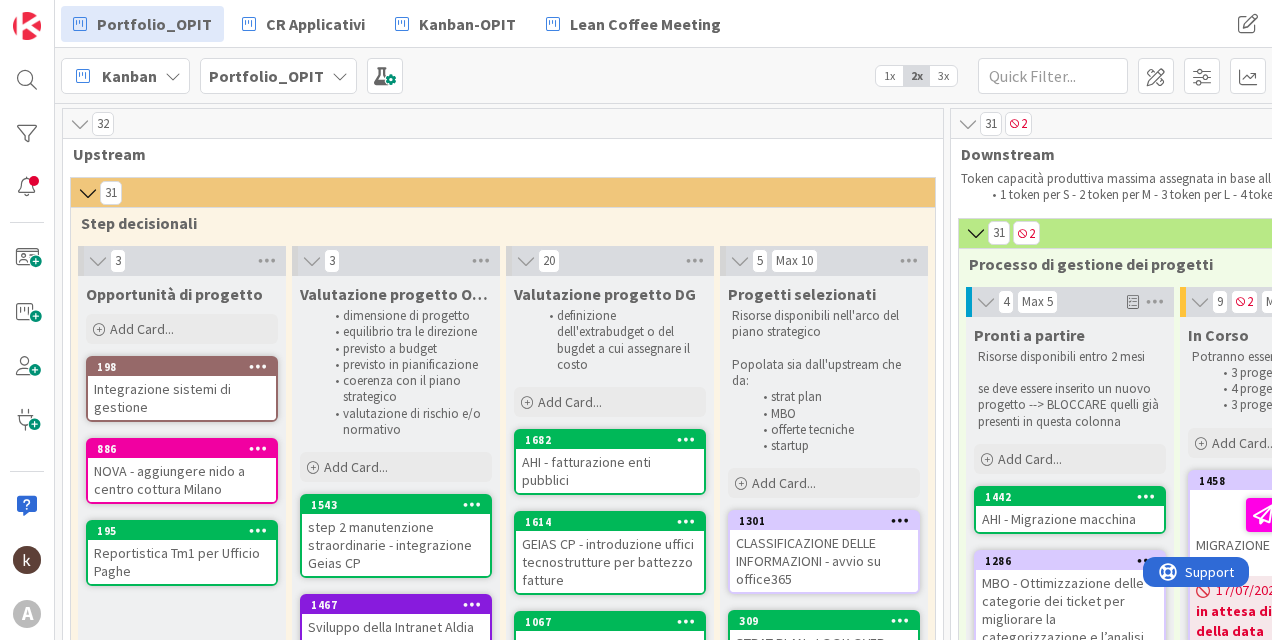 scroll, scrollTop: 0, scrollLeft: 0, axis: both 